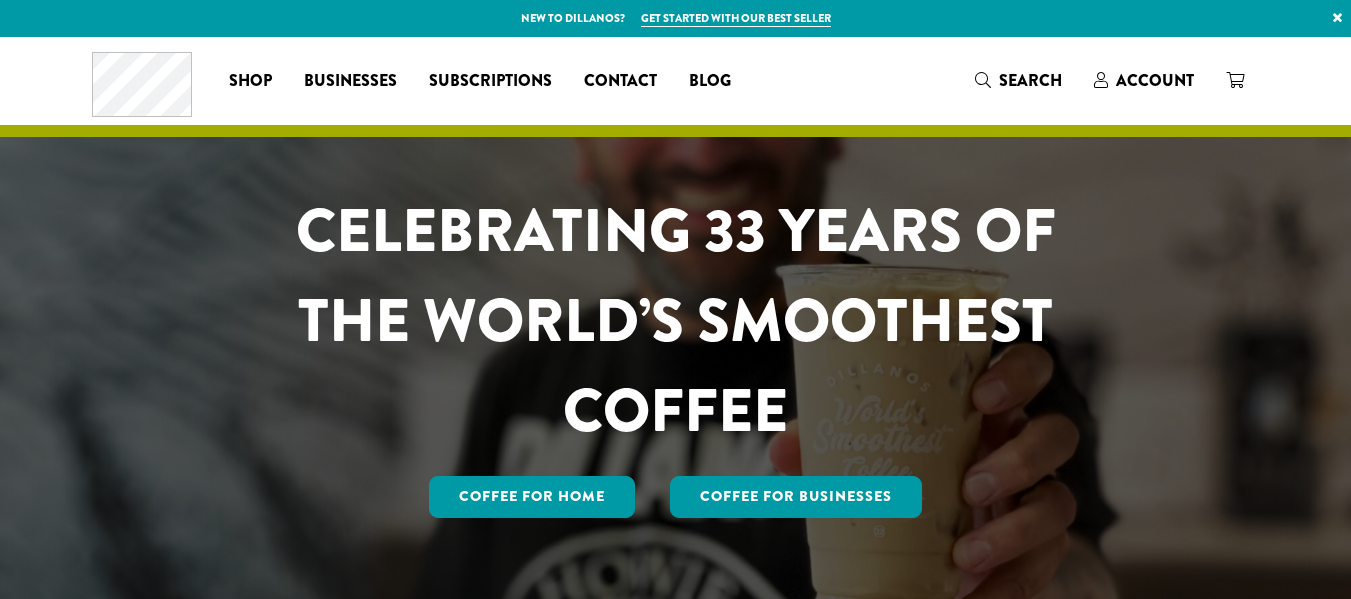 scroll, scrollTop: 0, scrollLeft: 0, axis: both 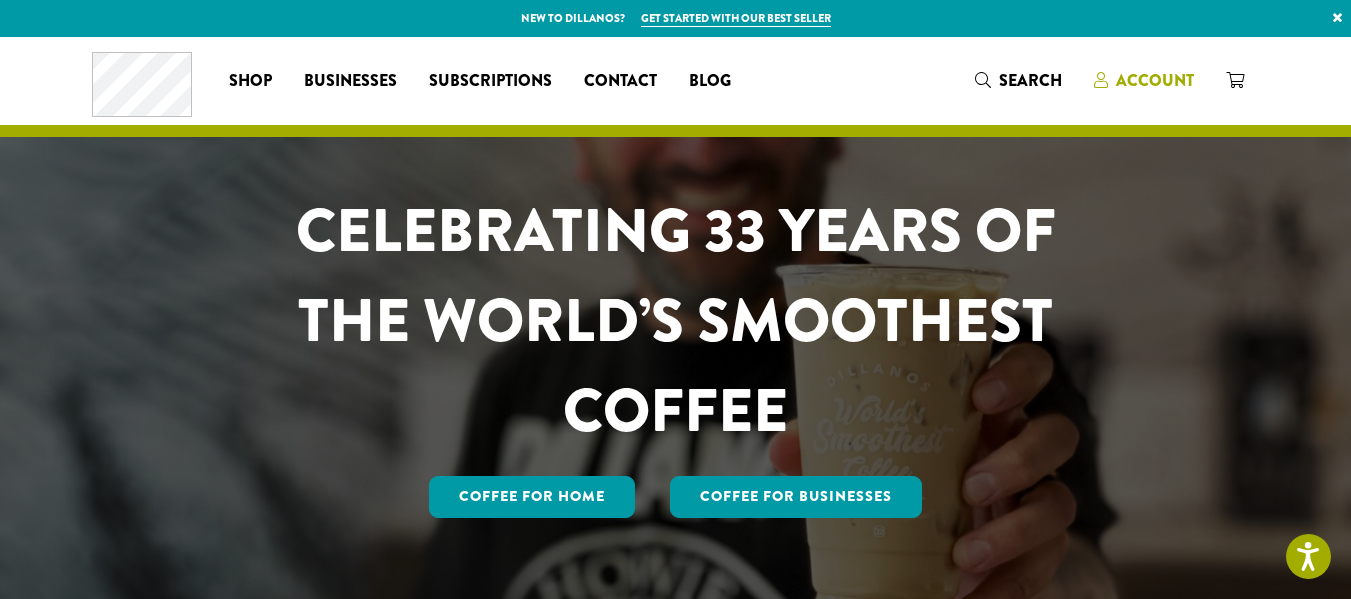 click on "Account" at bounding box center (1155, 80) 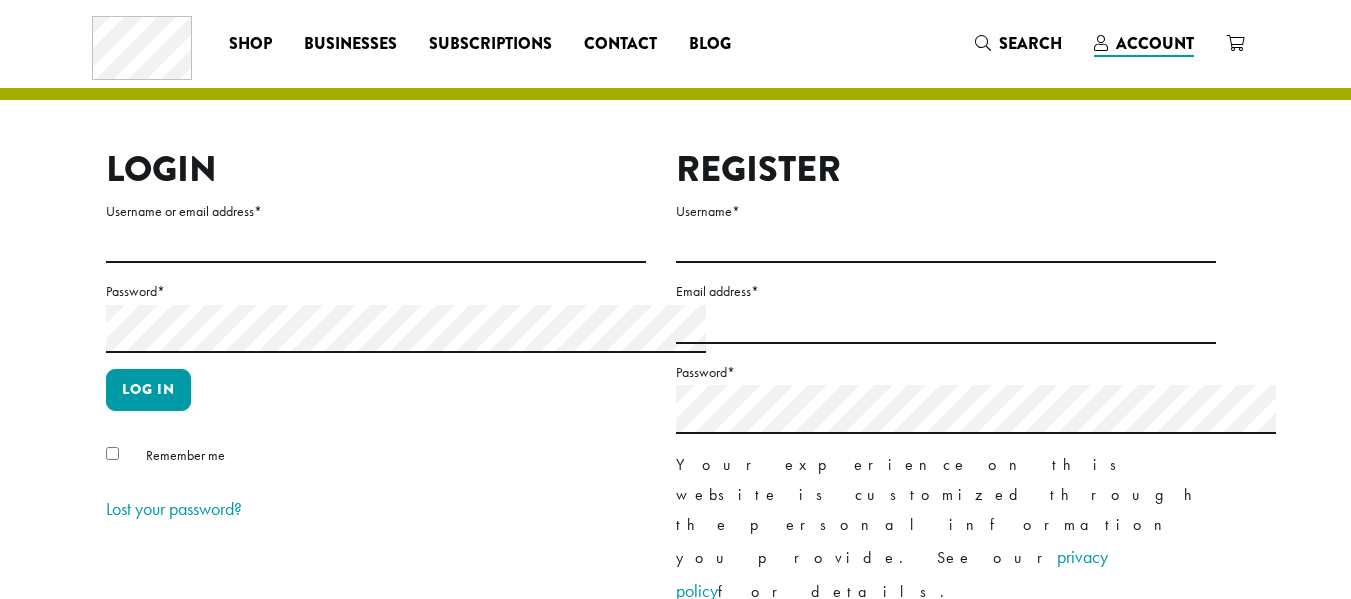 scroll, scrollTop: 0, scrollLeft: 0, axis: both 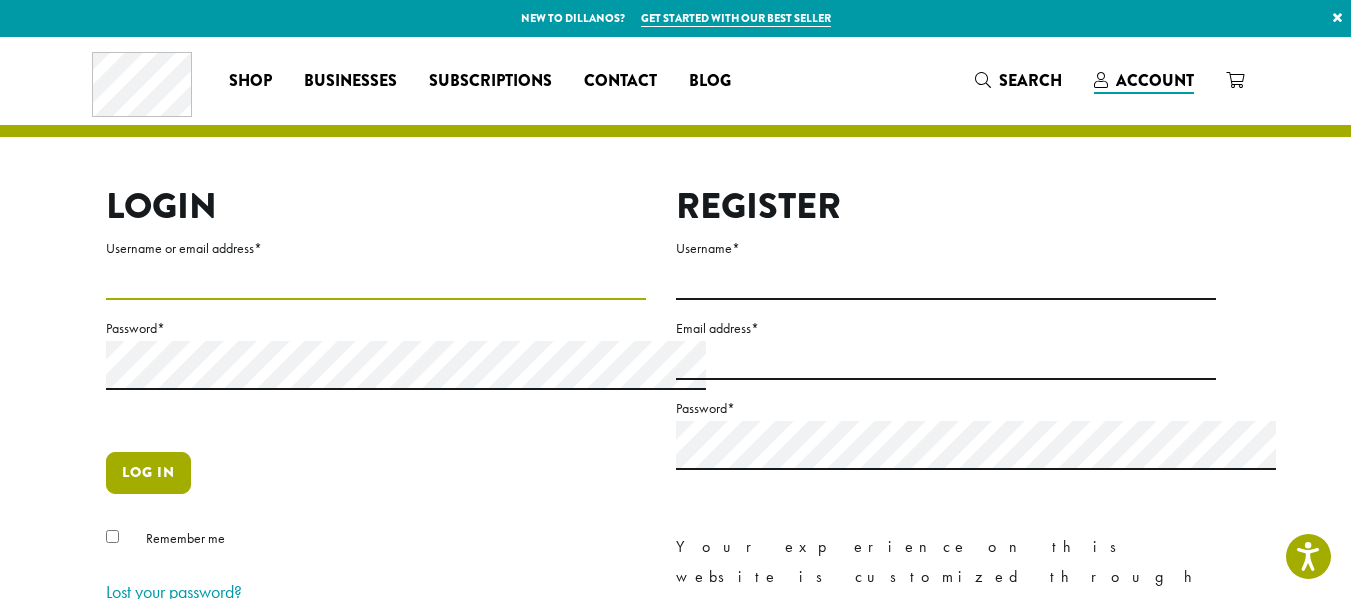 type on "**********" 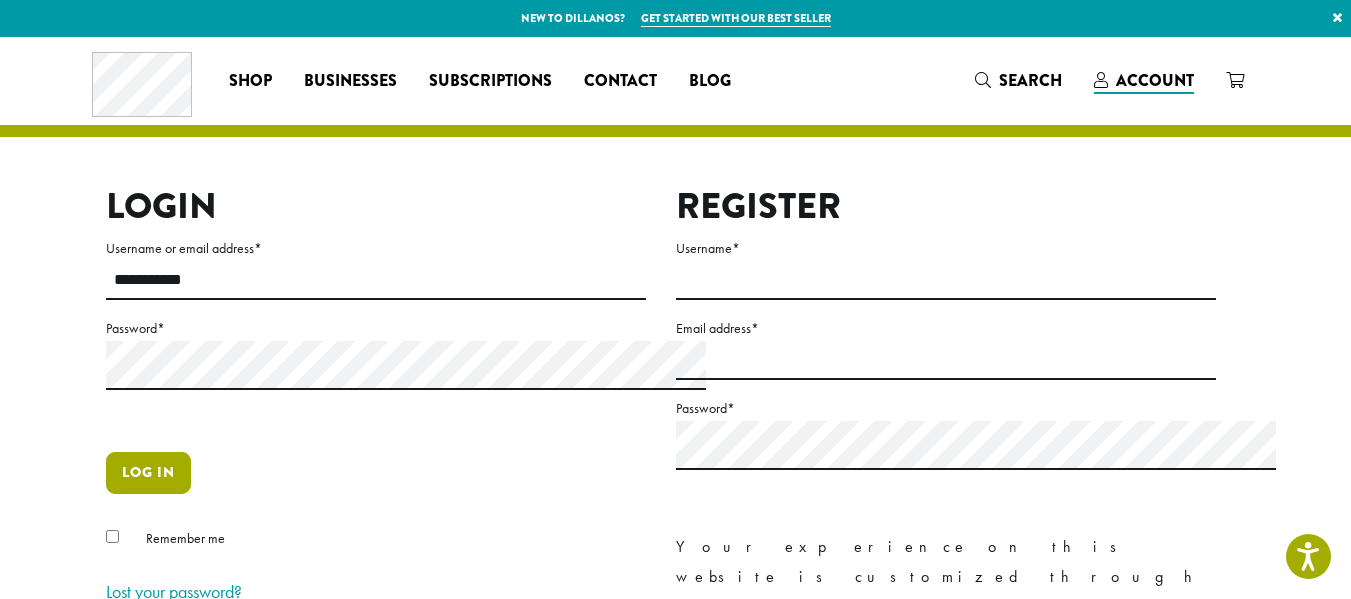 click on "Log in" at bounding box center [148, 473] 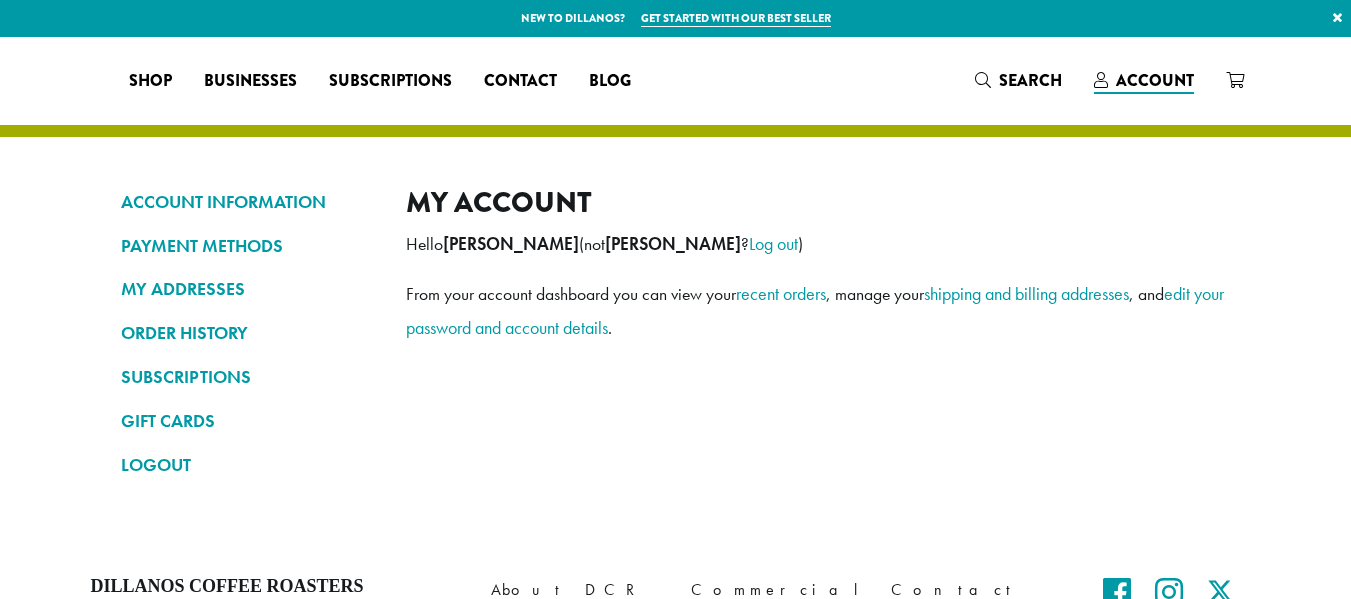scroll, scrollTop: 0, scrollLeft: 0, axis: both 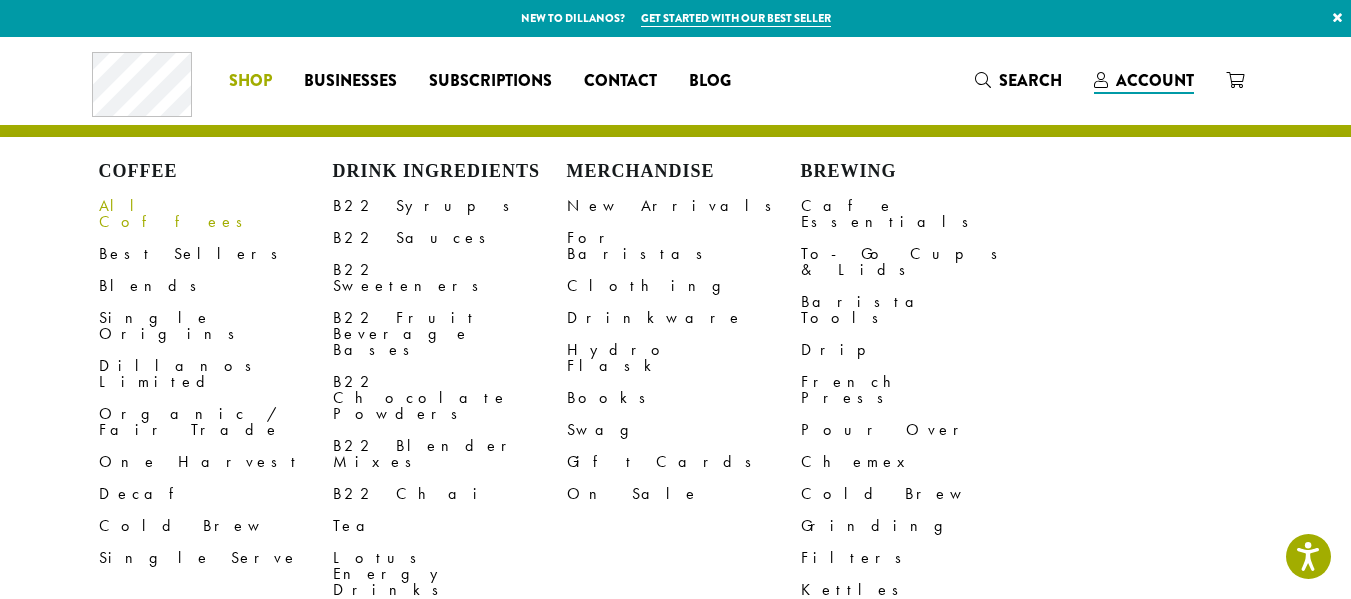 click on "All Coffees" at bounding box center [216, 214] 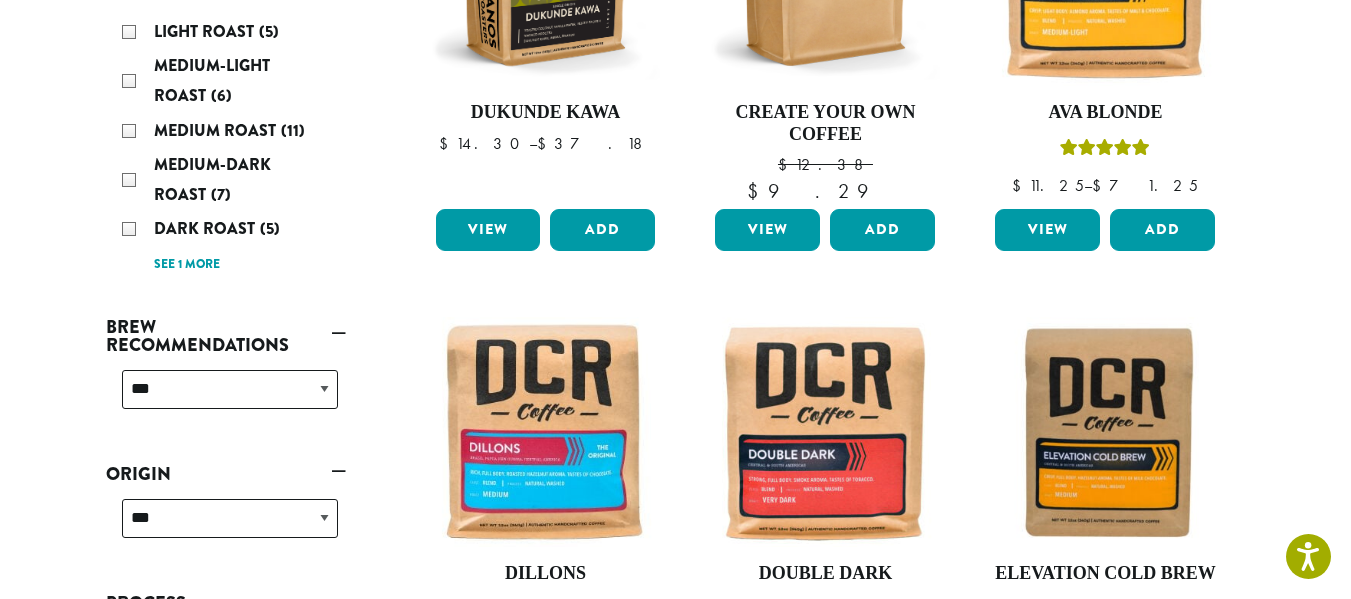 scroll, scrollTop: 740, scrollLeft: 0, axis: vertical 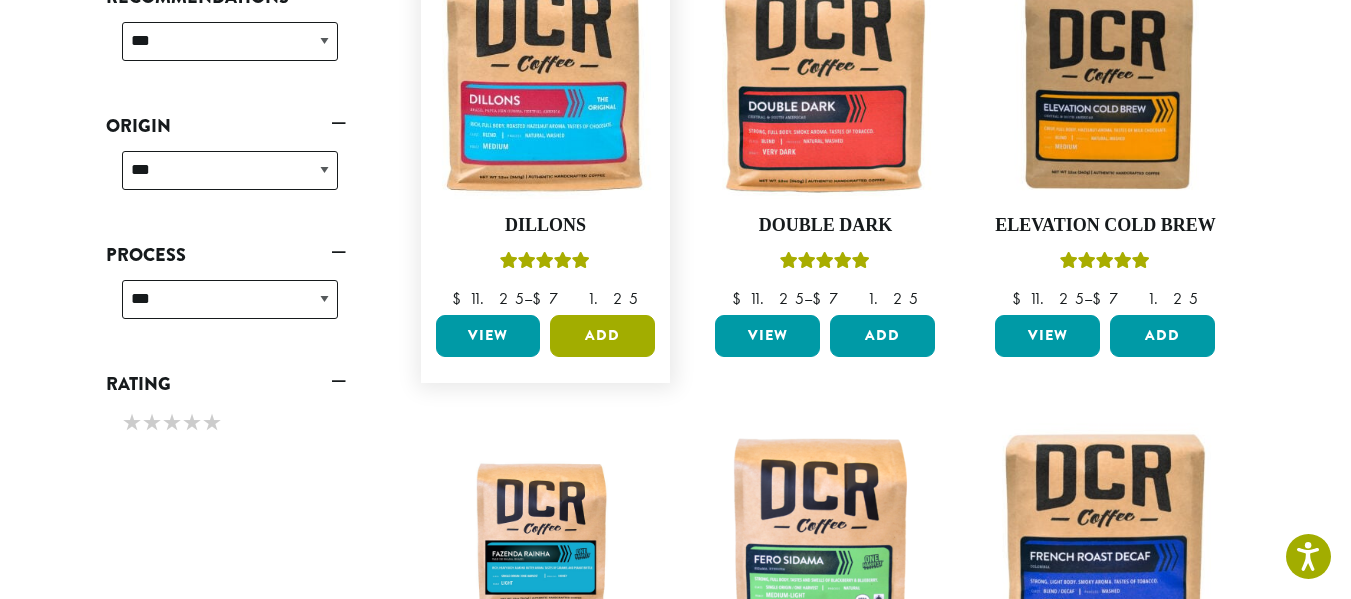 click on "Add" at bounding box center [602, 336] 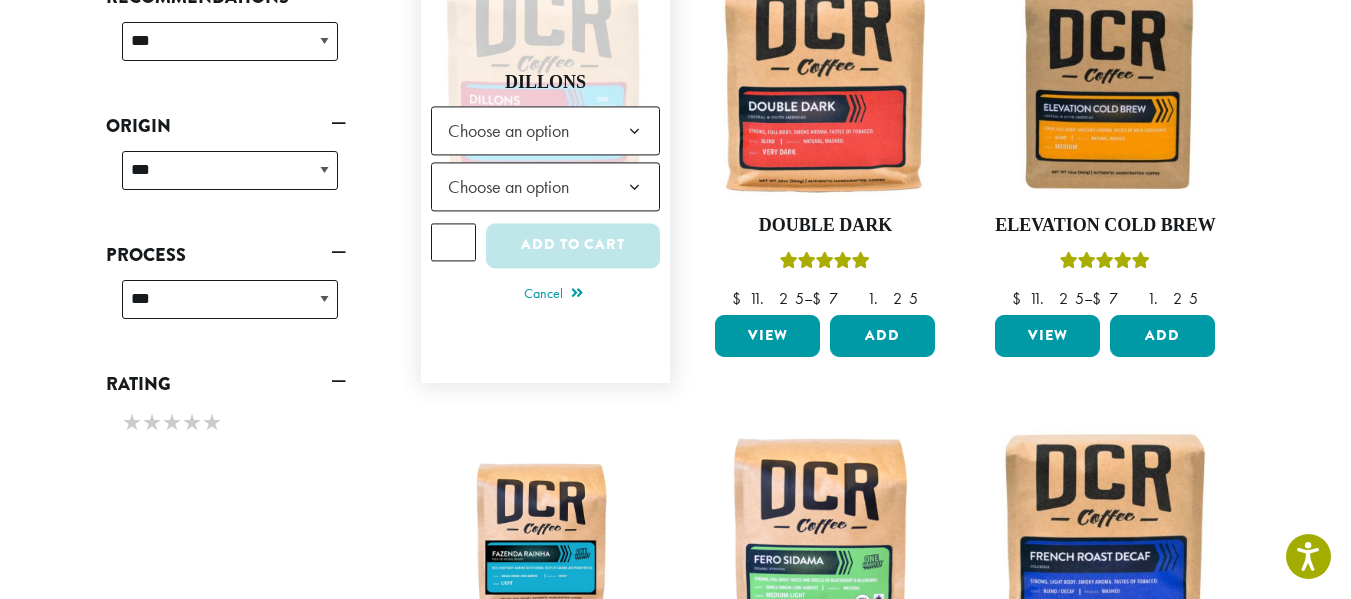 click 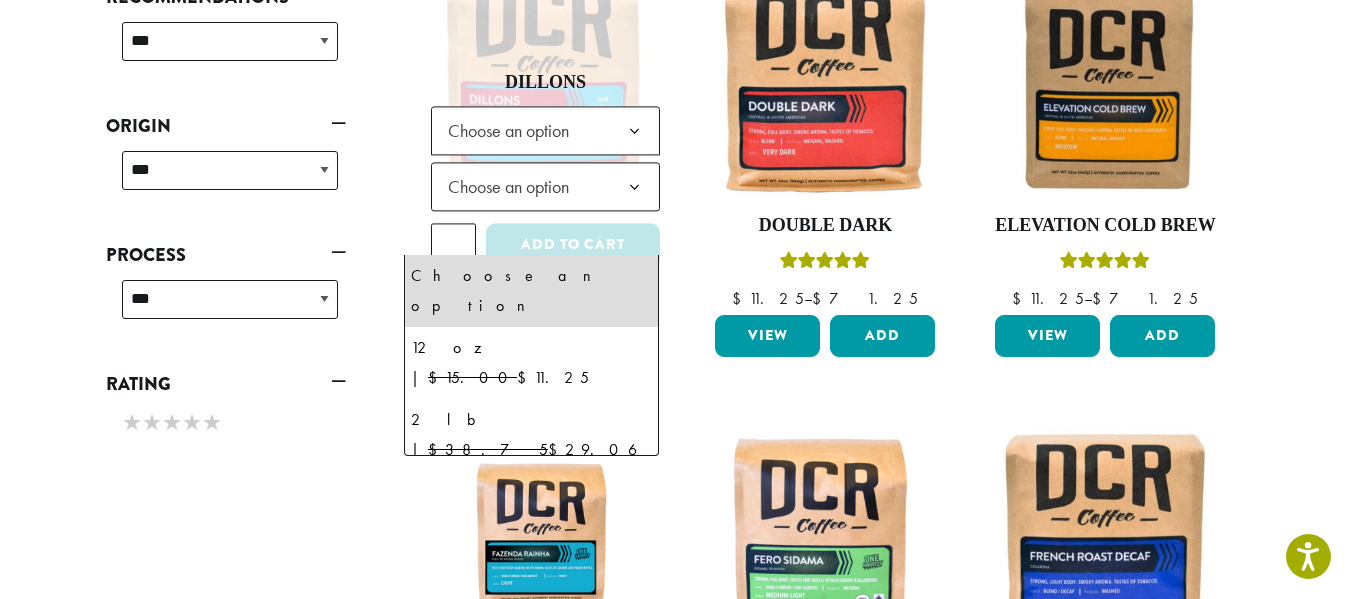 select on "**********" 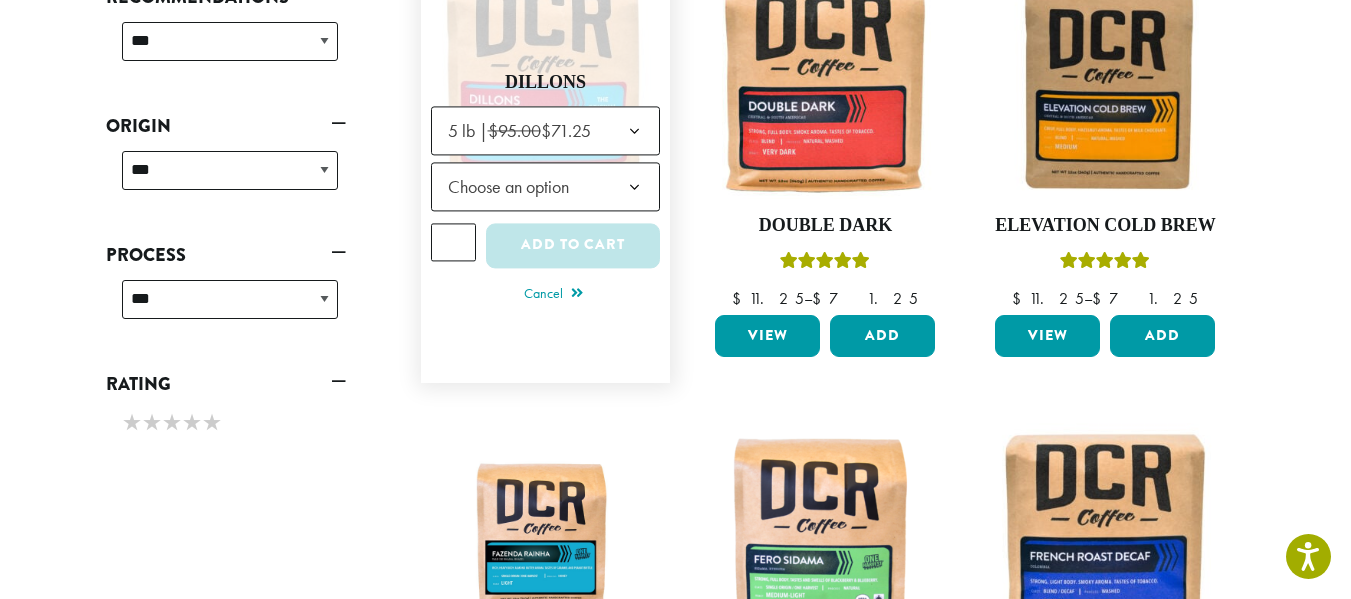 click 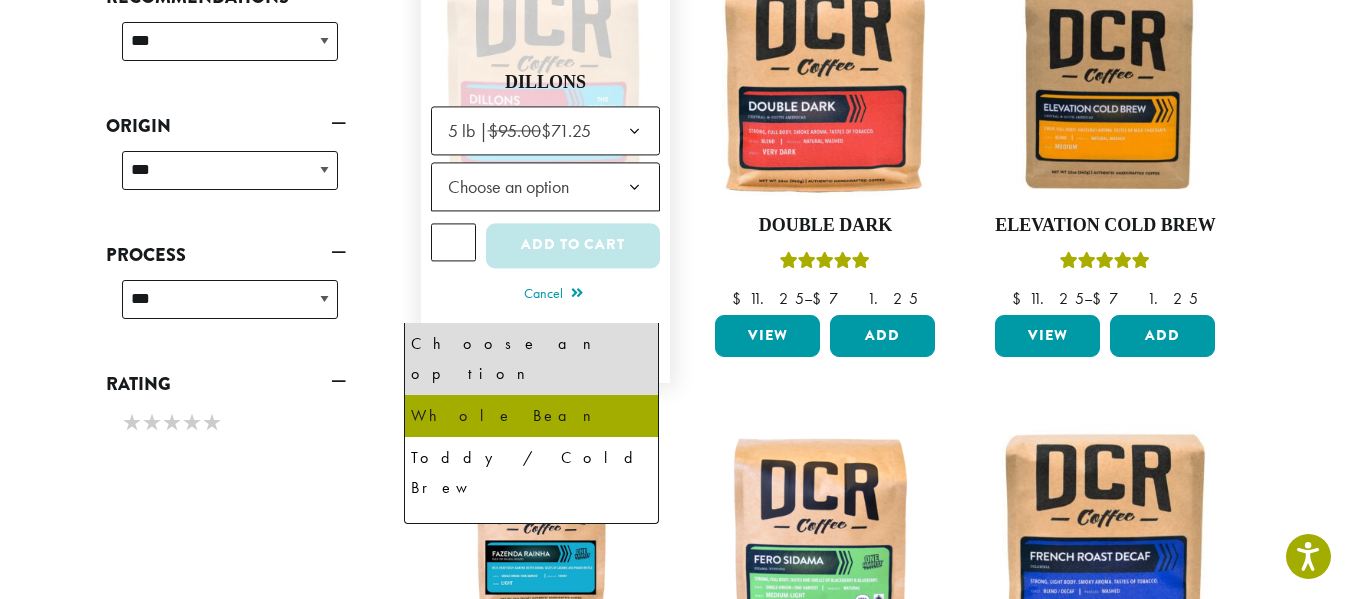 select on "**********" 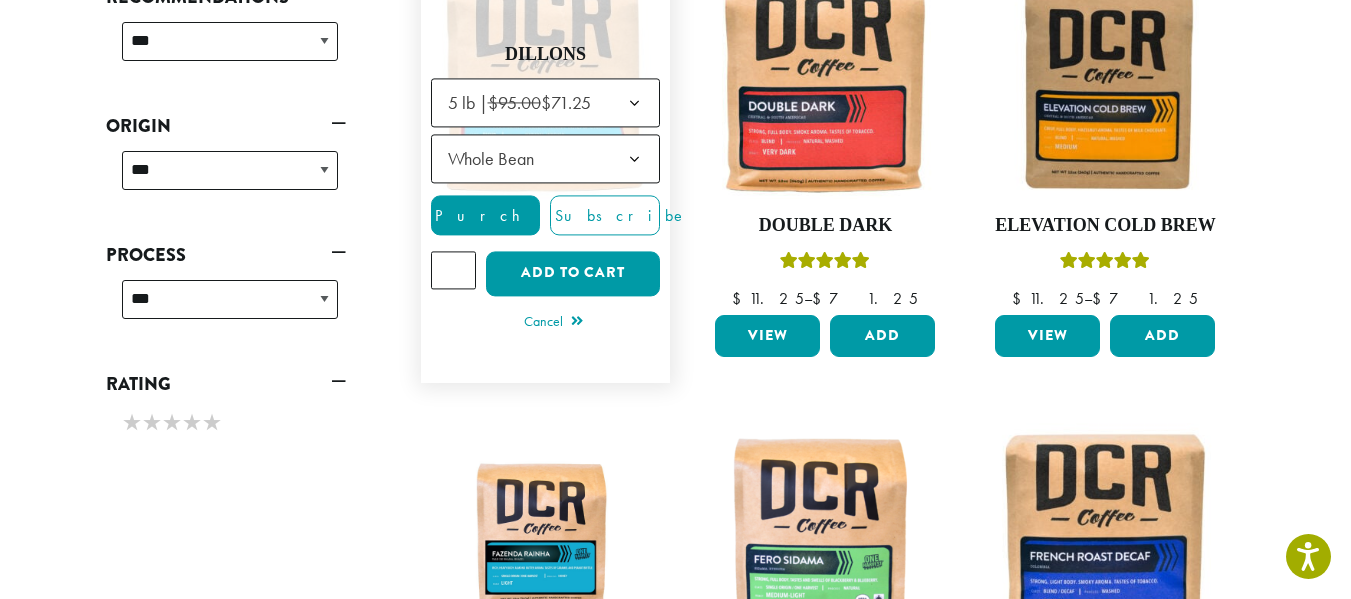 click on "*" 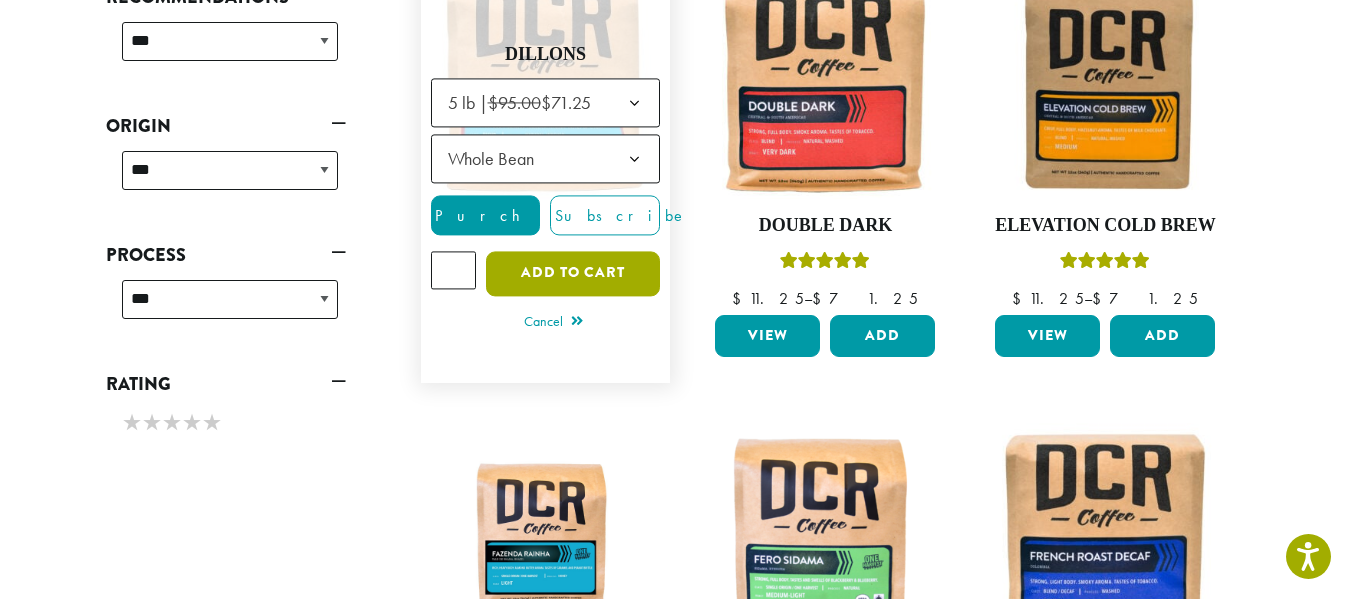 click on "Add to cart" 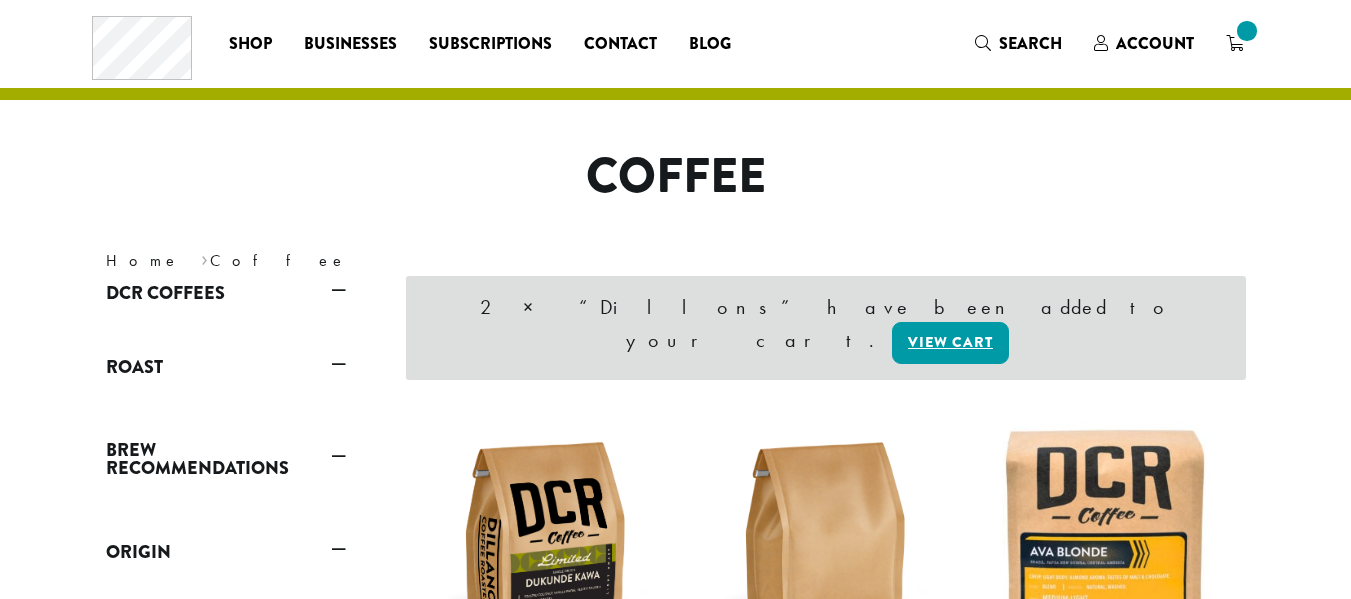 scroll, scrollTop: 0, scrollLeft: 0, axis: both 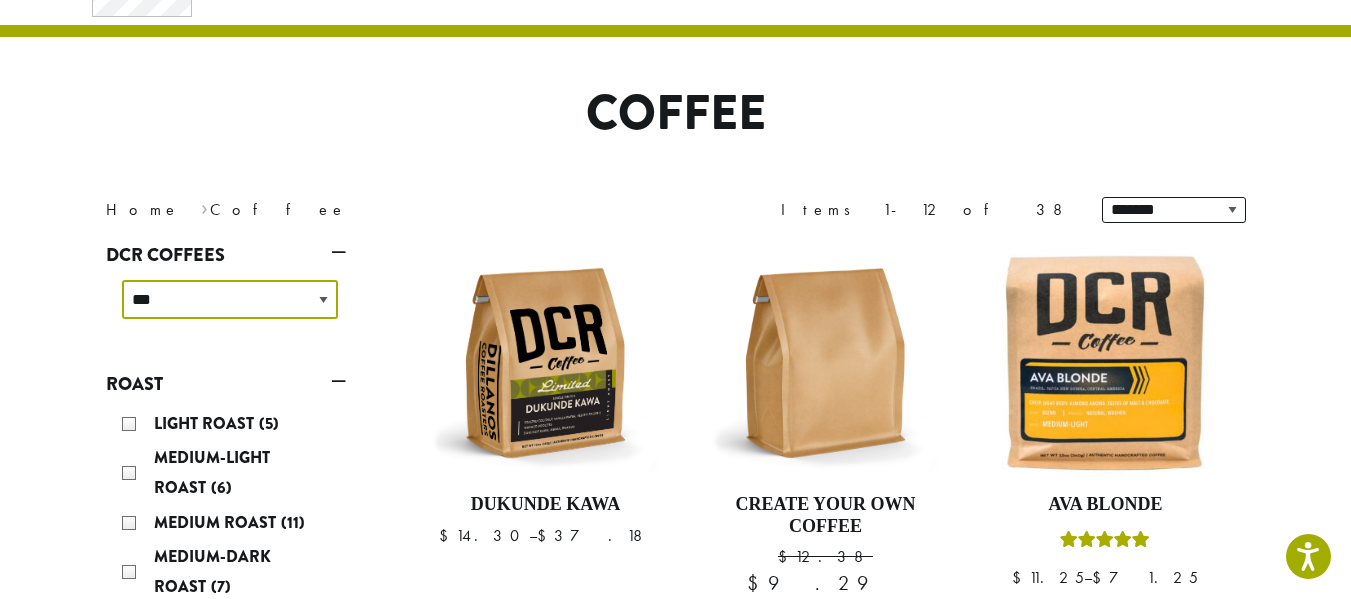 click on "**********" at bounding box center (230, 299) 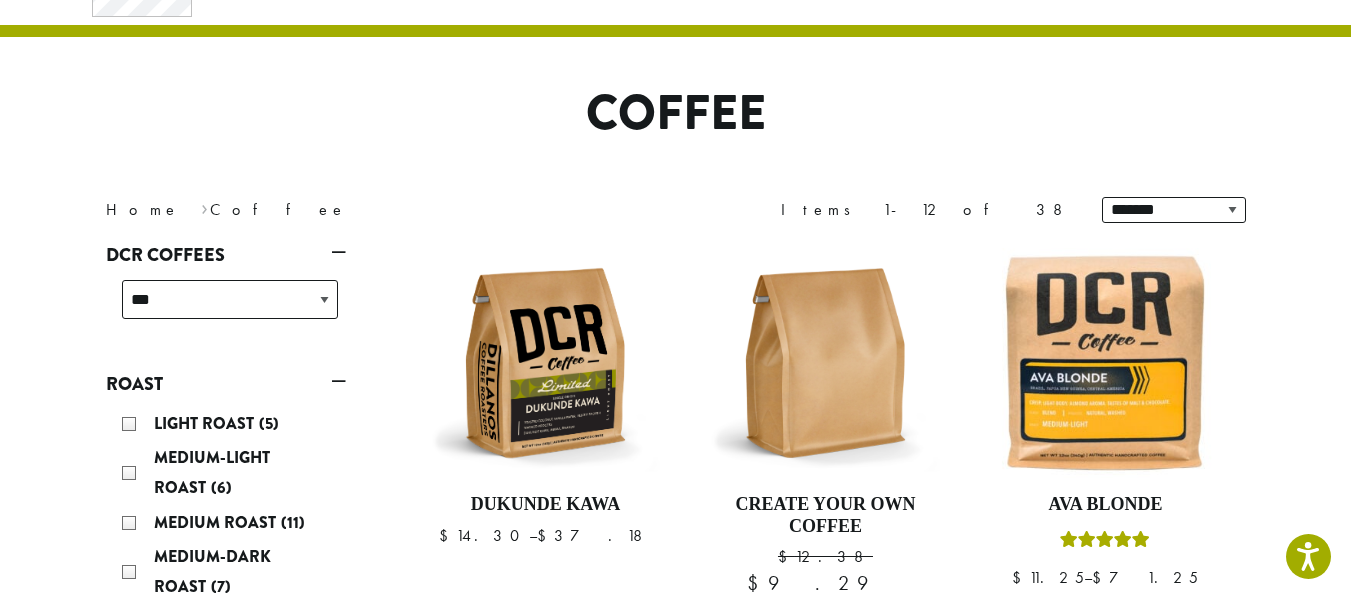click on "**********" at bounding box center [676, 1089] 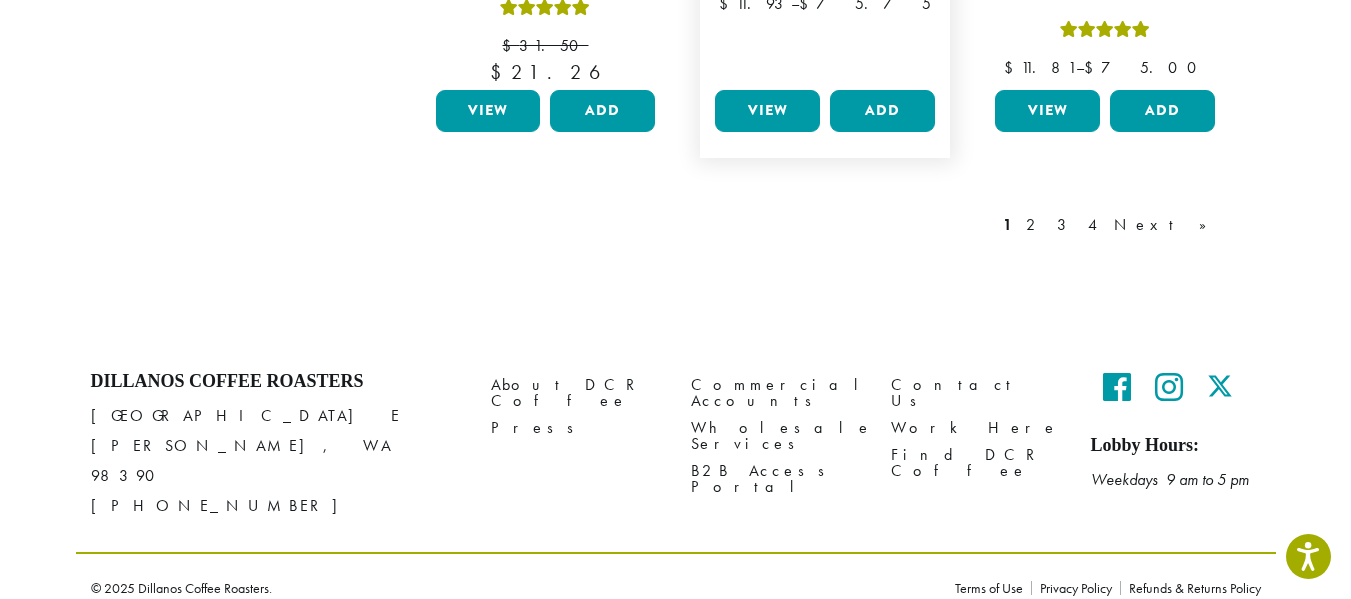 scroll, scrollTop: 2100, scrollLeft: 0, axis: vertical 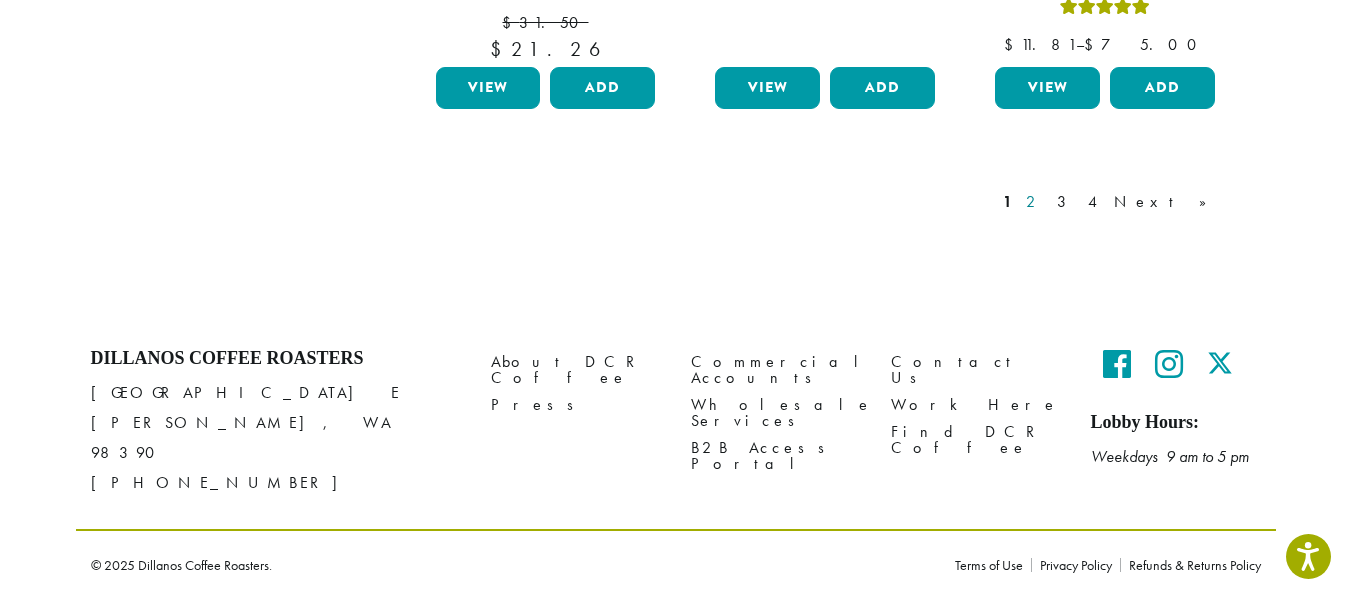 click on "2" at bounding box center (1034, 202) 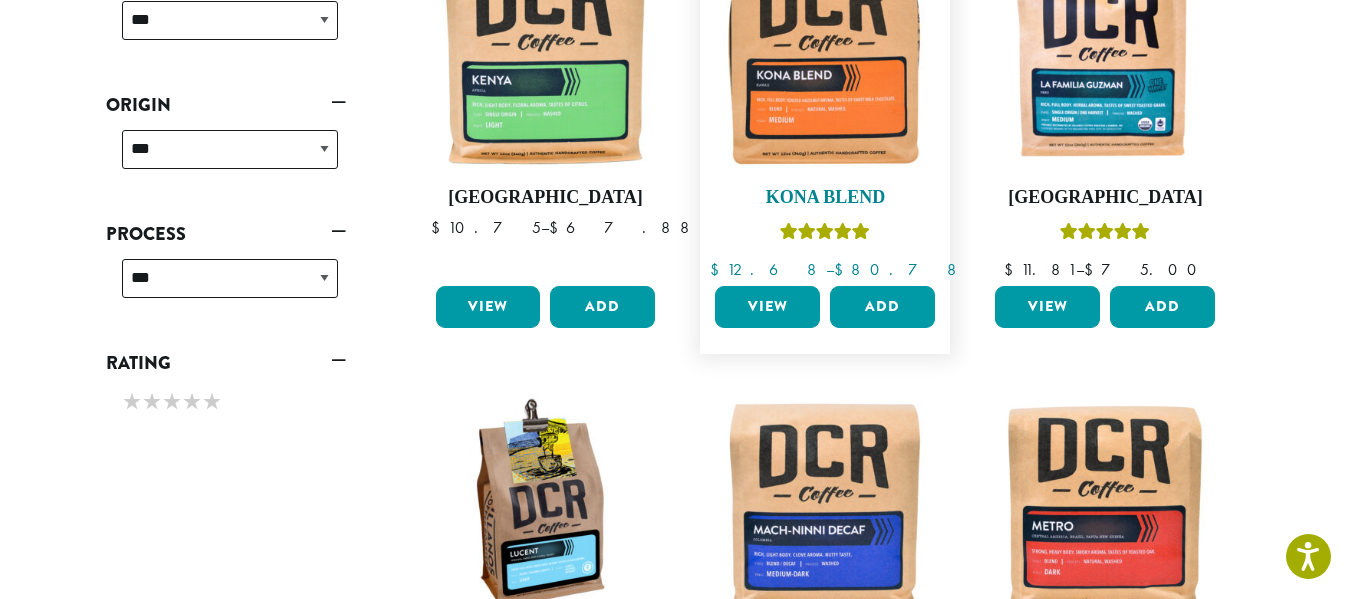 scroll, scrollTop: 863, scrollLeft: 0, axis: vertical 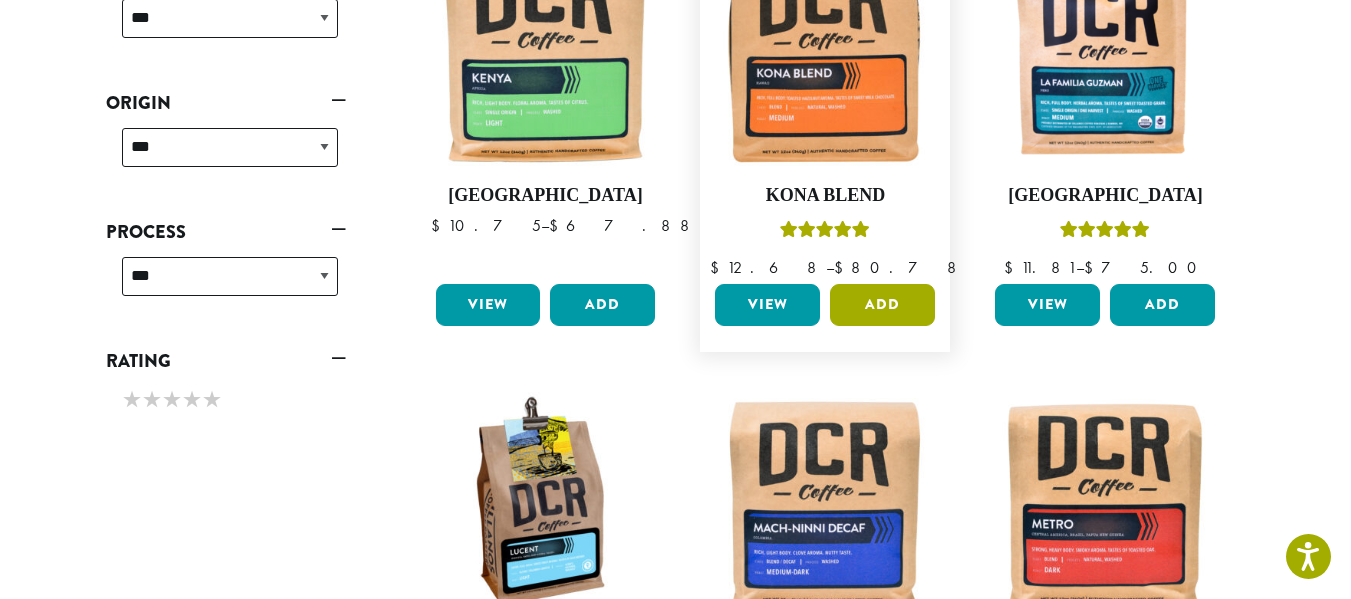 click on "Add" at bounding box center [882, 305] 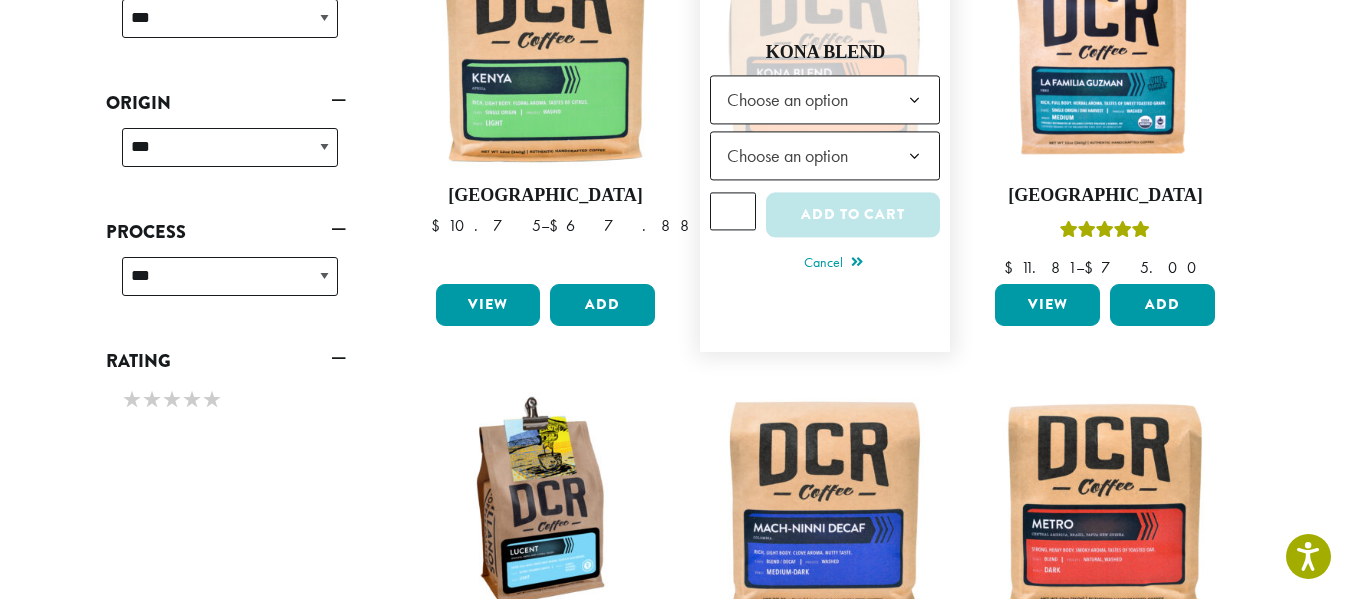 click 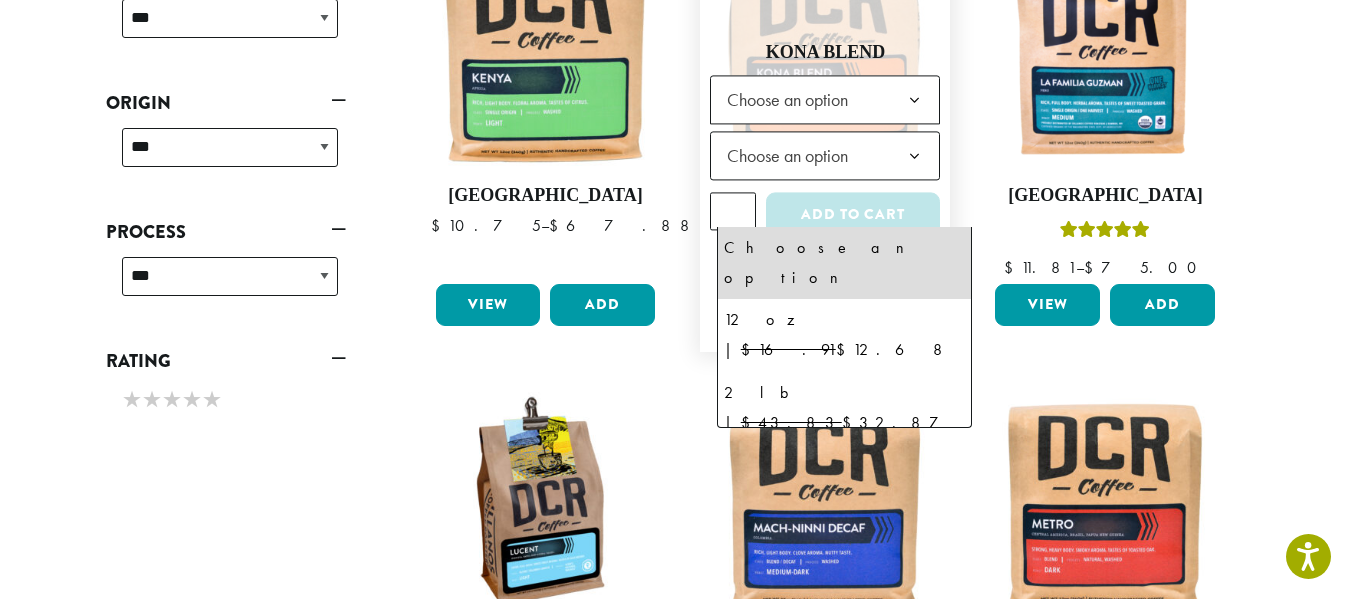 select on "**********" 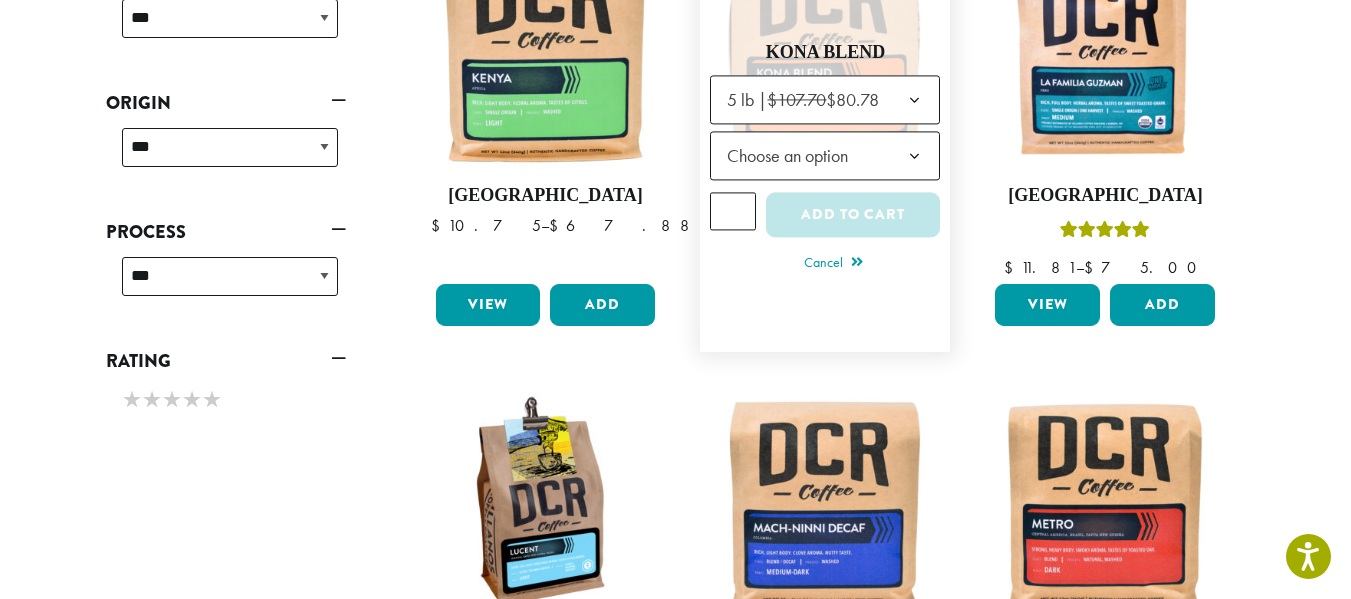 click 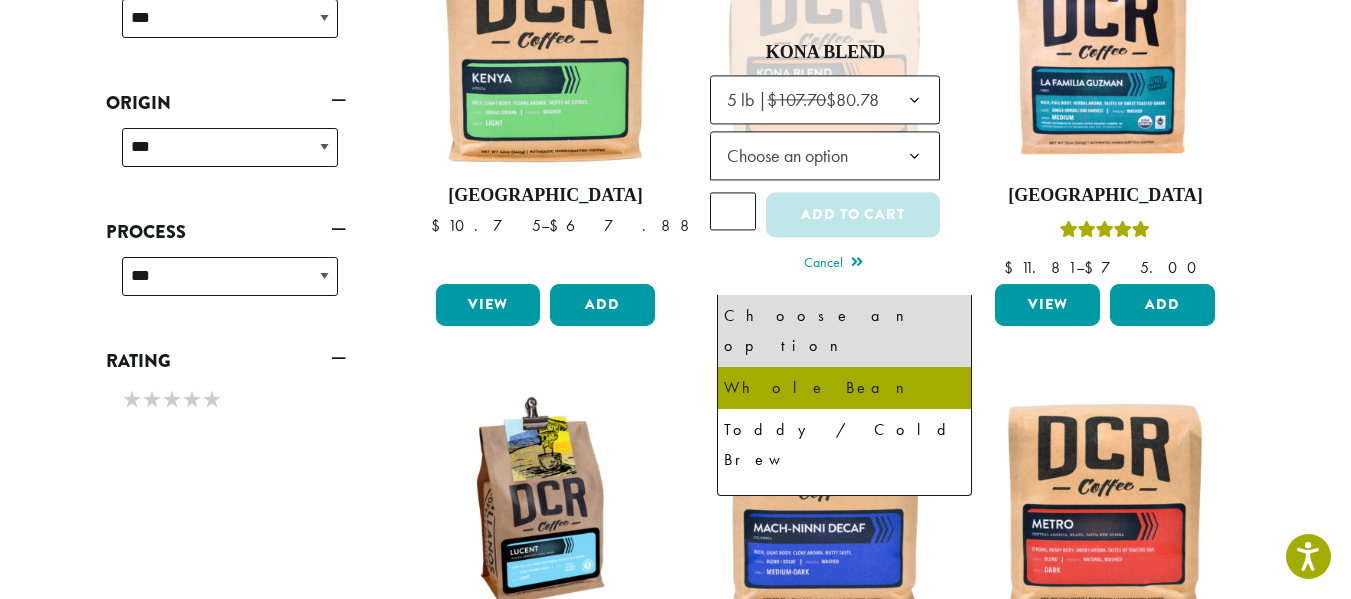 select on "**********" 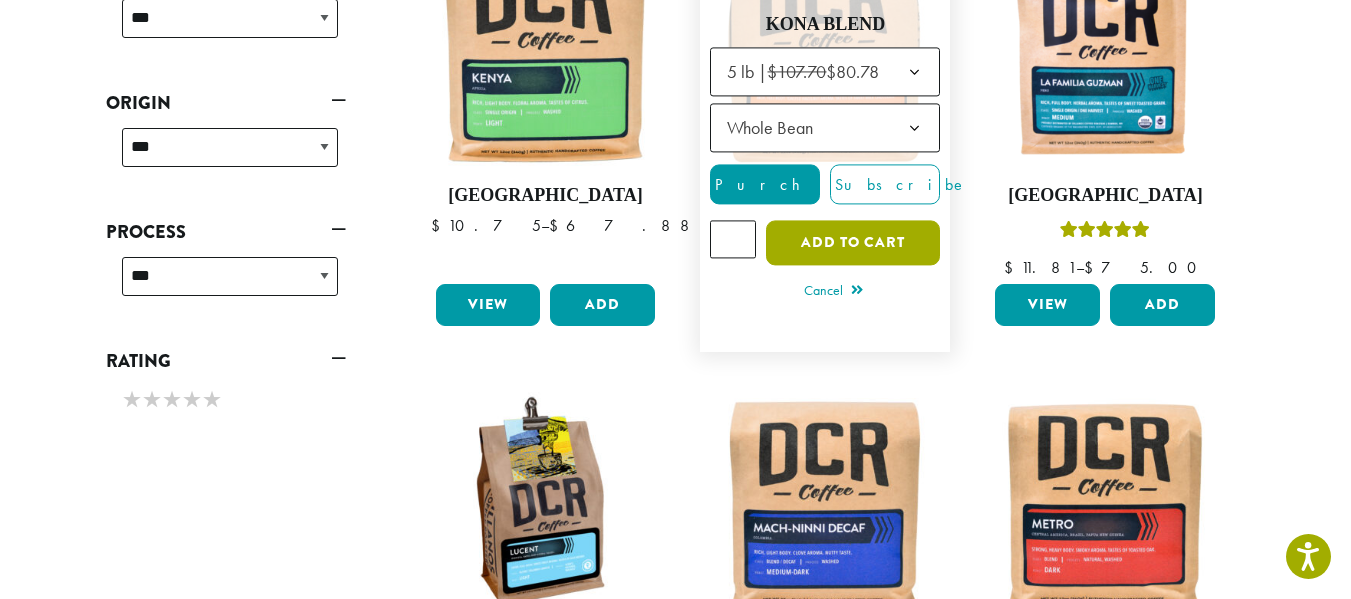 click on "Add to cart" 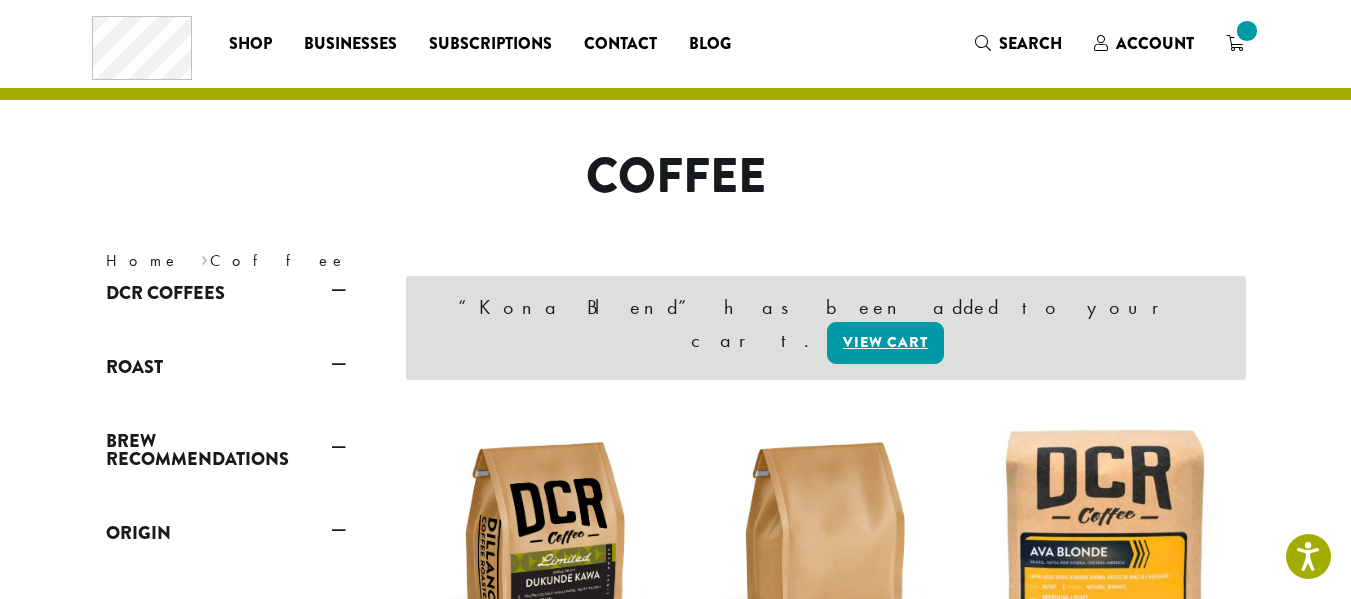 scroll, scrollTop: 0, scrollLeft: 0, axis: both 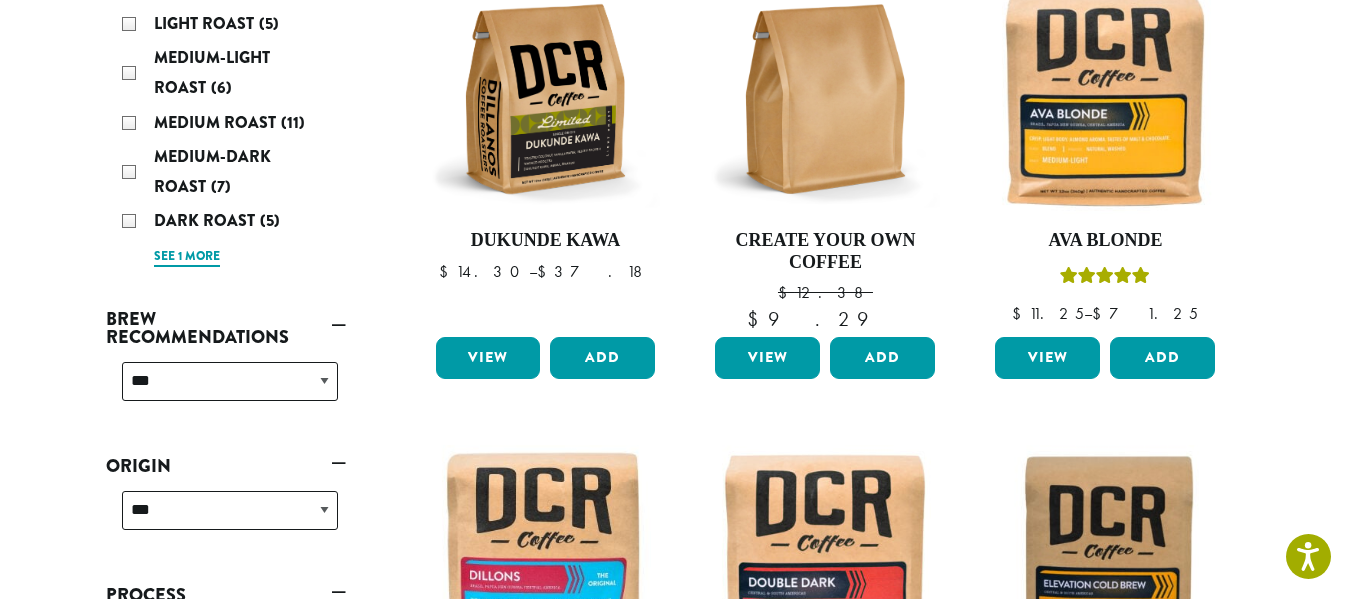 click on "See 1 more" at bounding box center [187, 257] 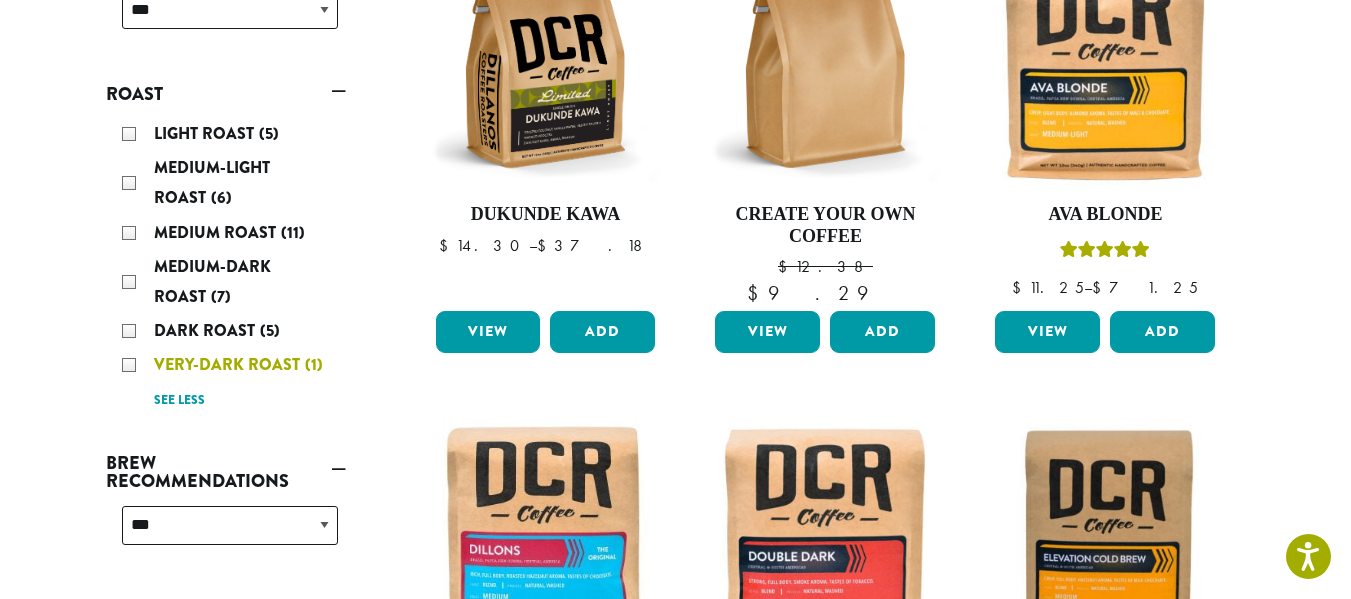 scroll, scrollTop: 200, scrollLeft: 0, axis: vertical 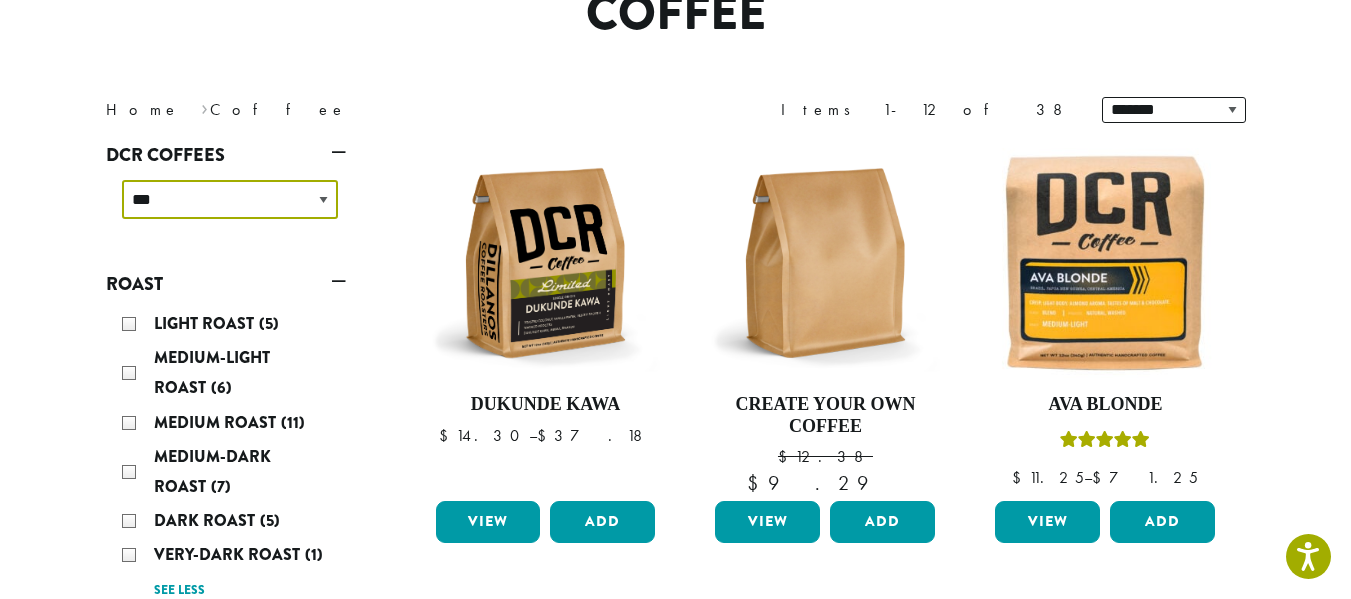 click on "**********" at bounding box center [230, 199] 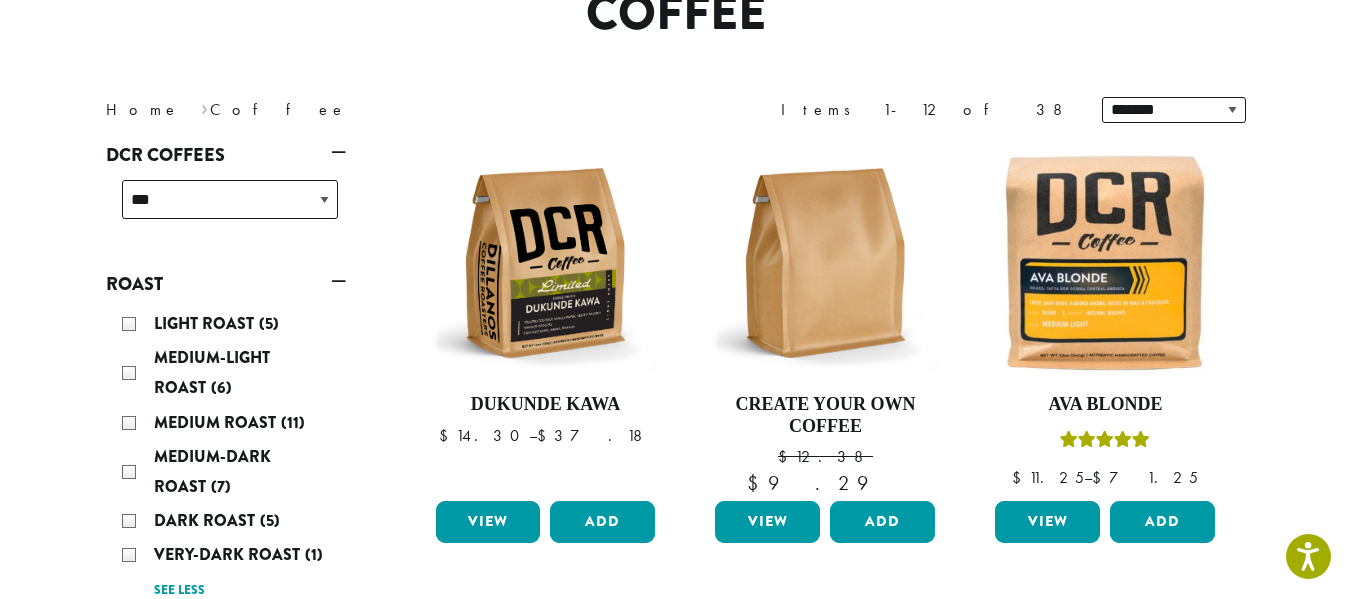 click on "**********" at bounding box center (676, 989) 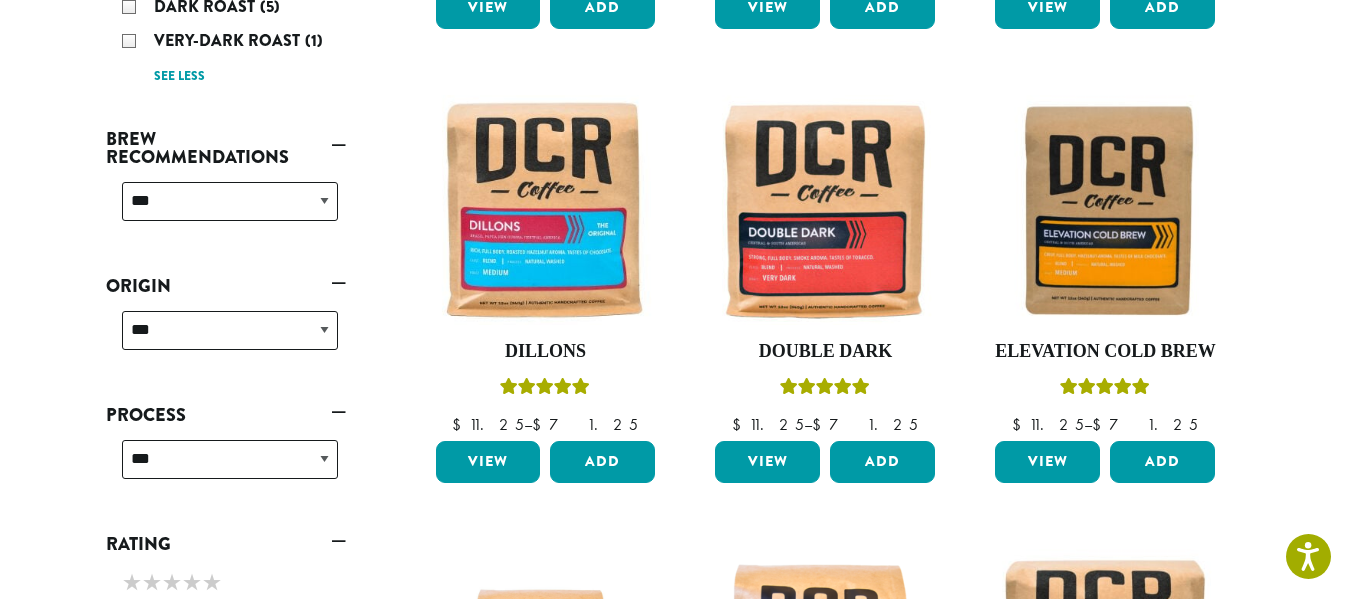 scroll, scrollTop: 900, scrollLeft: 0, axis: vertical 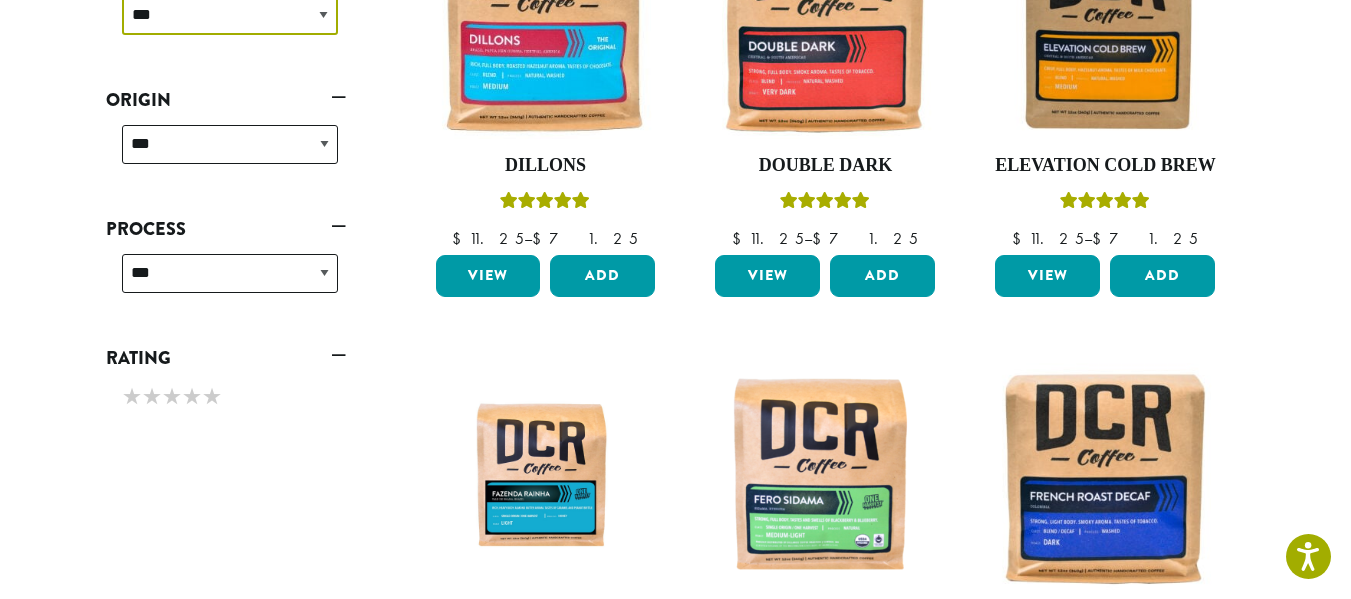 click on "**********" at bounding box center (230, 15) 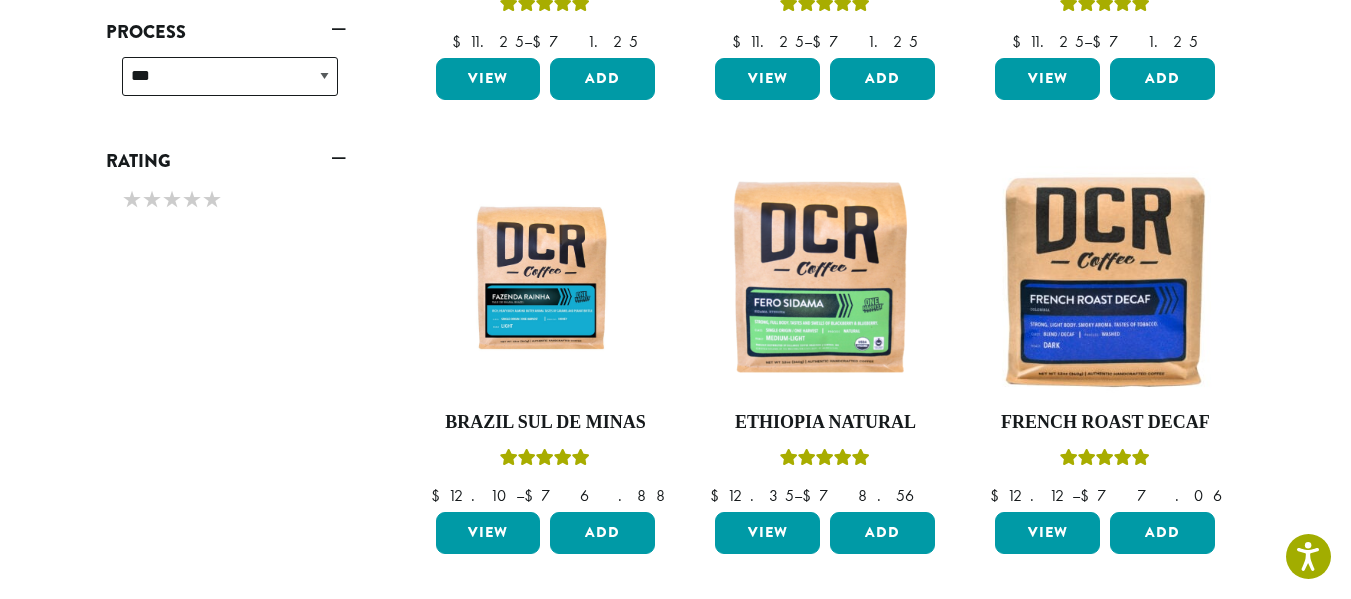 scroll, scrollTop: 1100, scrollLeft: 0, axis: vertical 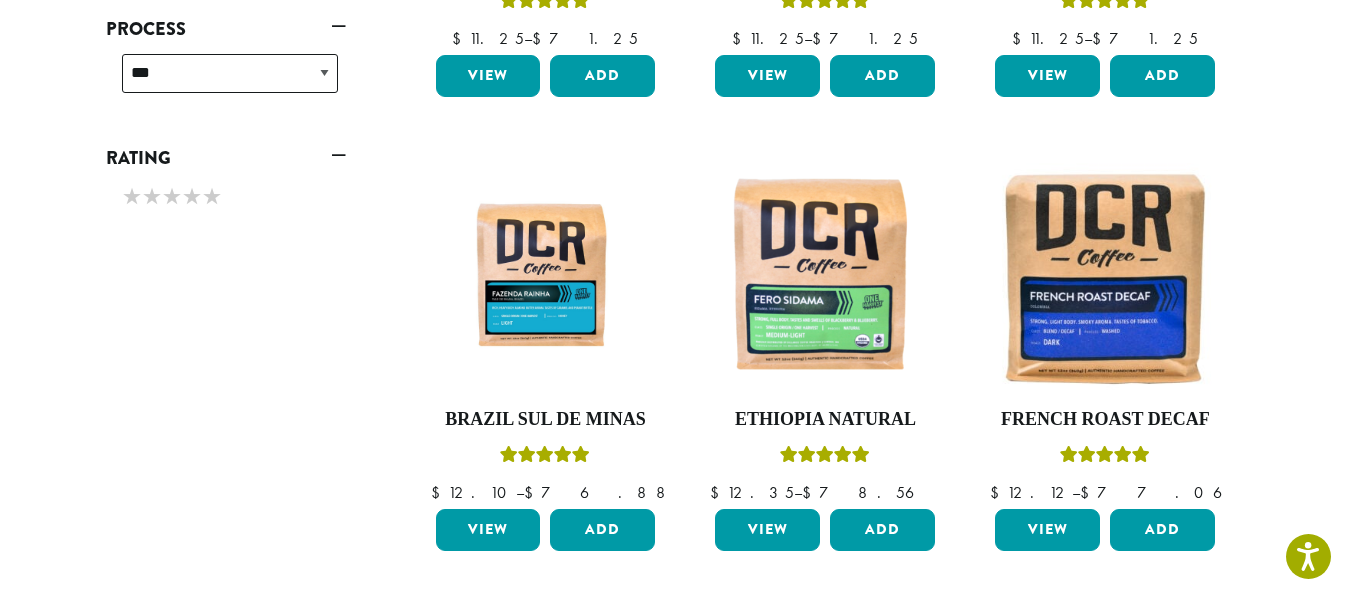 click on "**********" at bounding box center [230, -185] 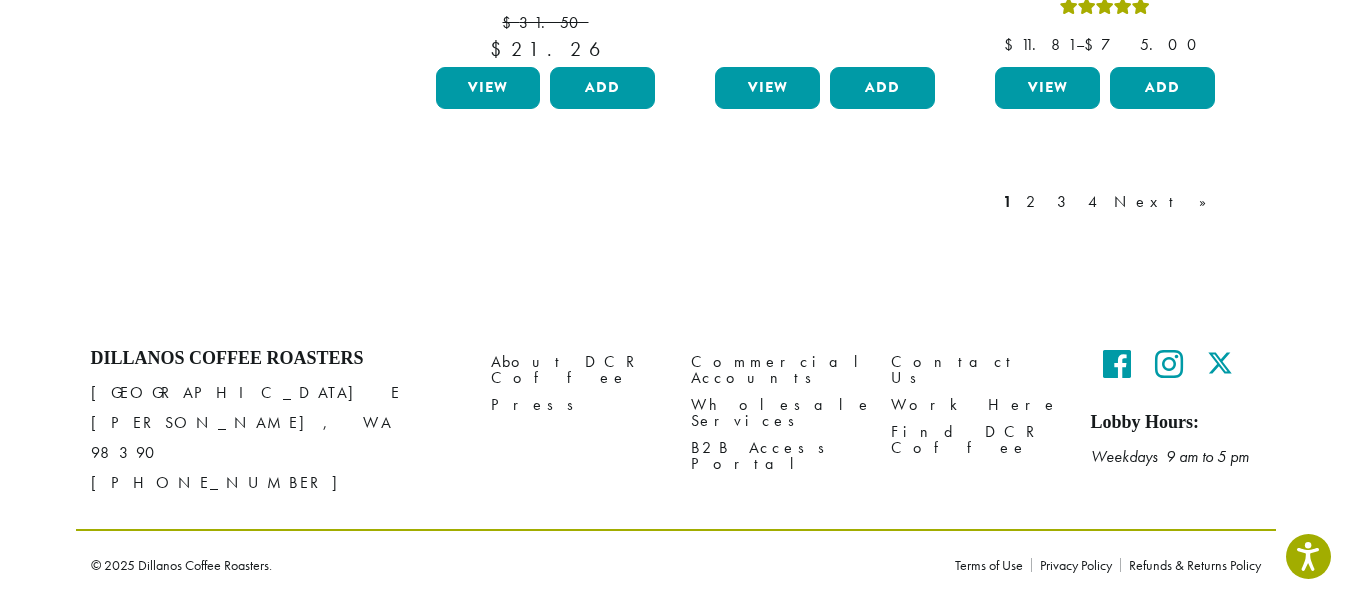 scroll, scrollTop: 2200, scrollLeft: 0, axis: vertical 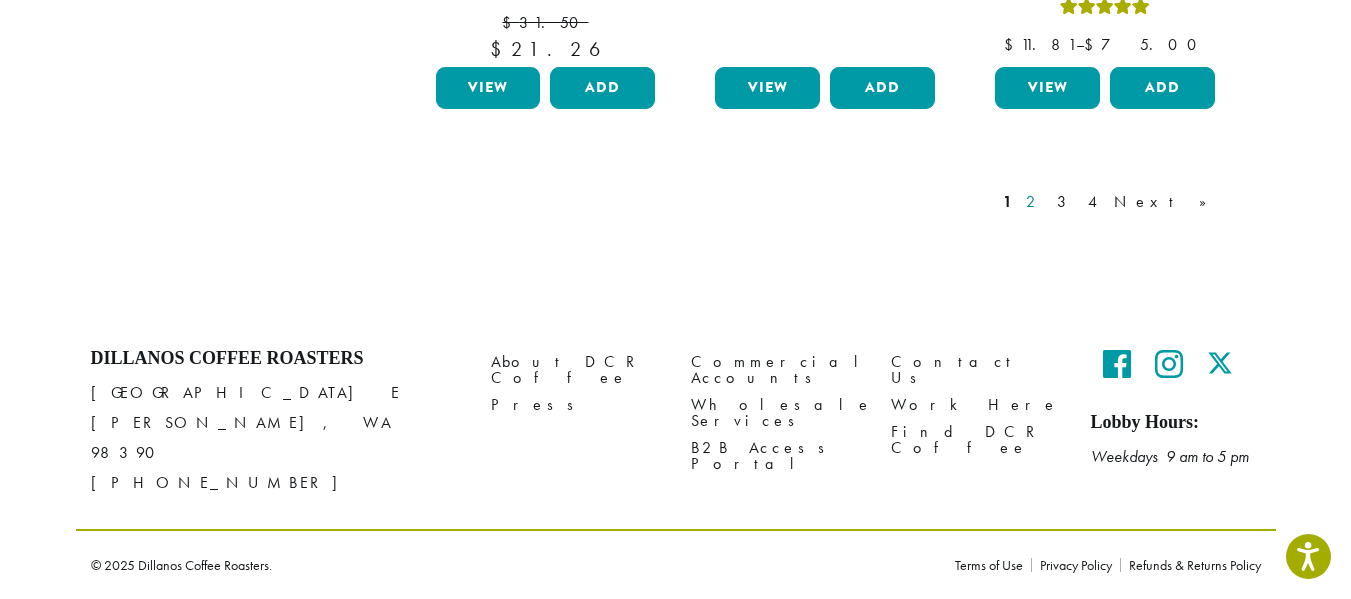 click on "2" at bounding box center [1034, 202] 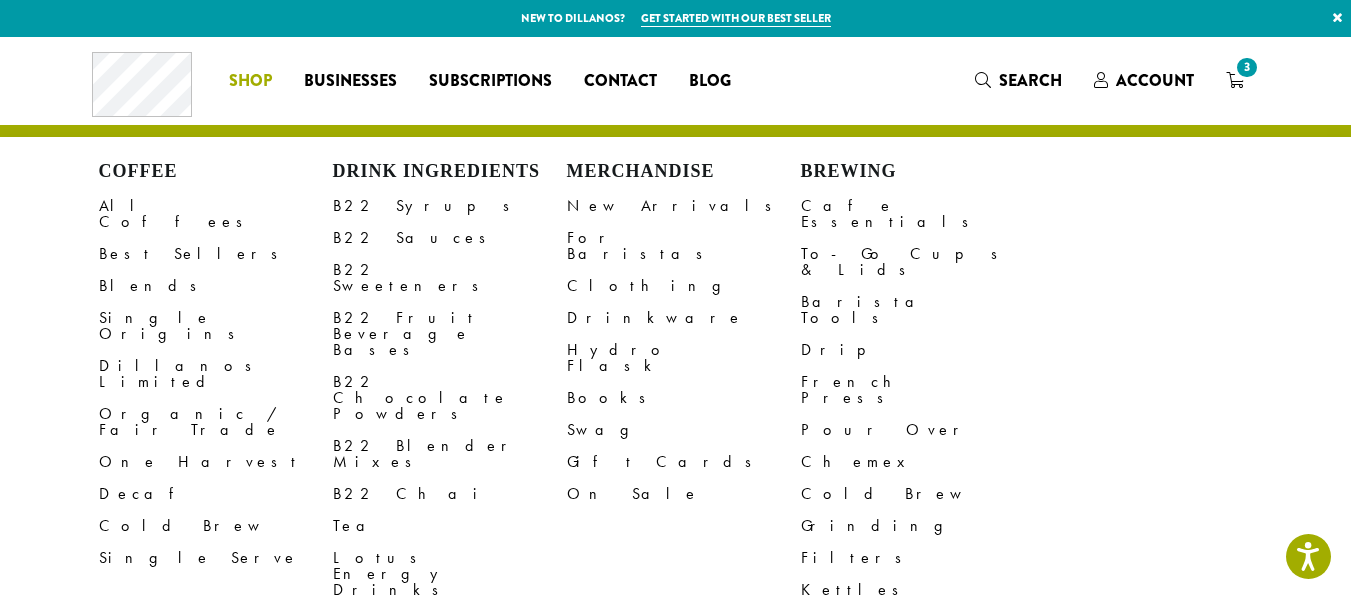 scroll, scrollTop: 163, scrollLeft: 0, axis: vertical 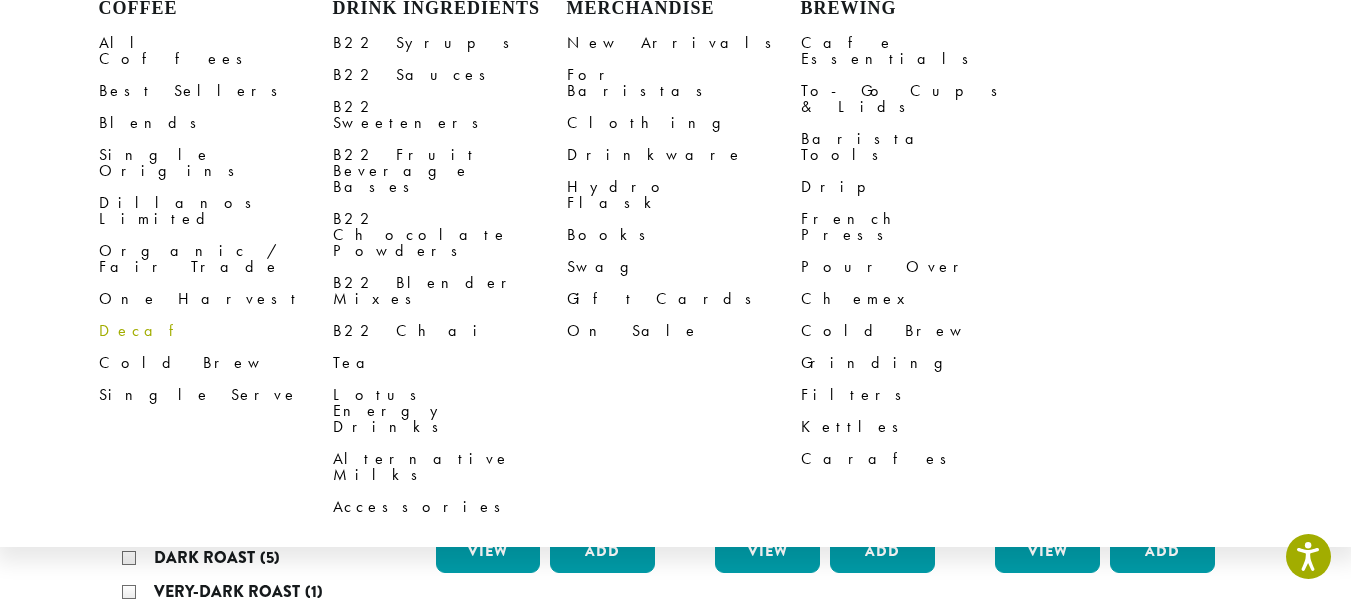 click on "Decaf" at bounding box center (216, 331) 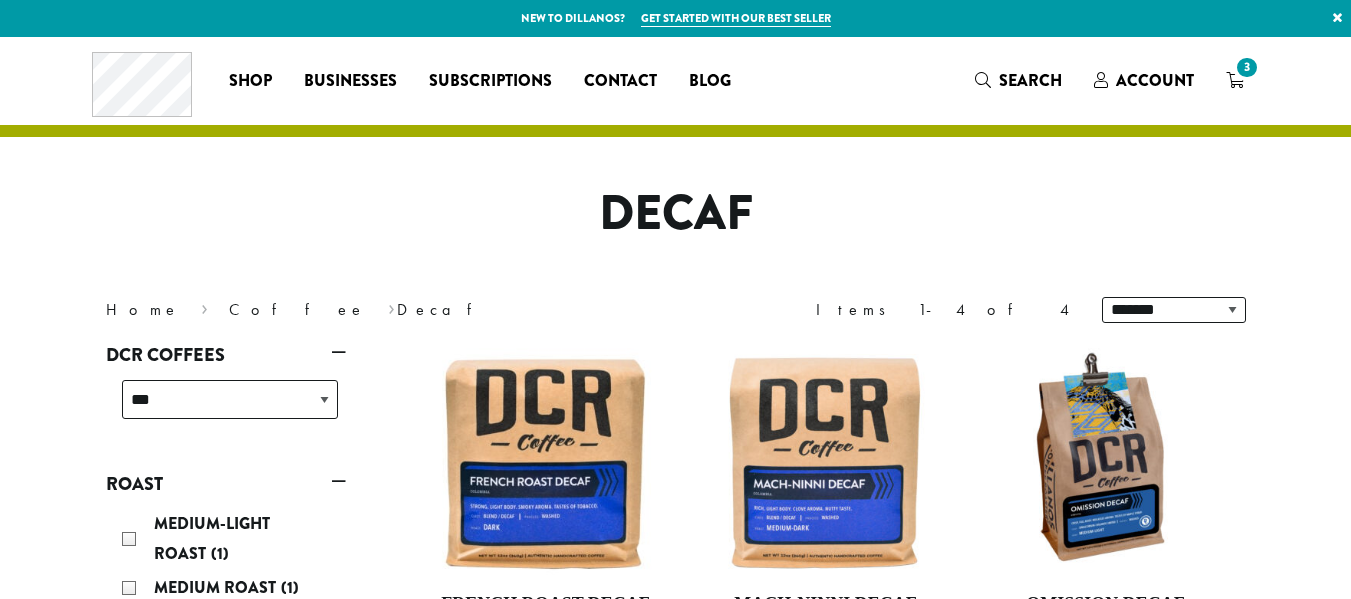 scroll, scrollTop: 0, scrollLeft: 0, axis: both 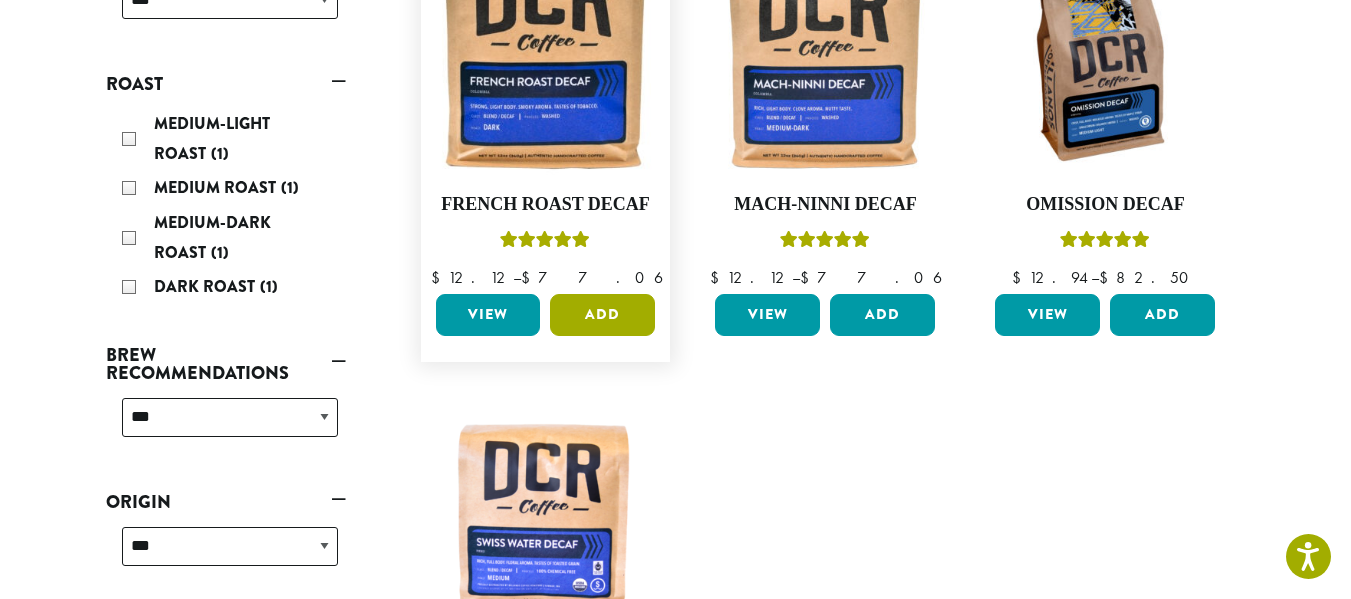 click on "Add" at bounding box center (602, 315) 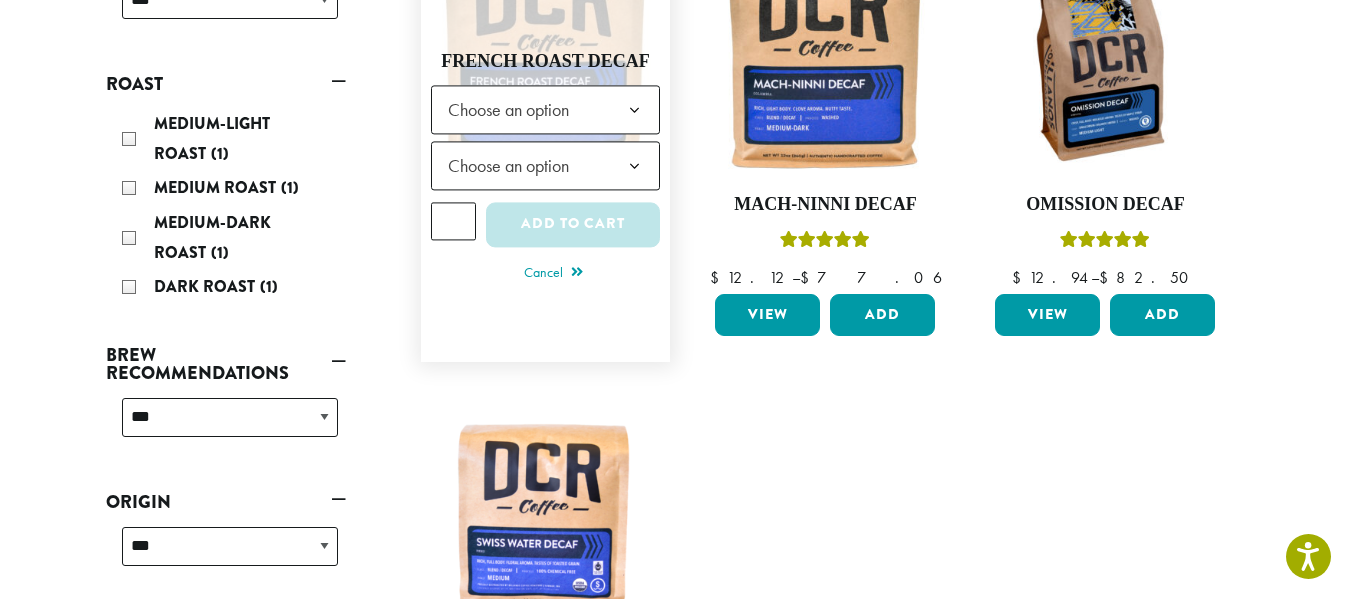 click 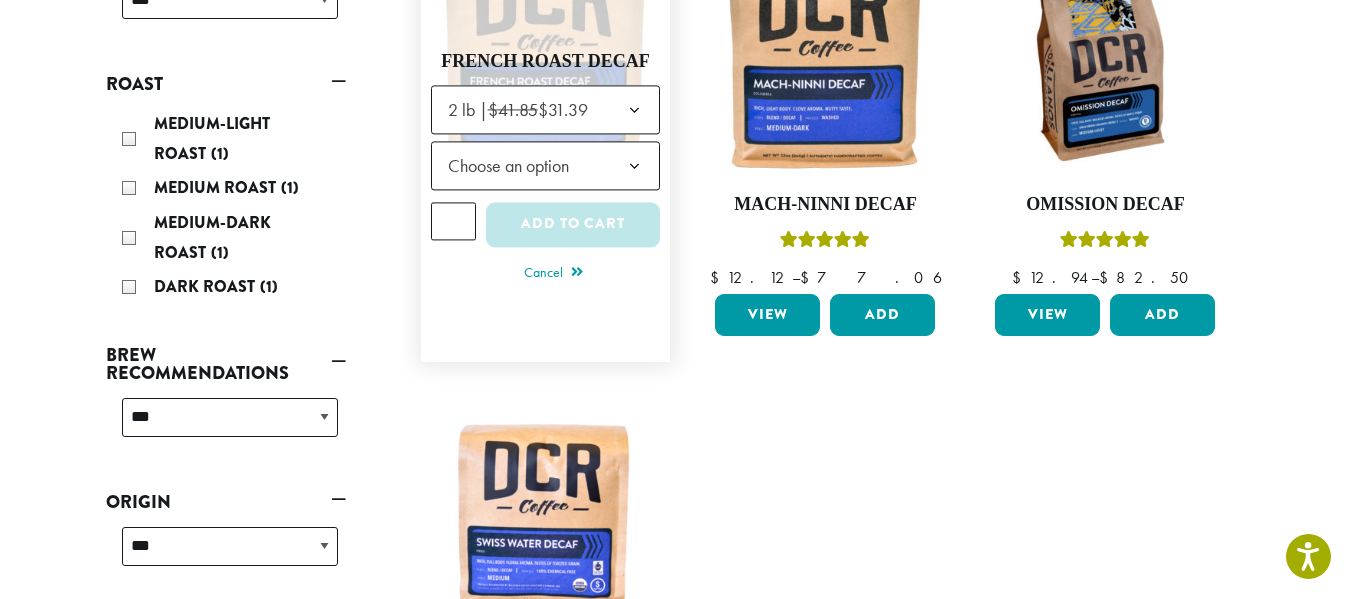 click 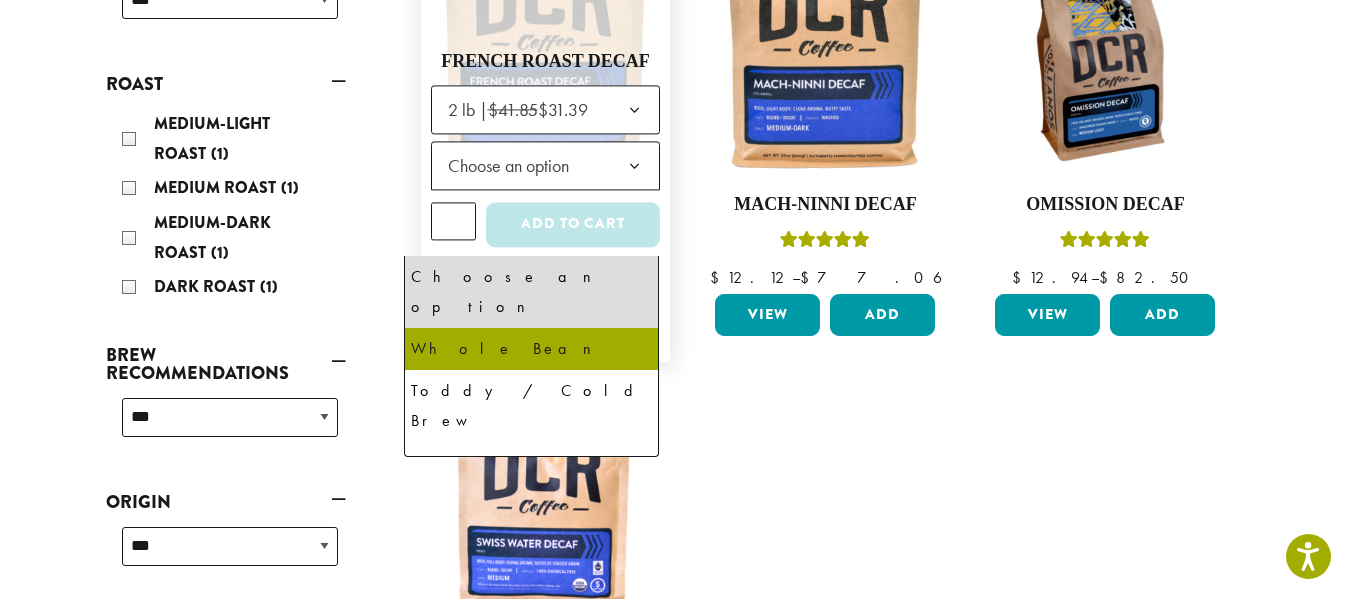 select on "**********" 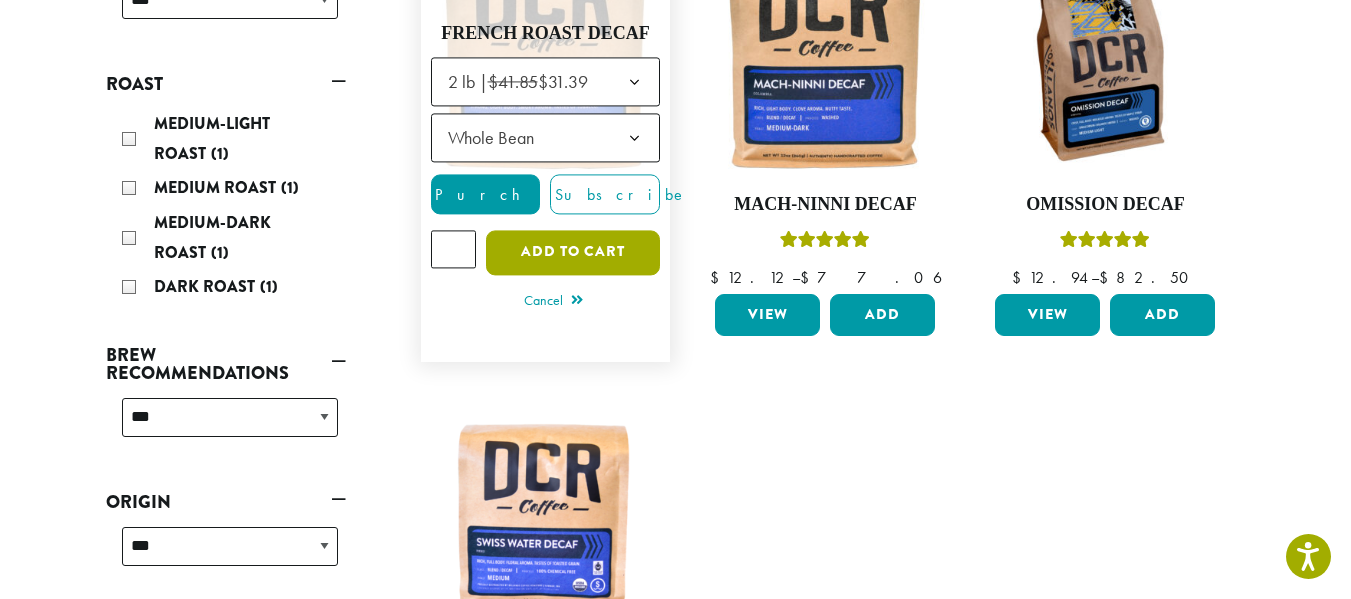 click on "Add to cart" 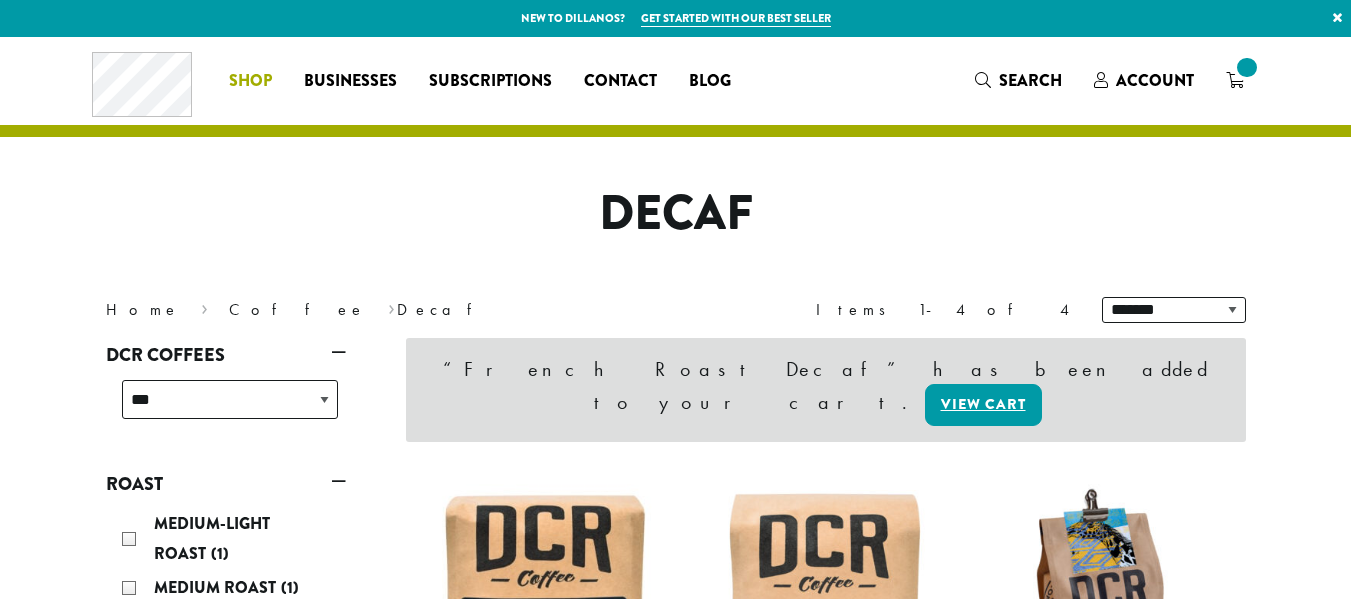scroll, scrollTop: 0, scrollLeft: 0, axis: both 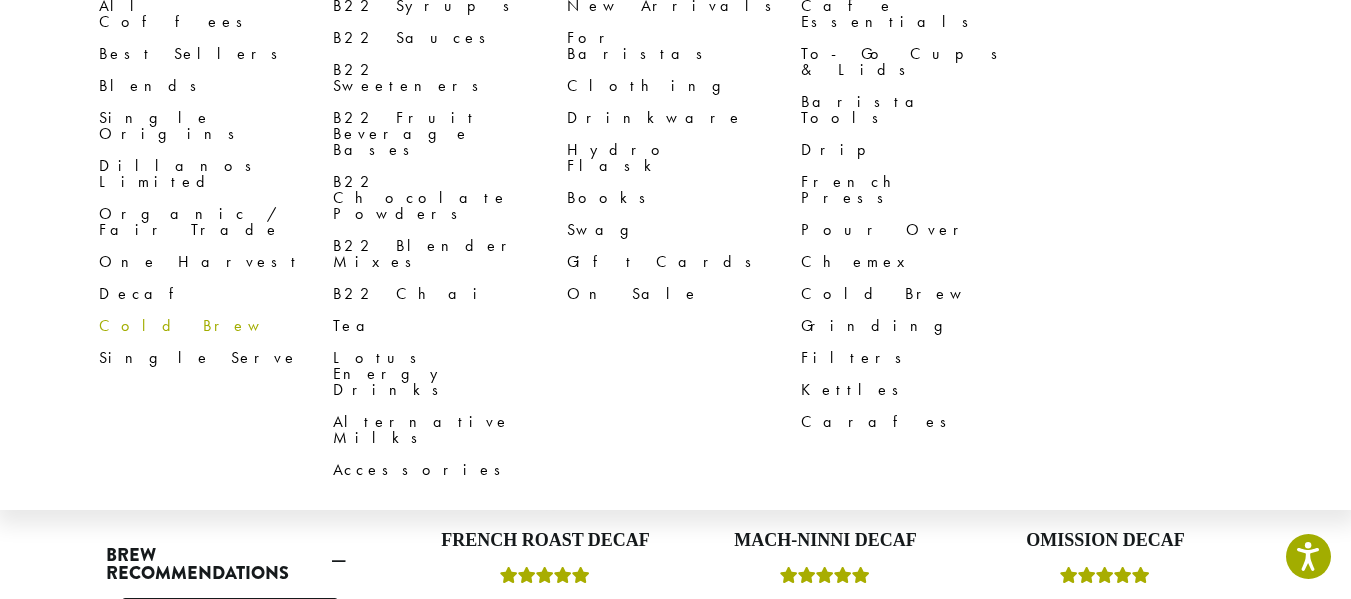 click on "Cold Brew" at bounding box center (216, 326) 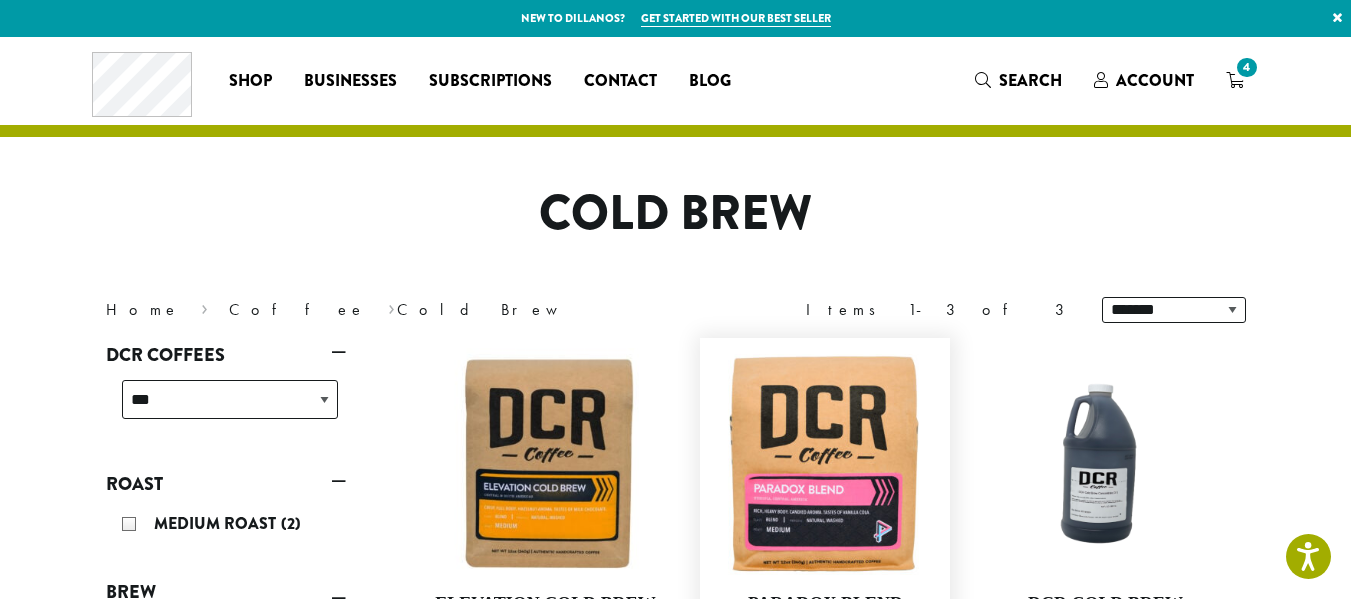 scroll, scrollTop: 400, scrollLeft: 0, axis: vertical 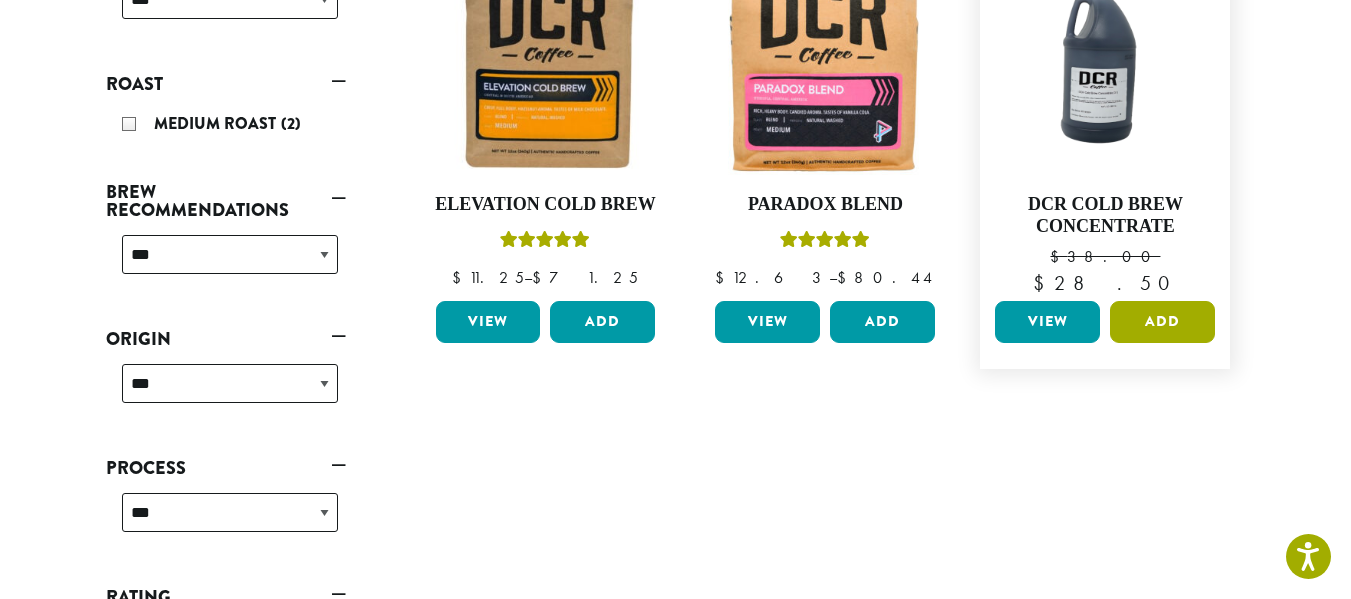 click on "Add" at bounding box center [1162, 322] 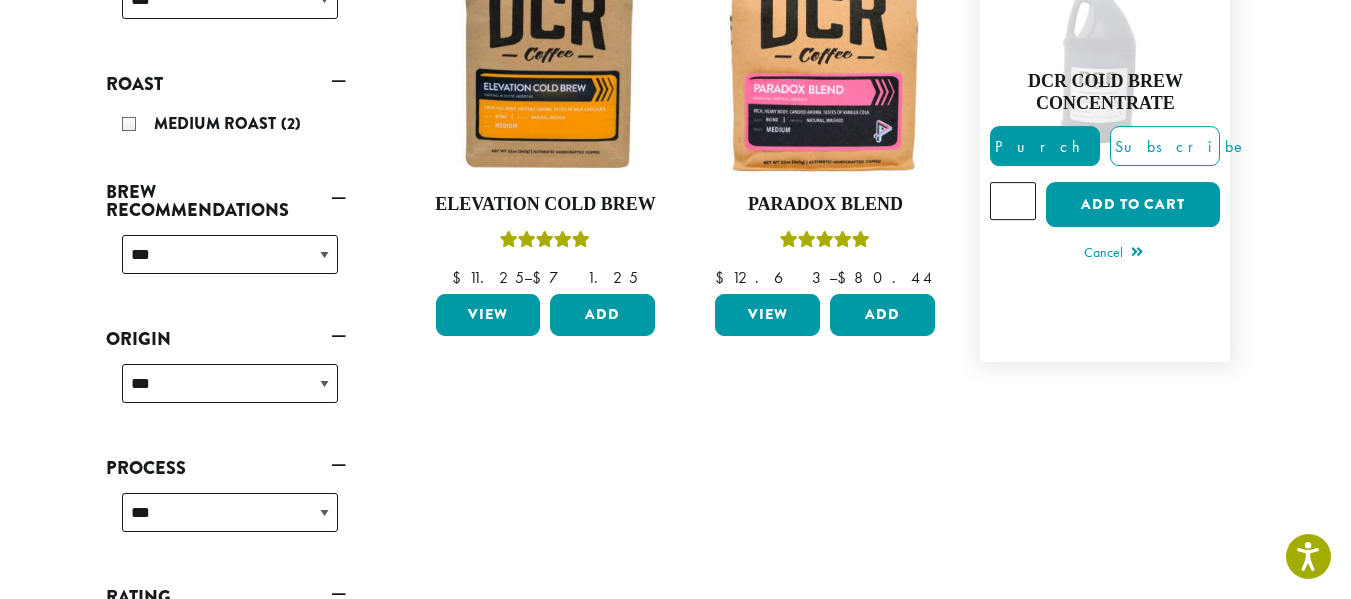 click on "*" at bounding box center [1013, 201] 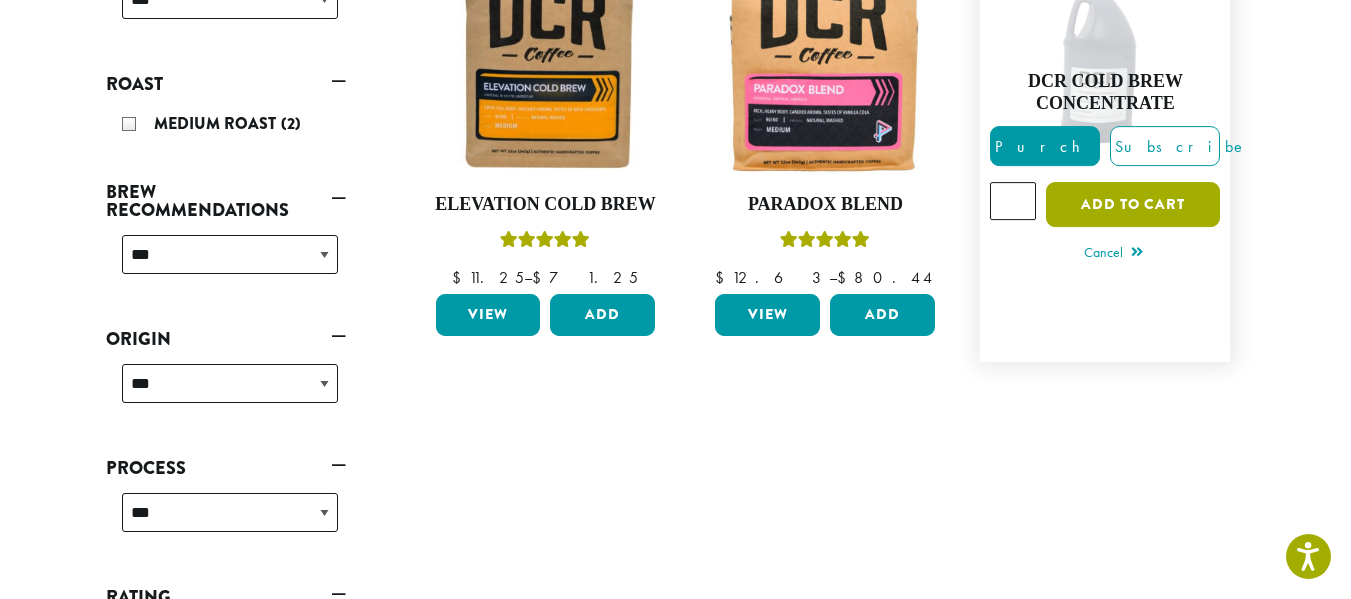 click on "Add to cart" at bounding box center [1133, 204] 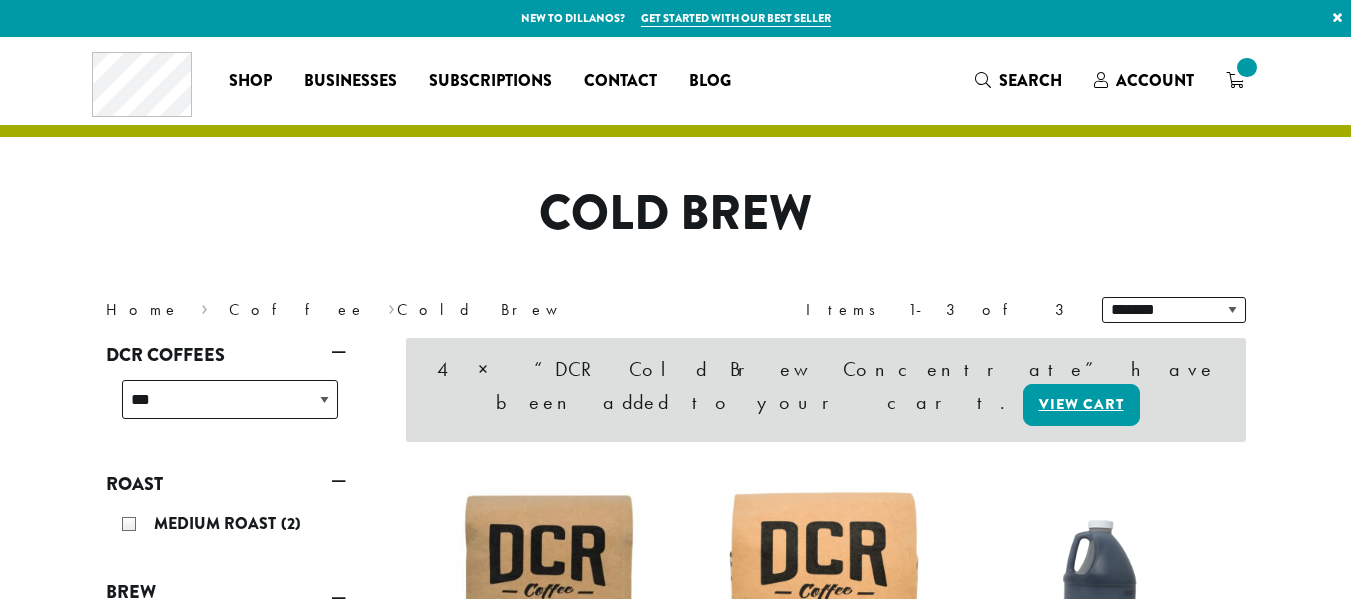 scroll, scrollTop: 0, scrollLeft: 0, axis: both 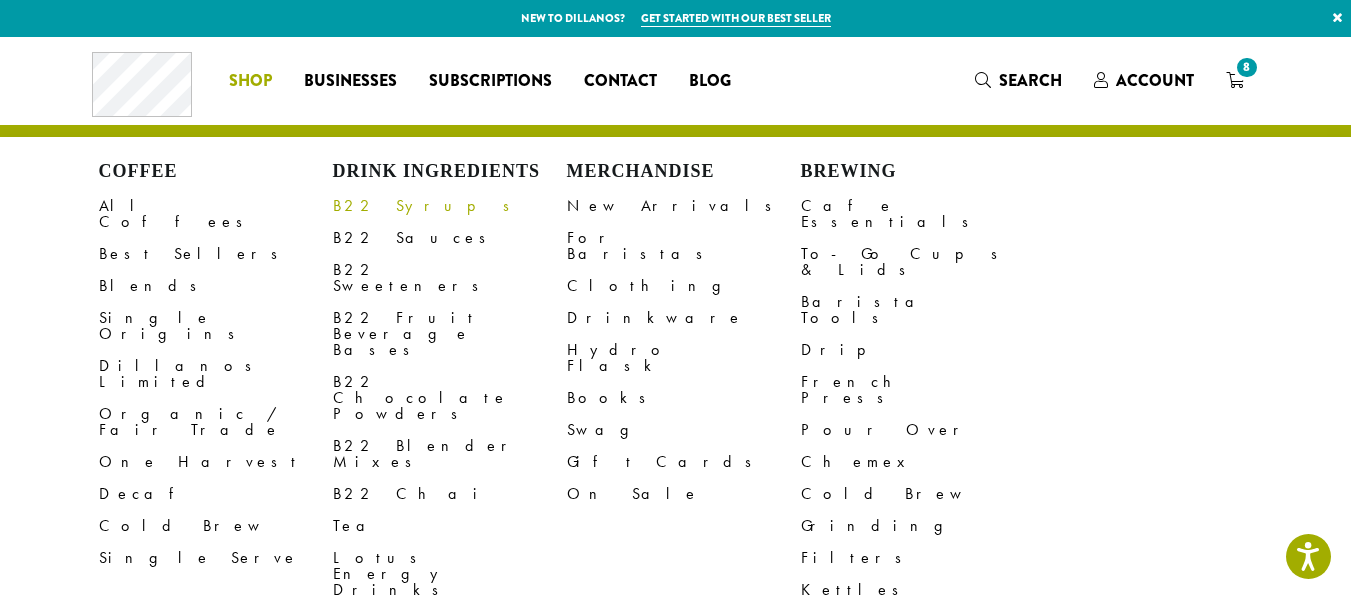 click on "B22 Syrups" at bounding box center (450, 206) 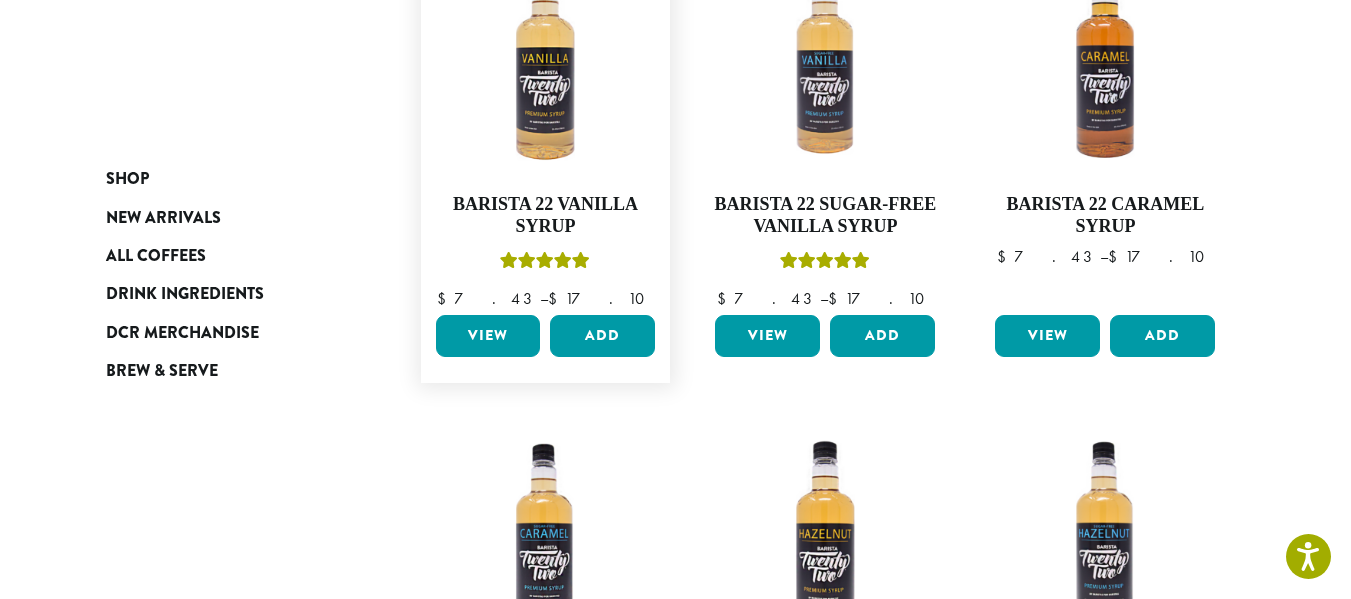 scroll, scrollTop: 400, scrollLeft: 0, axis: vertical 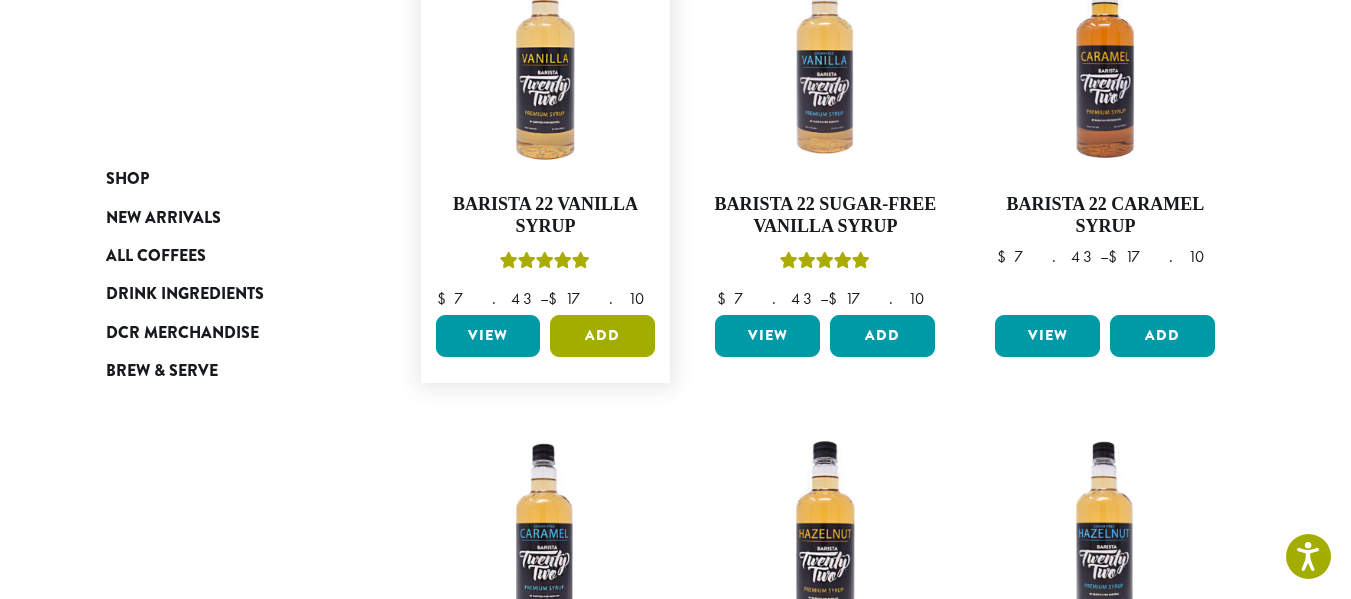 click on "Add" at bounding box center [602, 336] 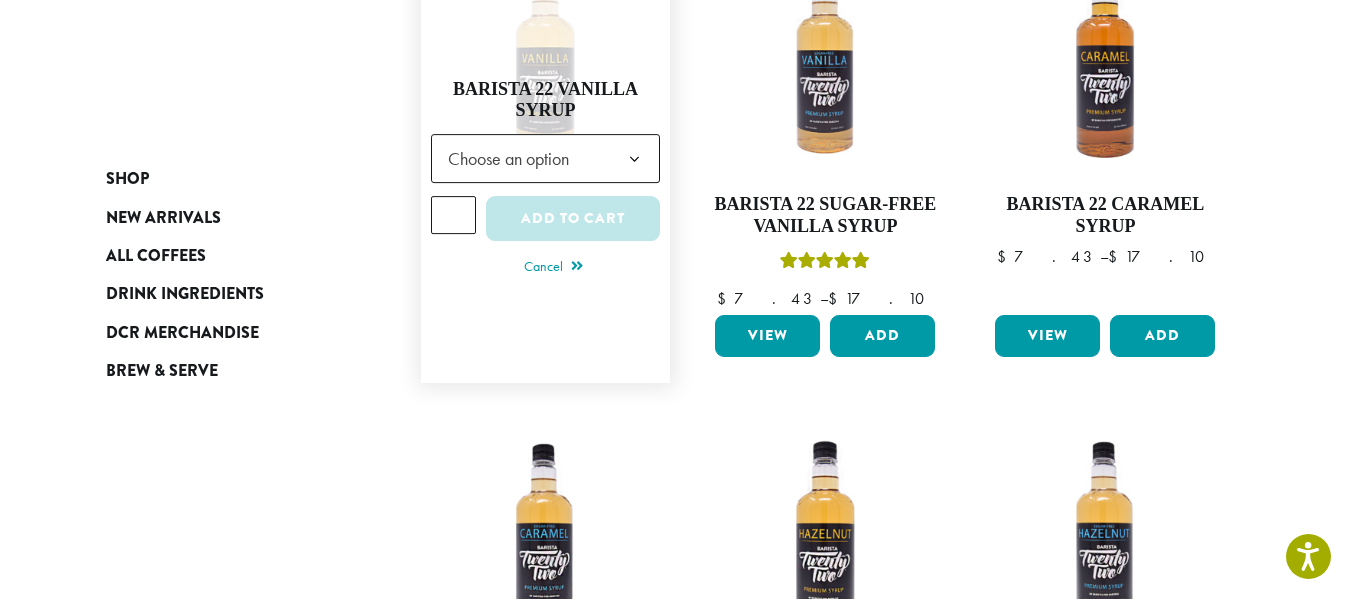 click on "Choose an option" 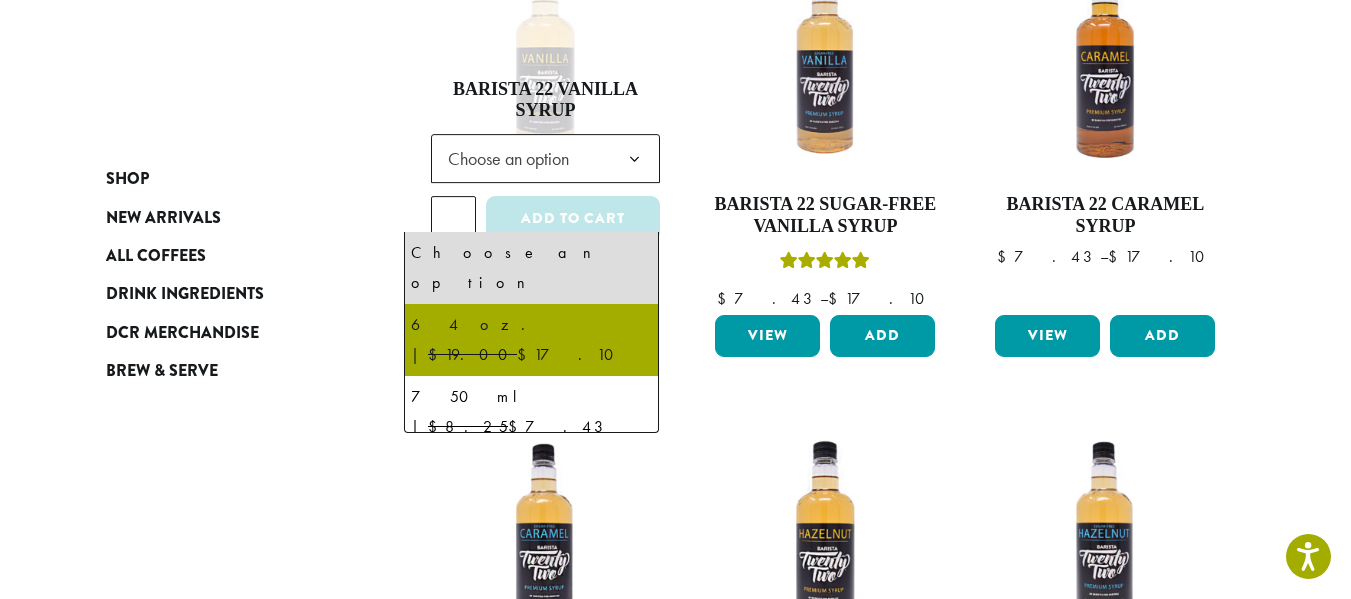 select on "*****" 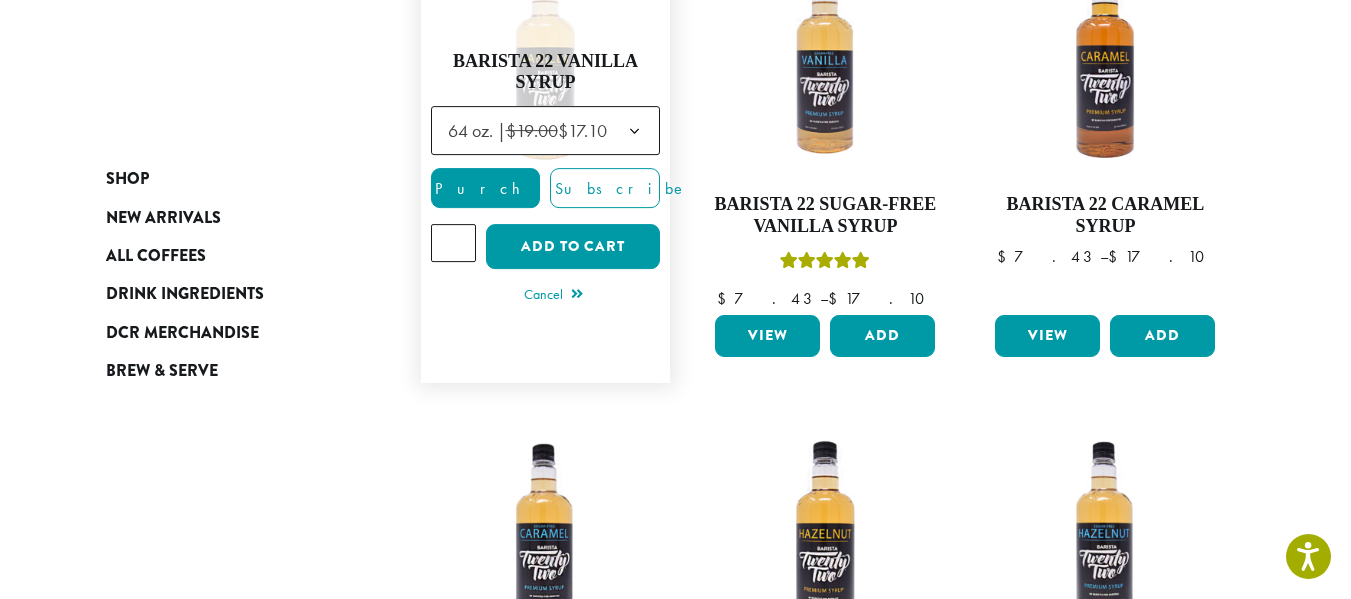 type on "*" 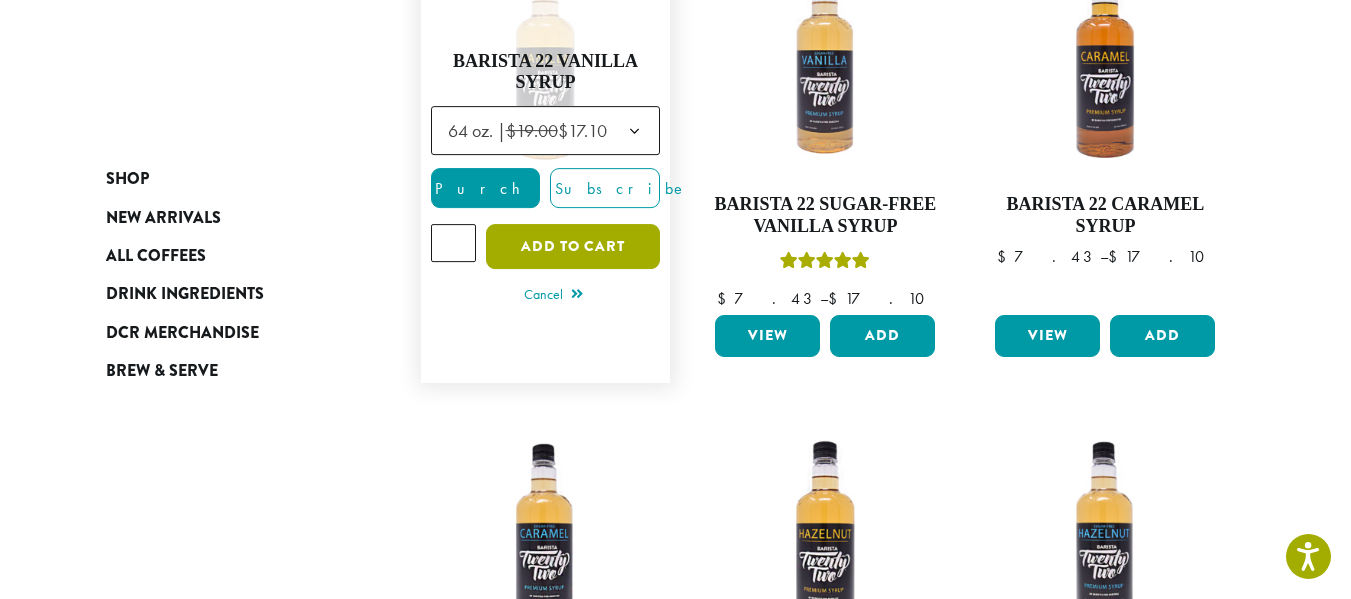 click on "Add to cart" 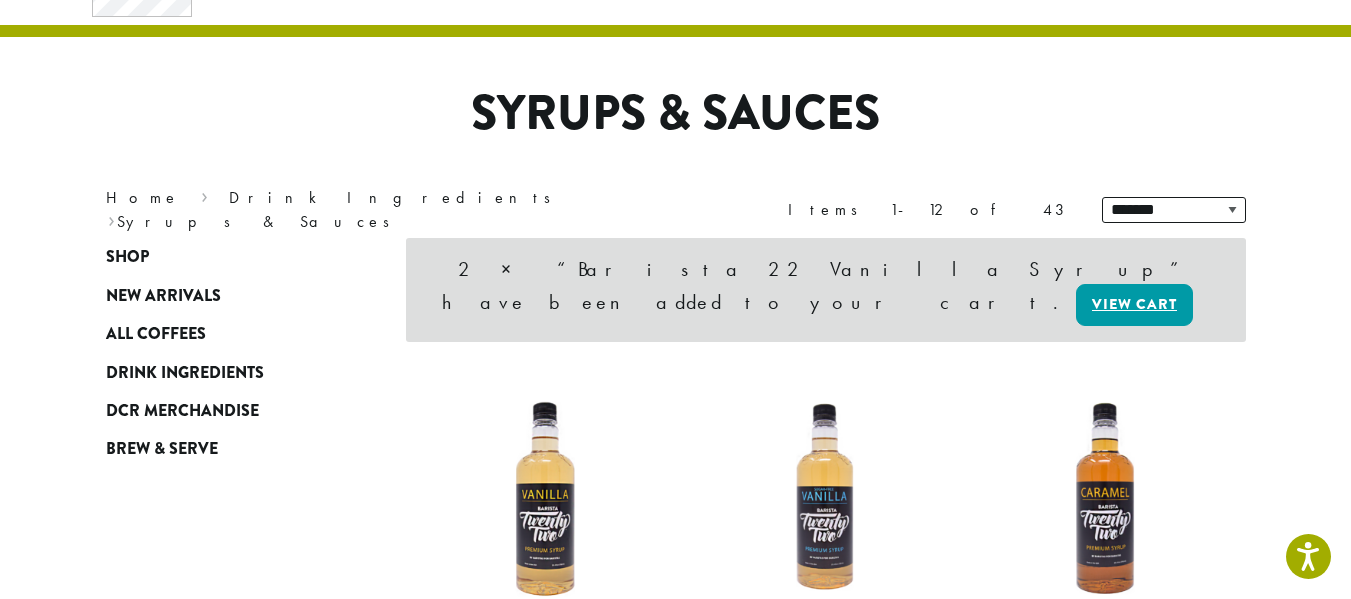 scroll, scrollTop: 0, scrollLeft: 0, axis: both 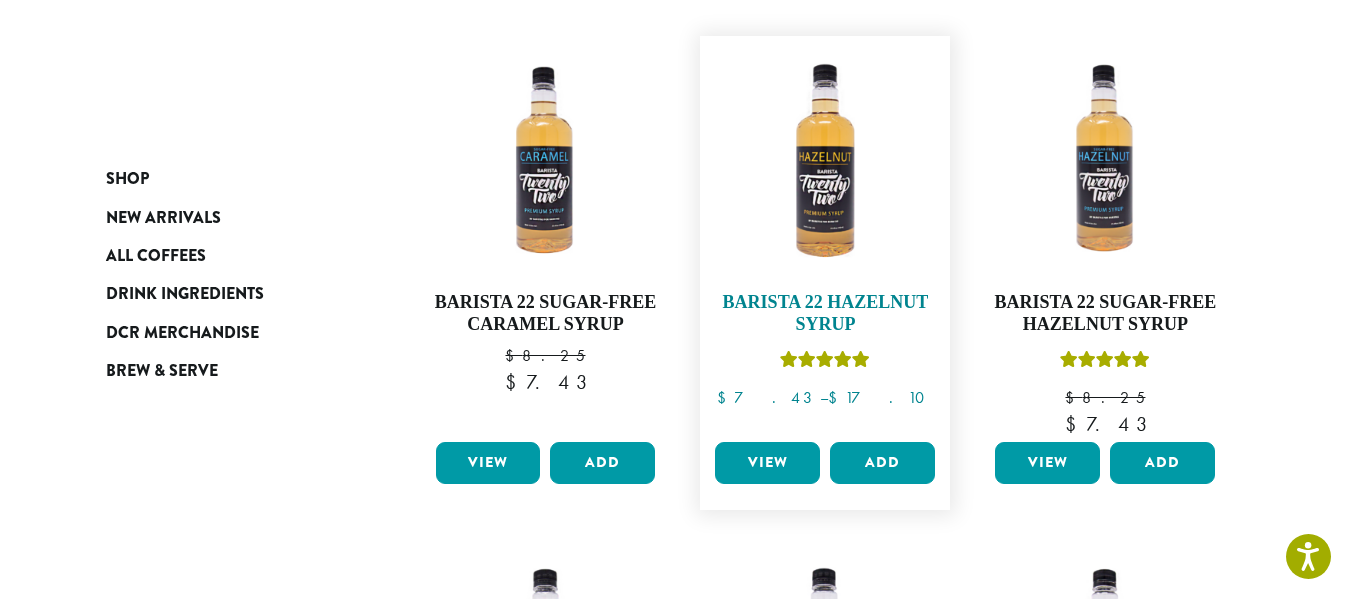 click at bounding box center (825, 161) 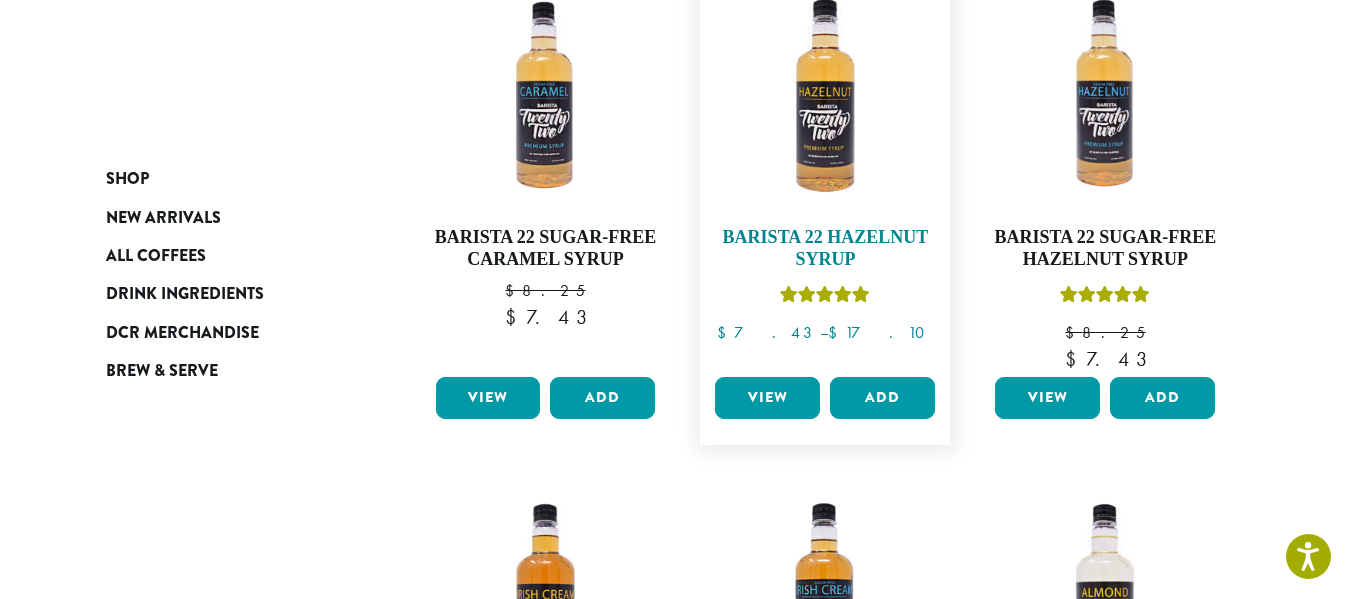 scroll, scrollTop: 877, scrollLeft: 0, axis: vertical 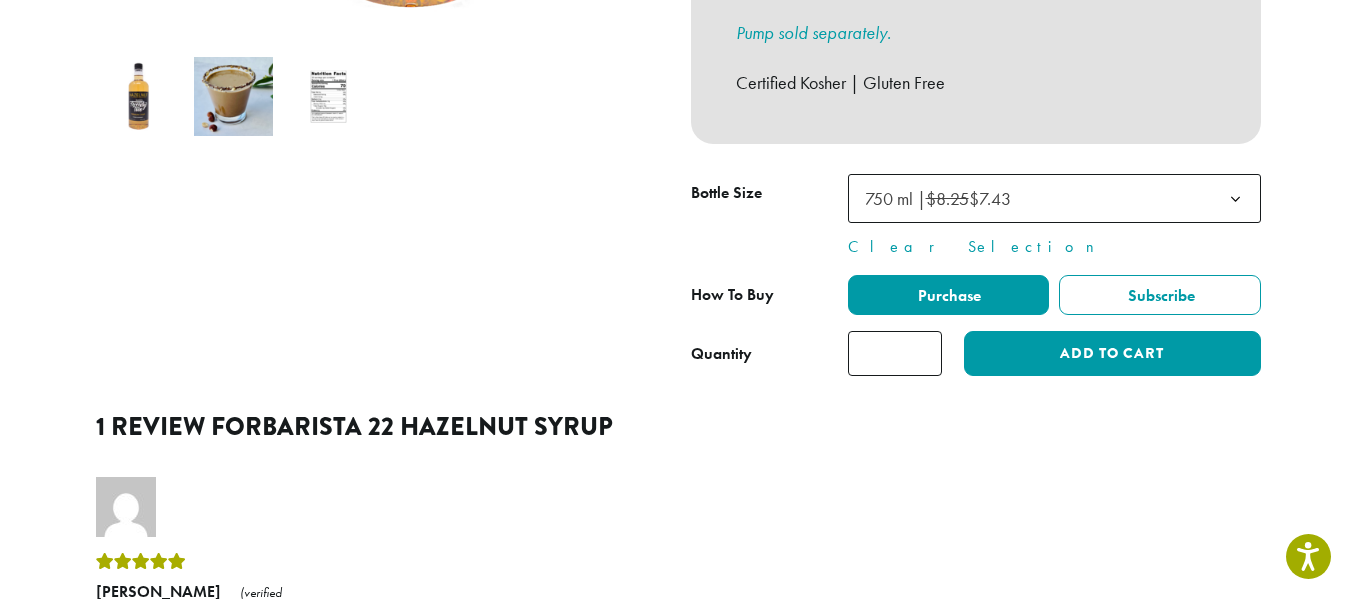 click 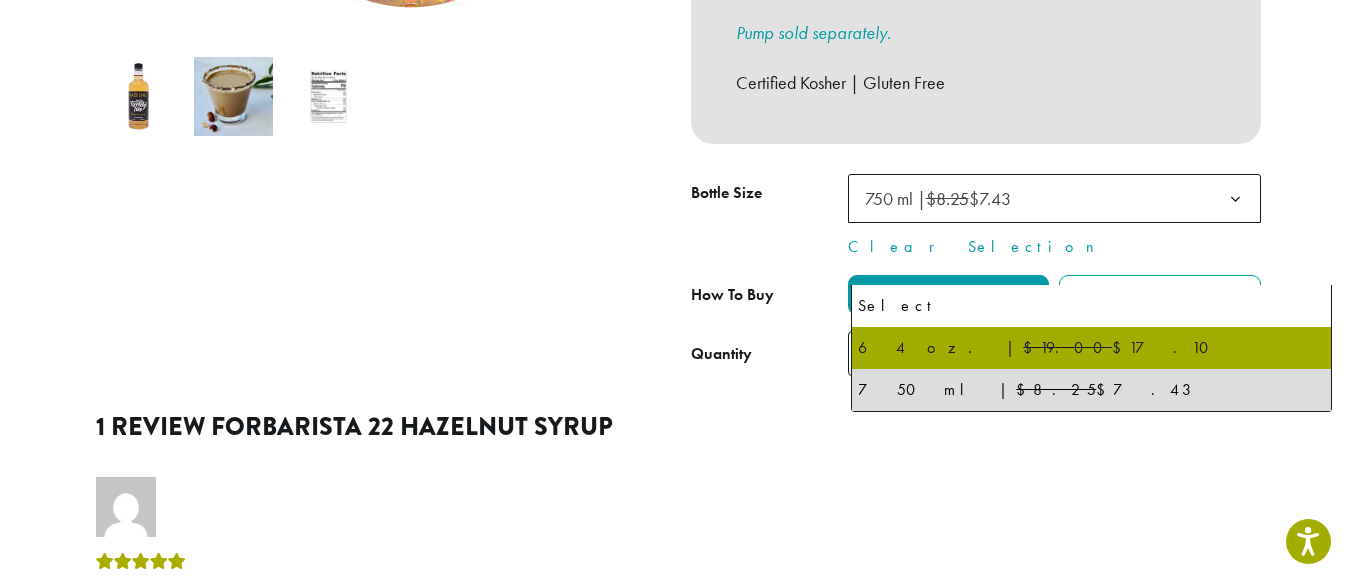 select on "*****" 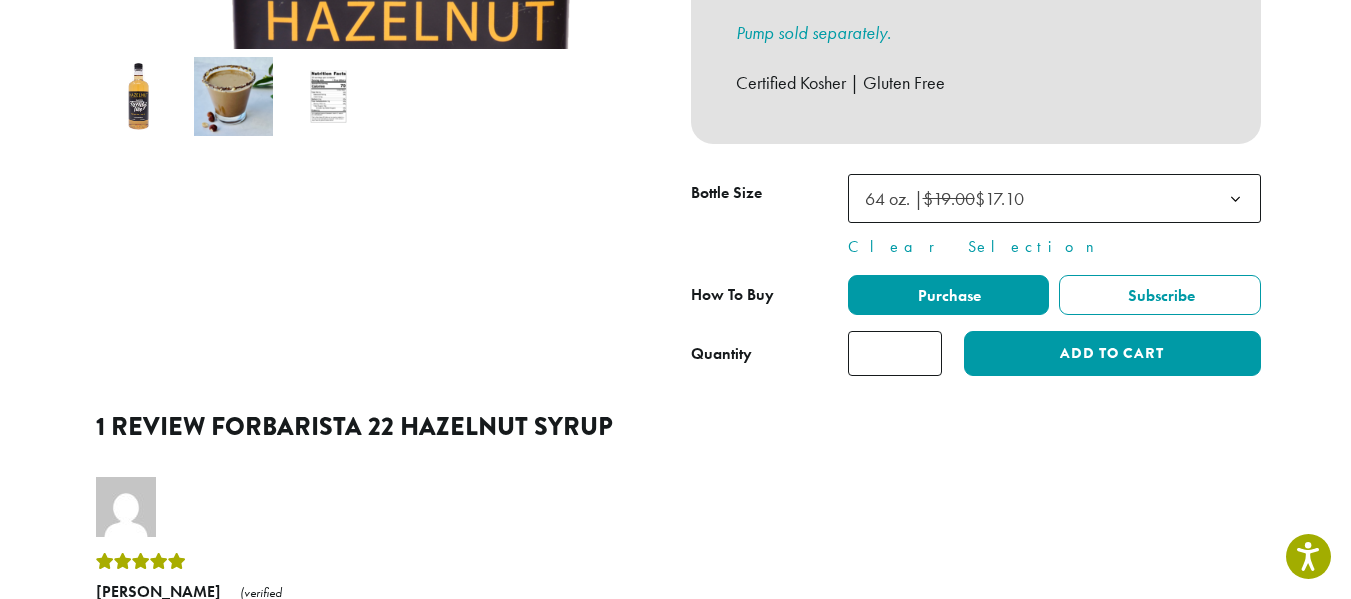 type on "*" 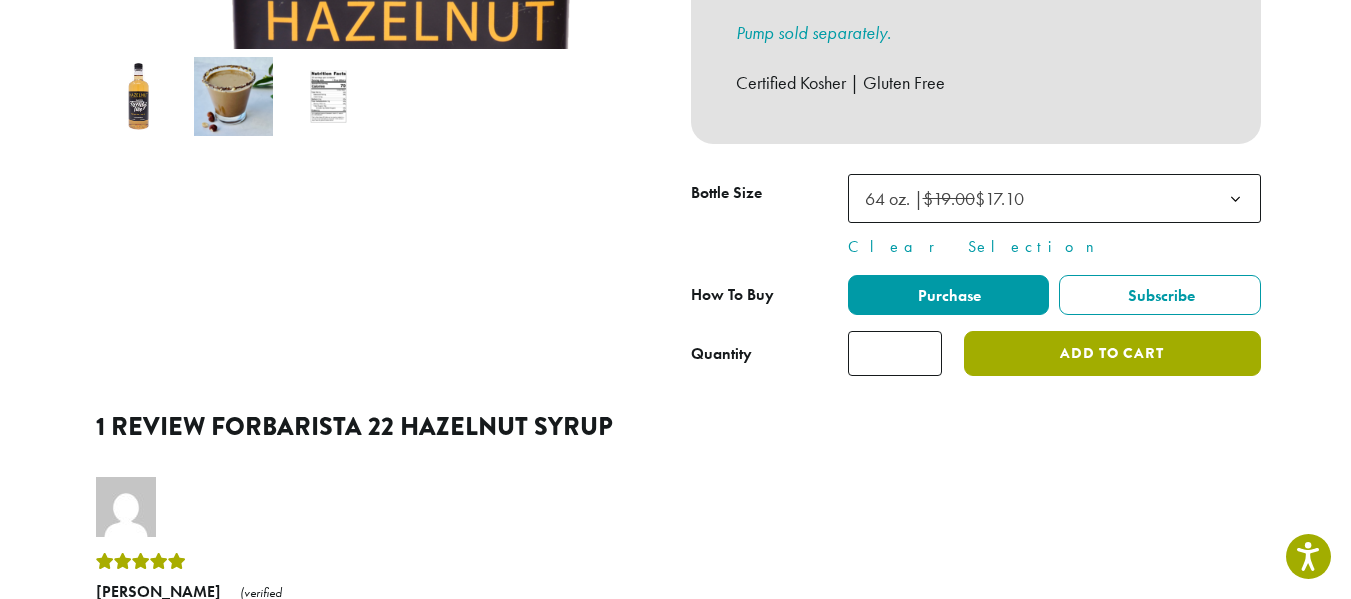 click on "Add to cart" 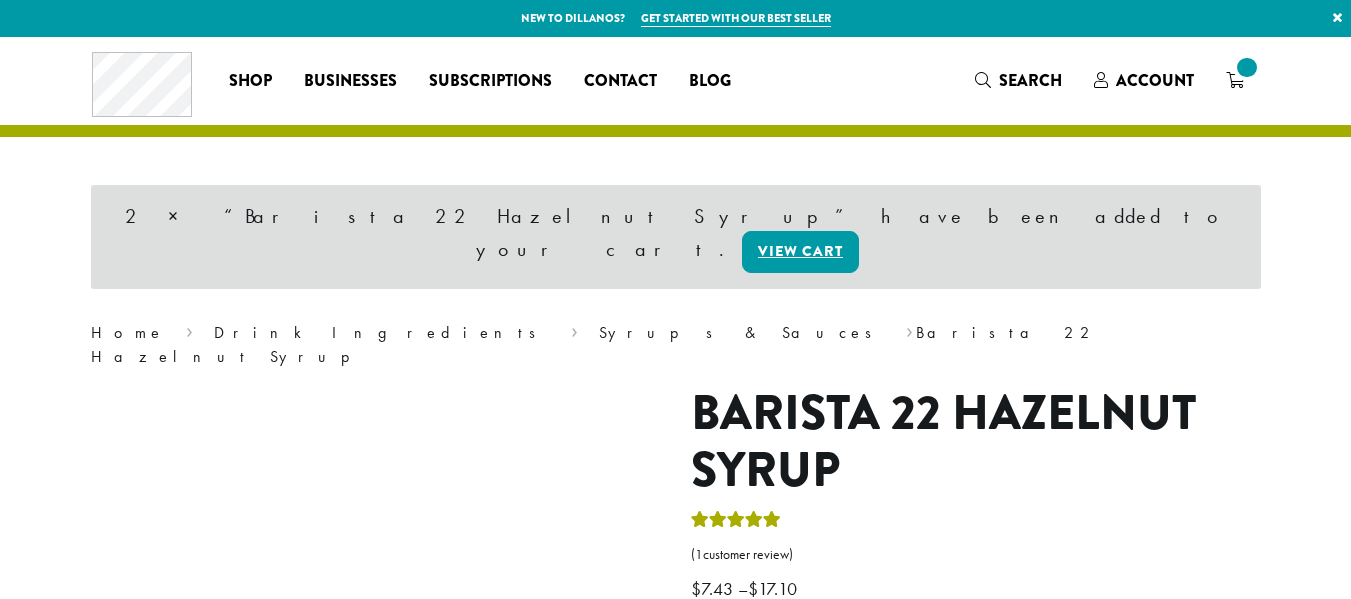 scroll, scrollTop: 0, scrollLeft: 0, axis: both 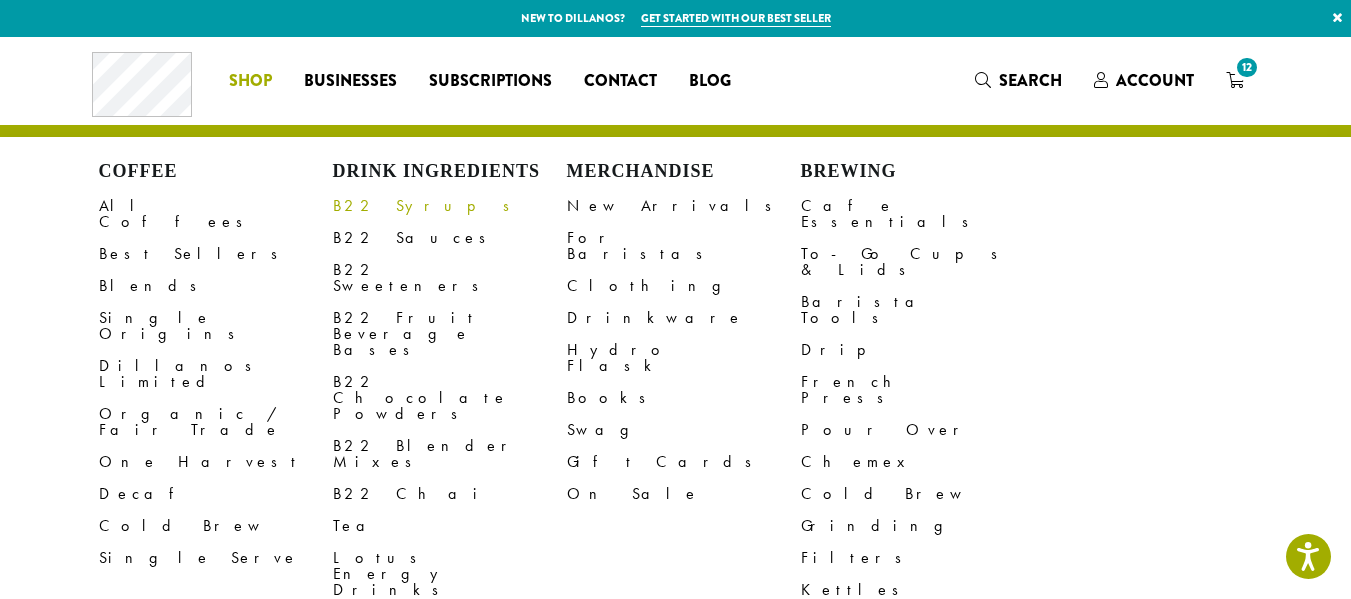 click on "B22 Syrups" at bounding box center [450, 206] 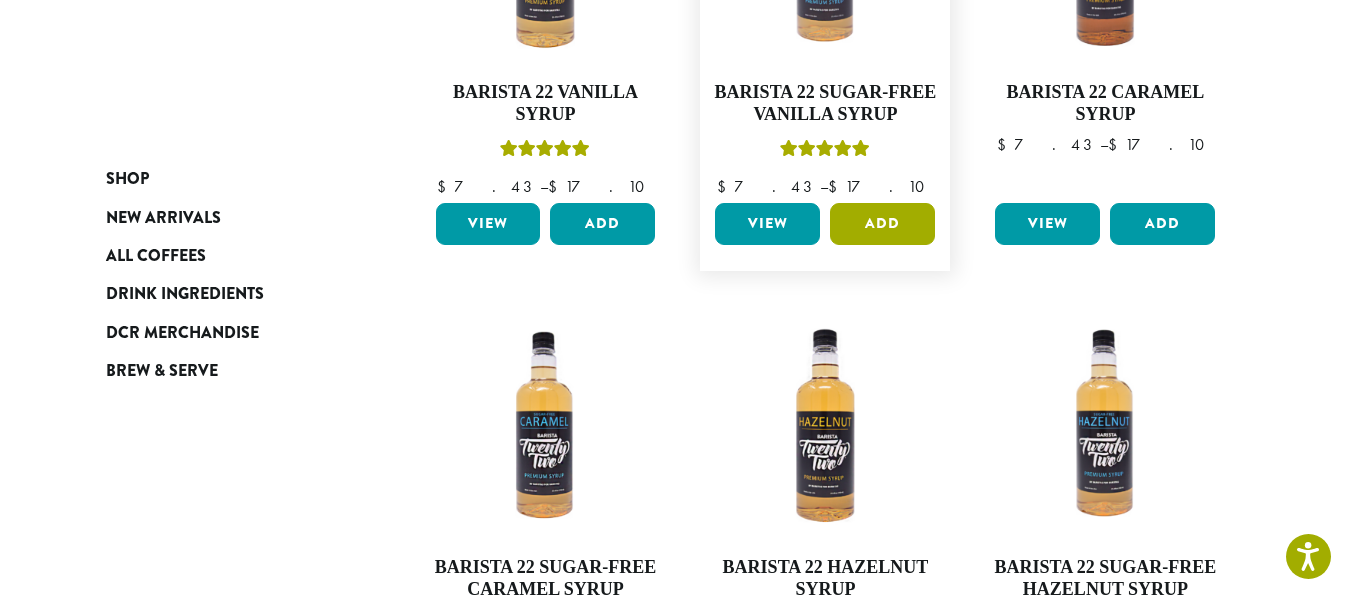scroll, scrollTop: 600, scrollLeft: 0, axis: vertical 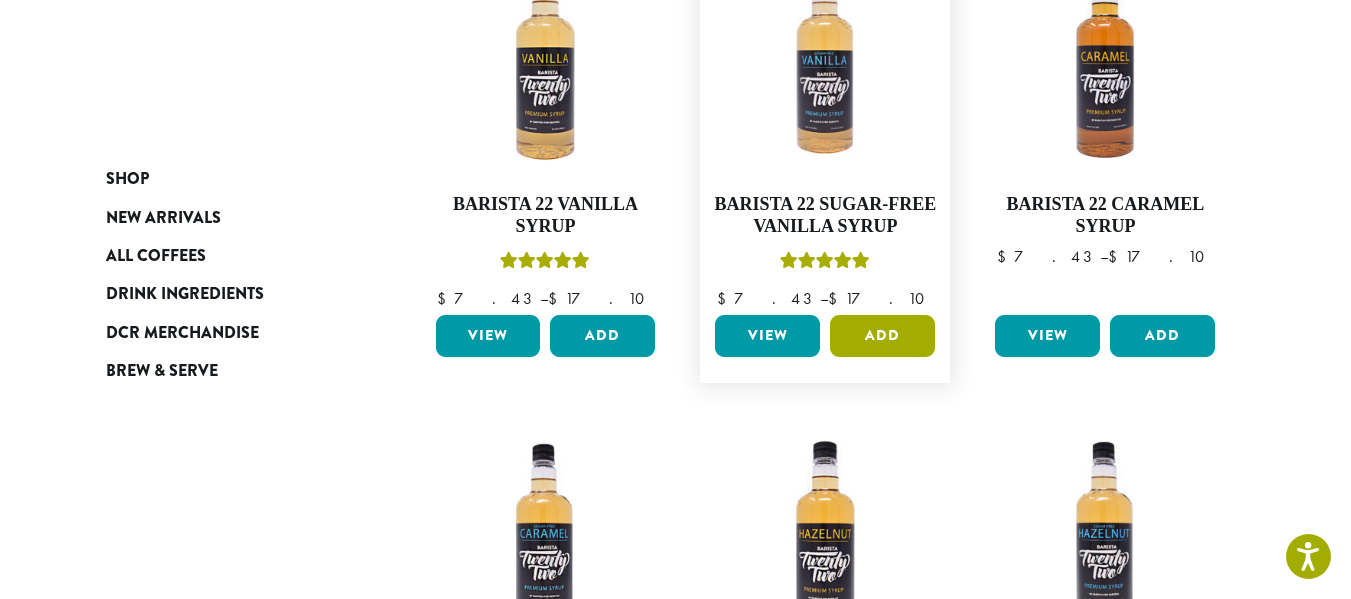 click on "Add" at bounding box center [882, 336] 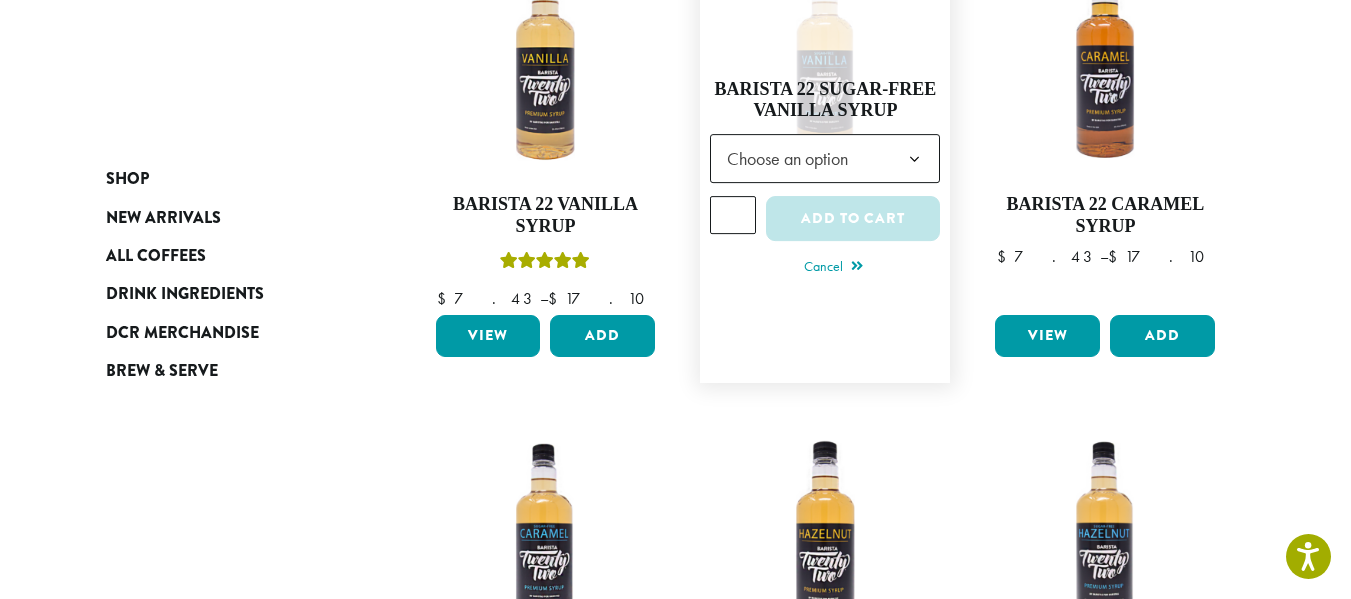 click on "Choose an option" 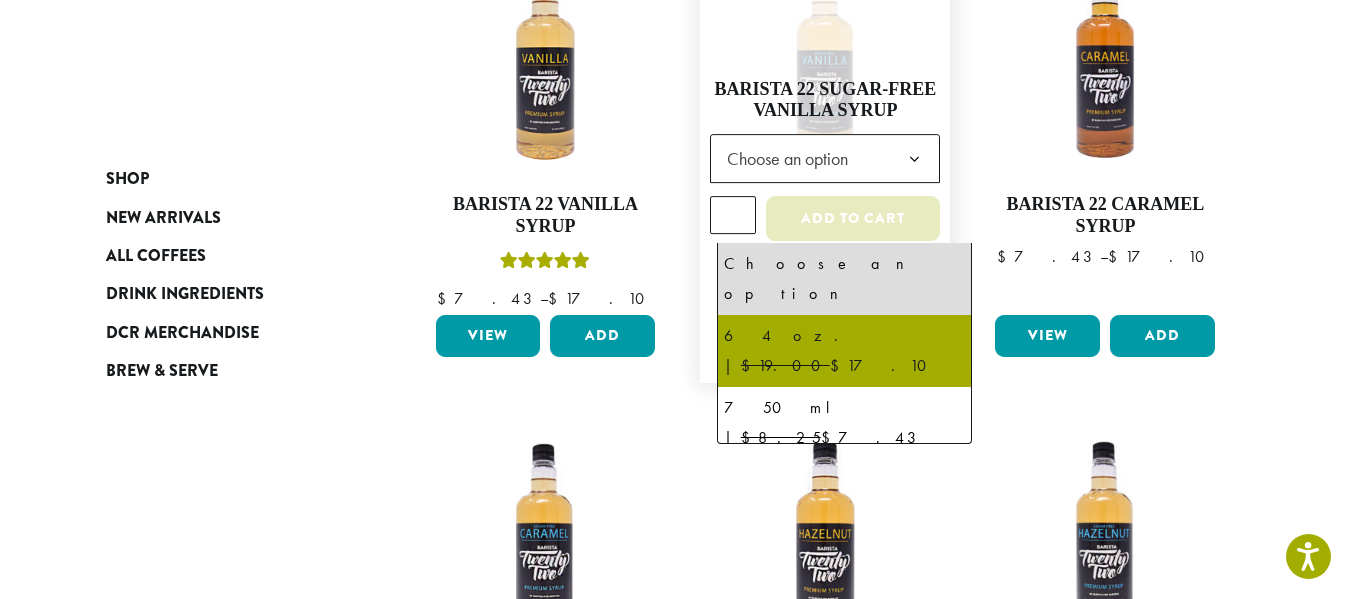 select on "*****" 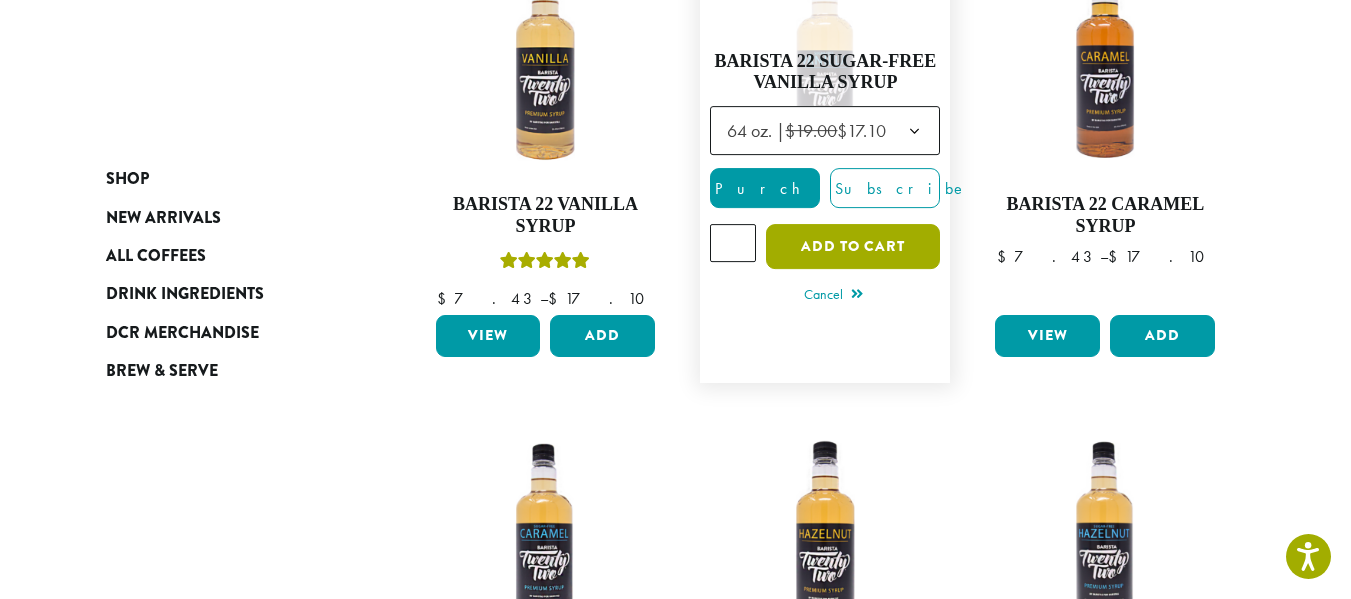 click on "Add to cart" 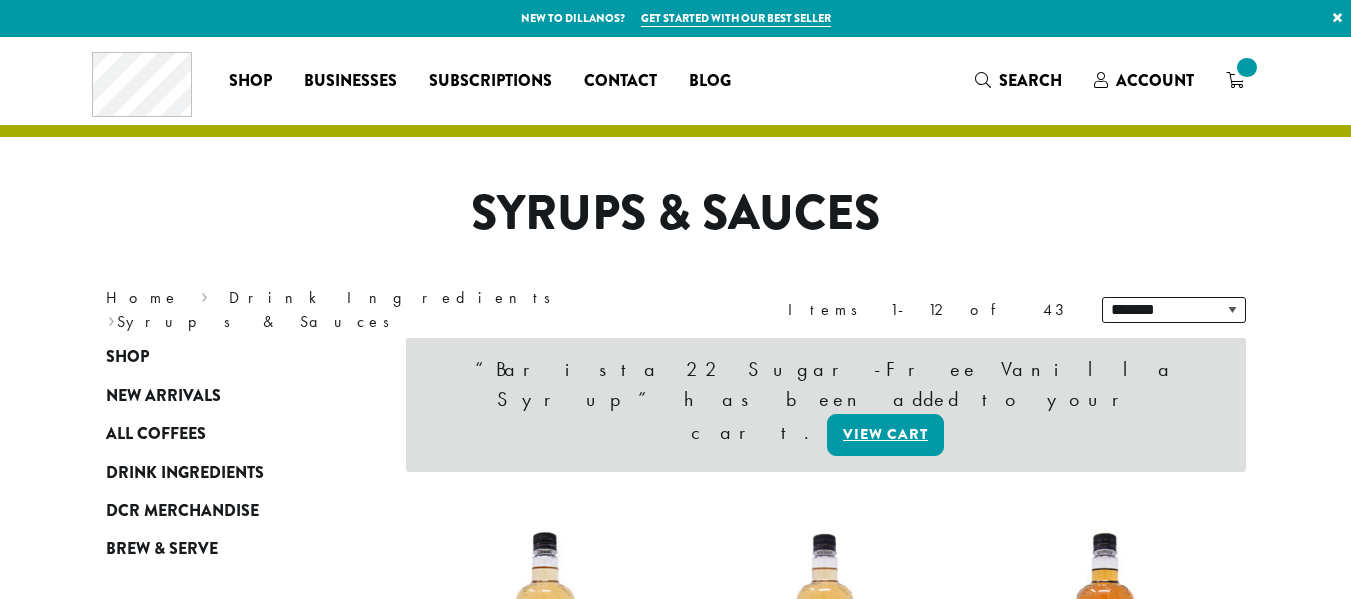 scroll, scrollTop: 0, scrollLeft: 0, axis: both 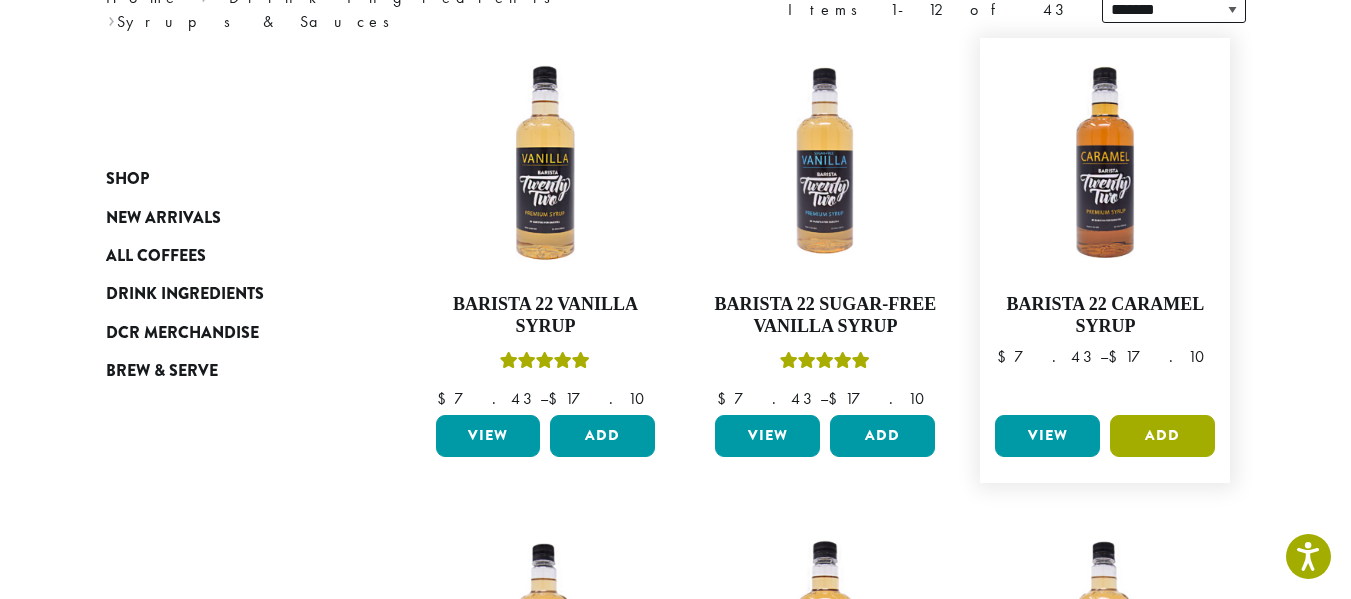 click on "Add" at bounding box center [1162, 436] 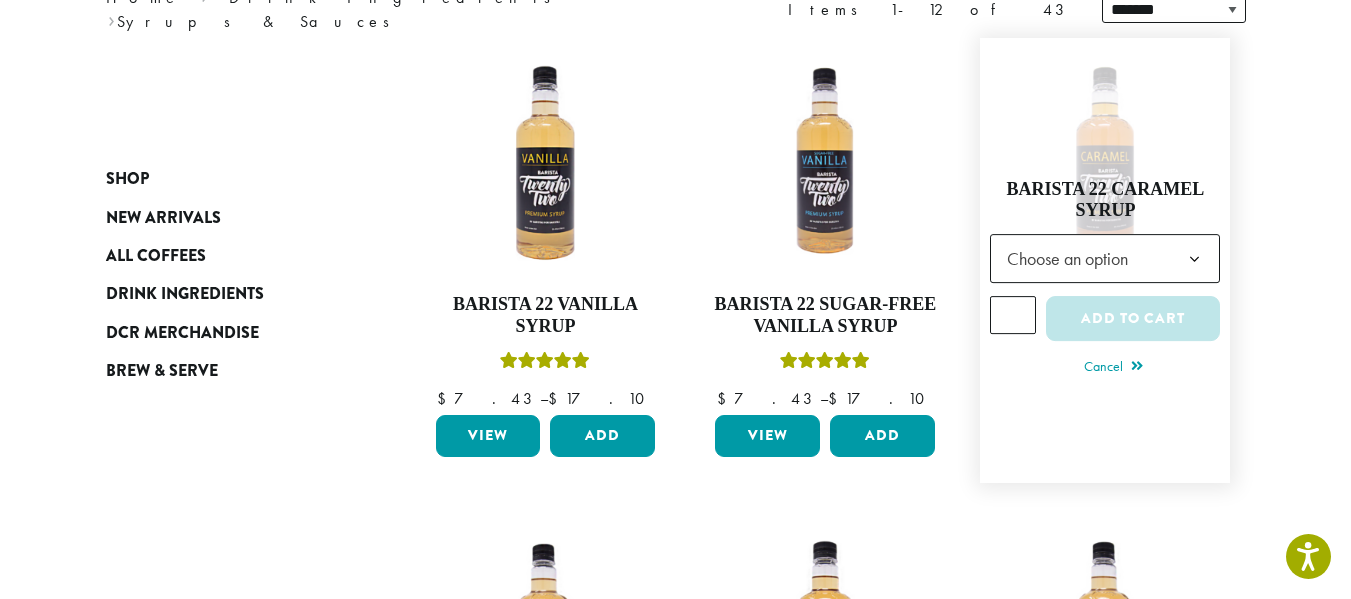 click 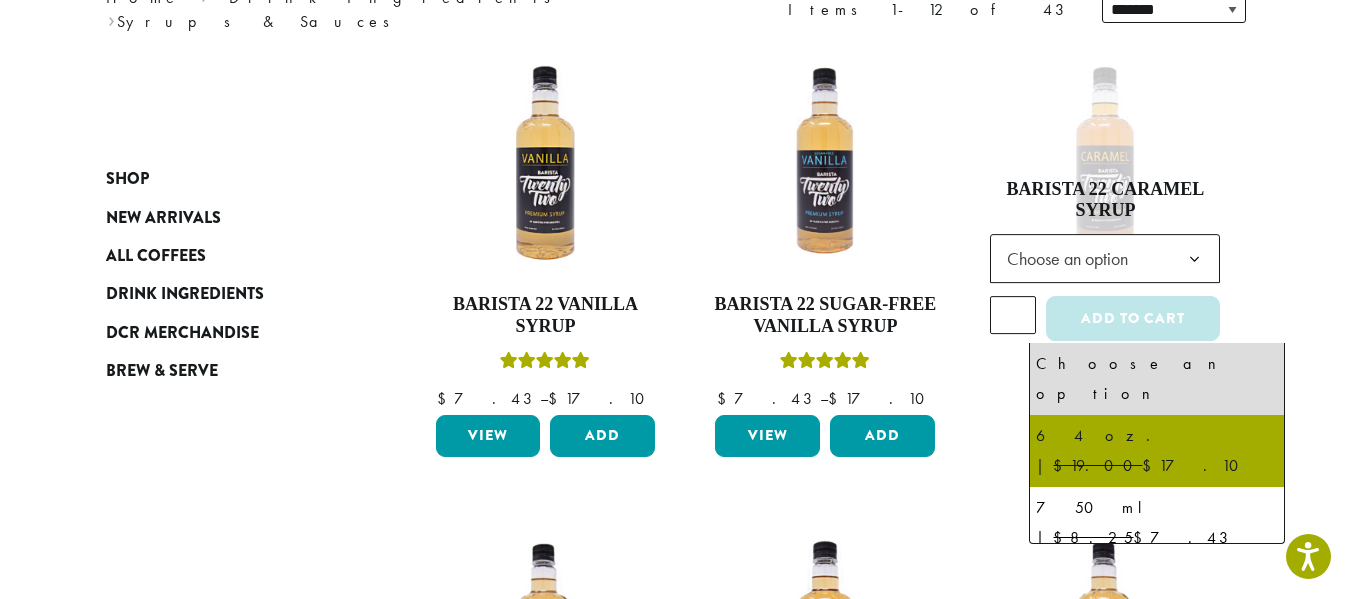 select on "*****" 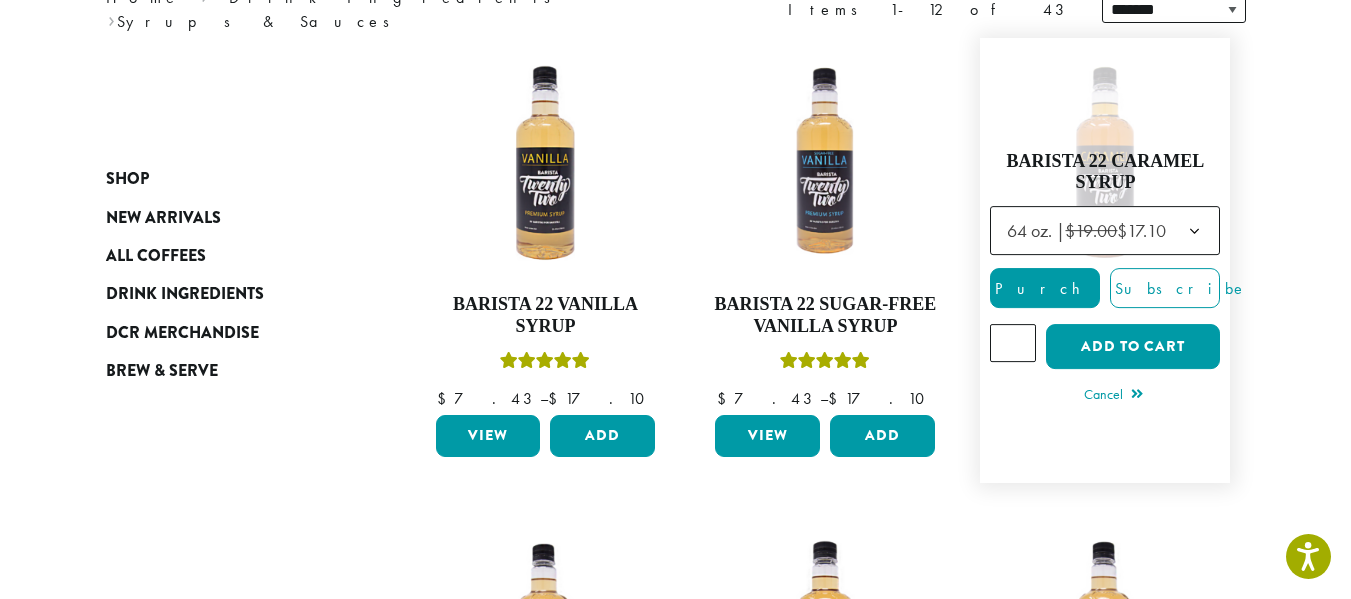 type on "*" 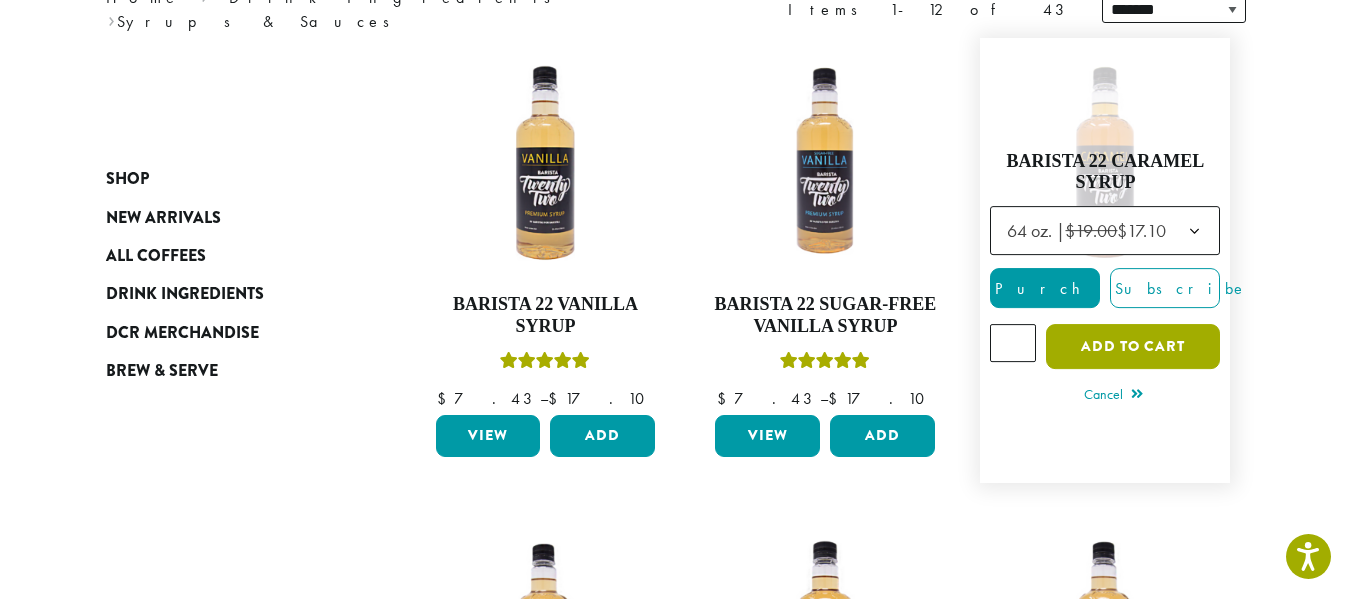 click on "Add to cart" 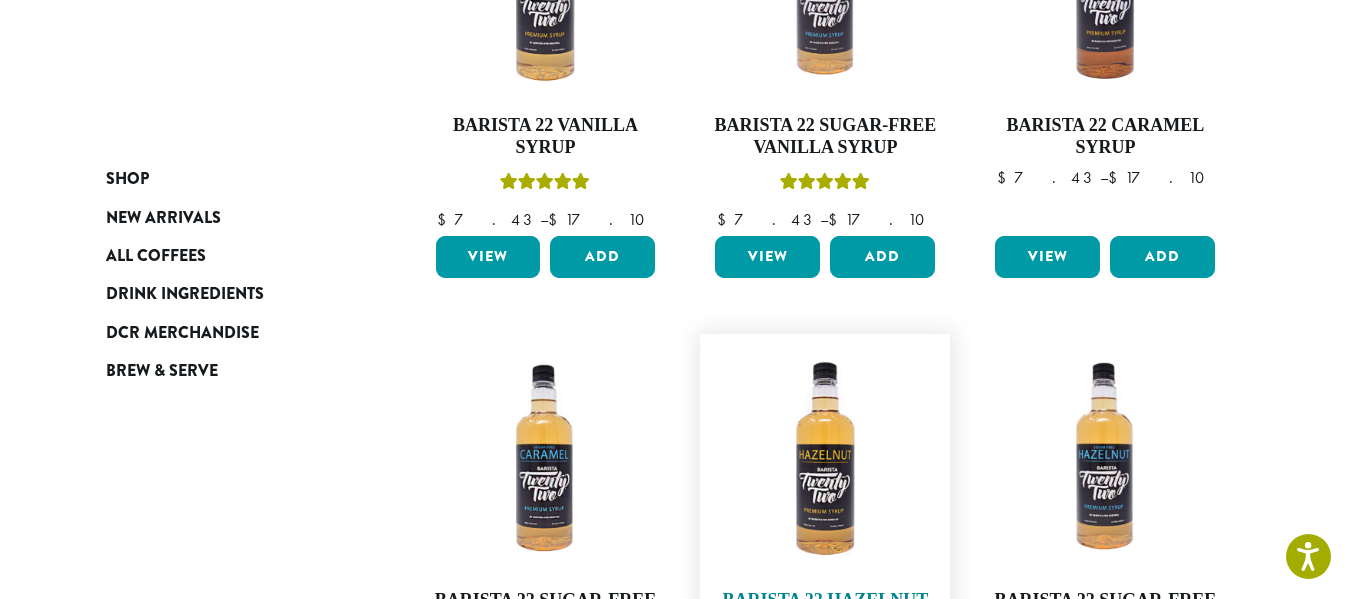 scroll, scrollTop: 1000, scrollLeft: 0, axis: vertical 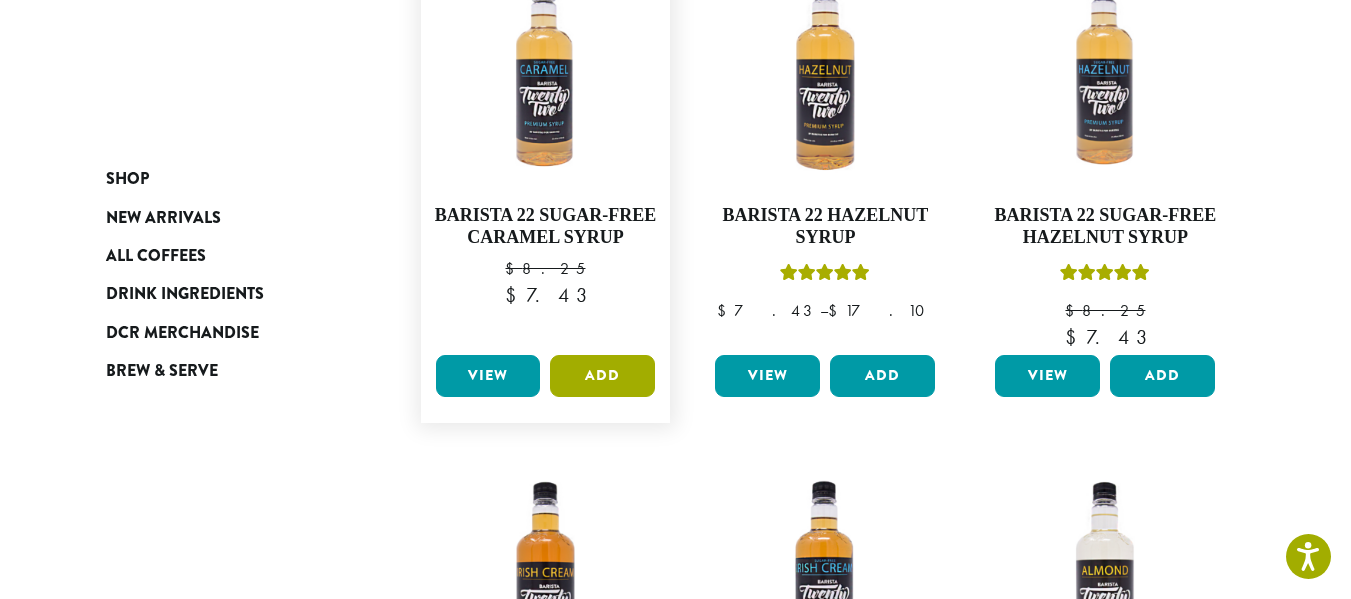 click on "Add" at bounding box center [602, 376] 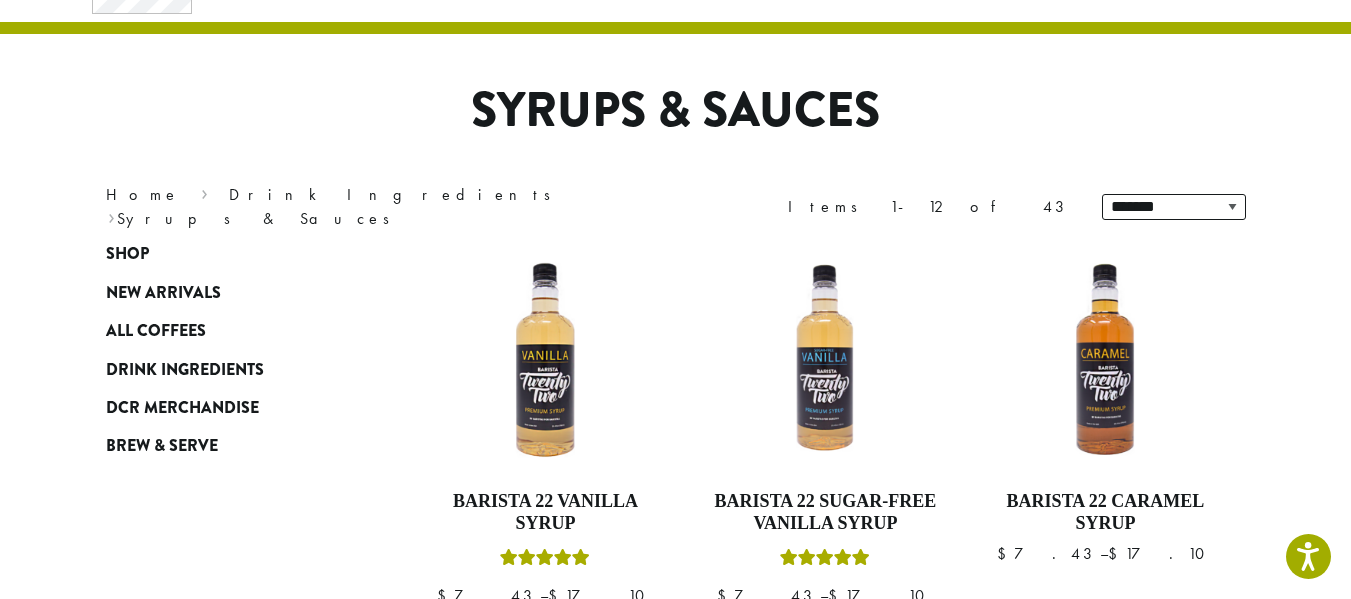 scroll, scrollTop: 0, scrollLeft: 0, axis: both 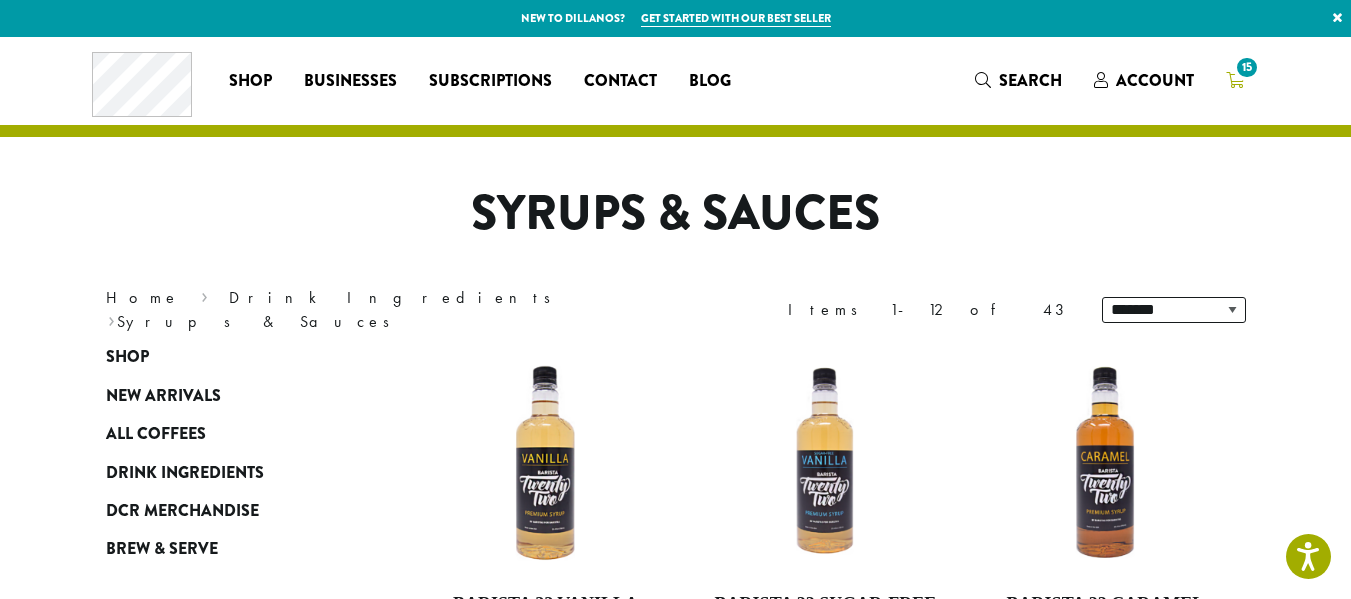 click on "15" at bounding box center [1246, 67] 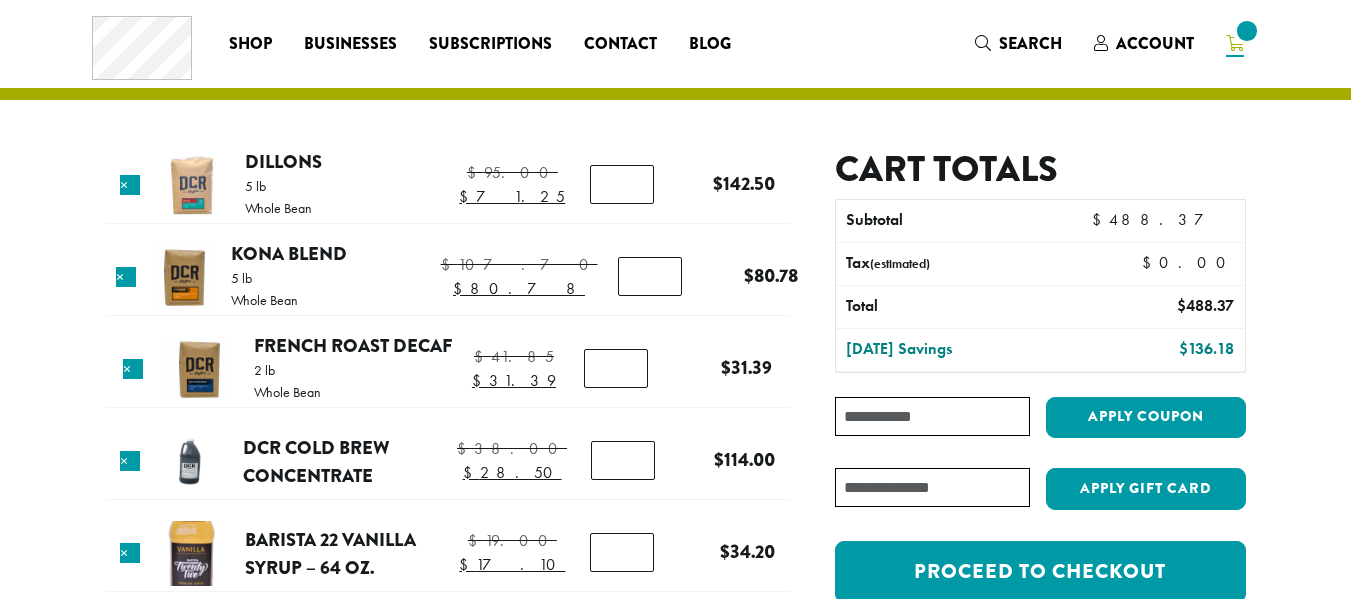 scroll, scrollTop: 0, scrollLeft: 0, axis: both 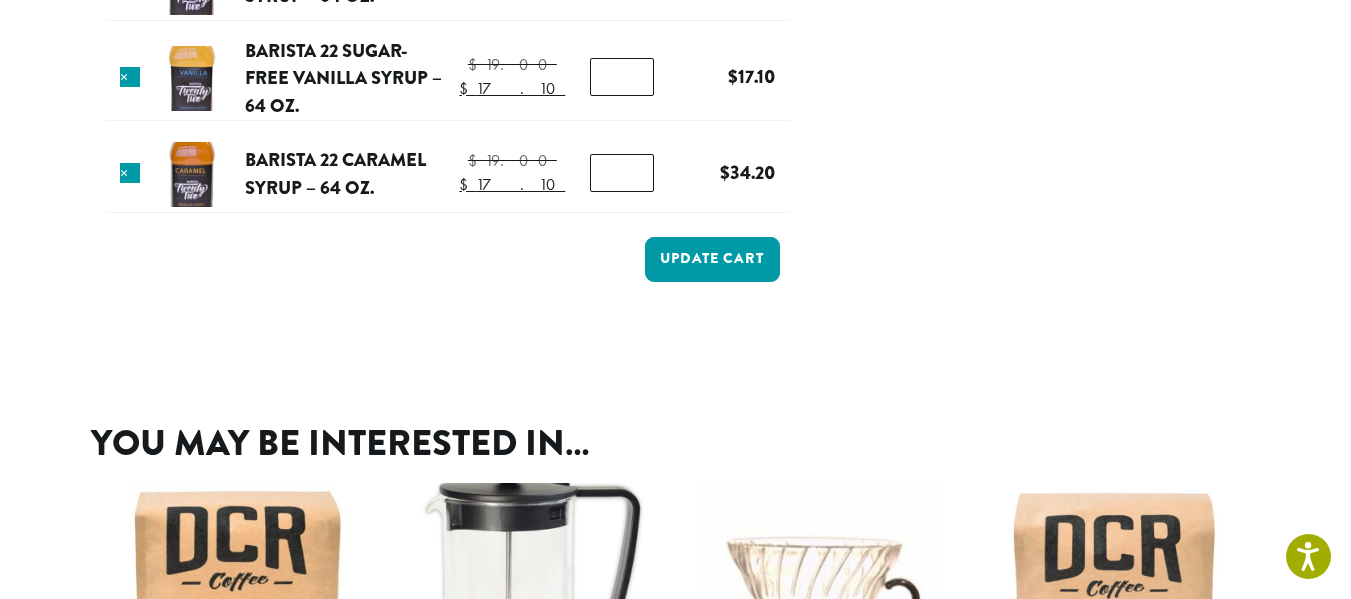 type on "*" 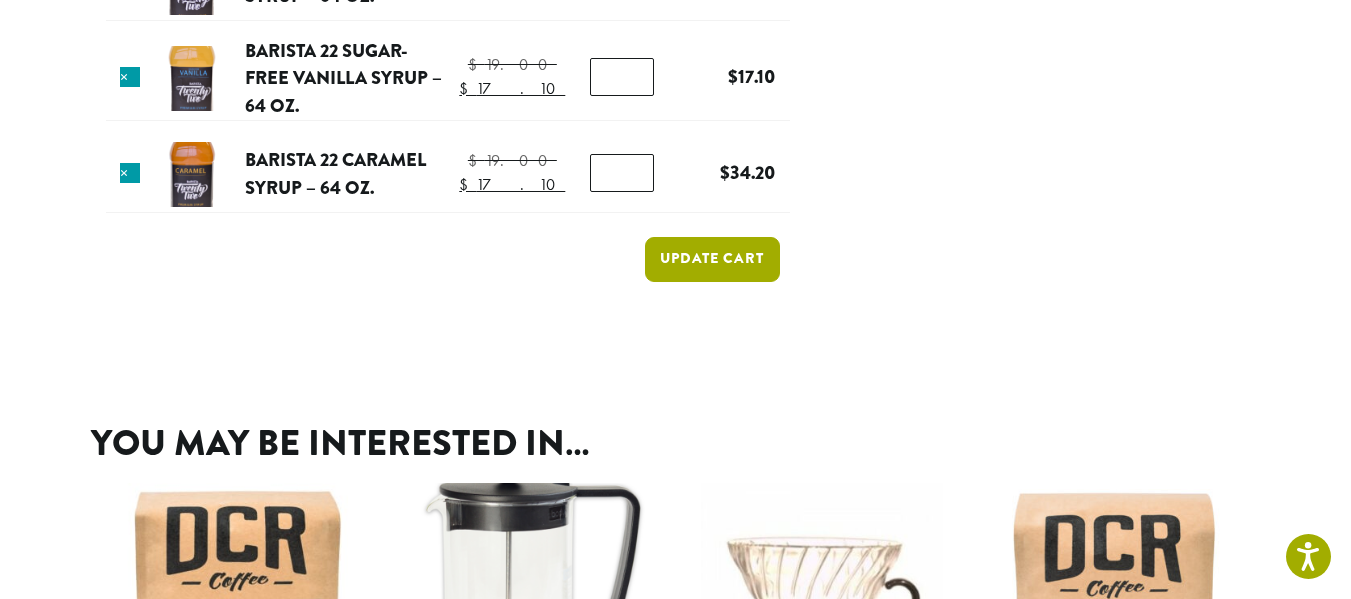 click on "Update cart" at bounding box center (712, 259) 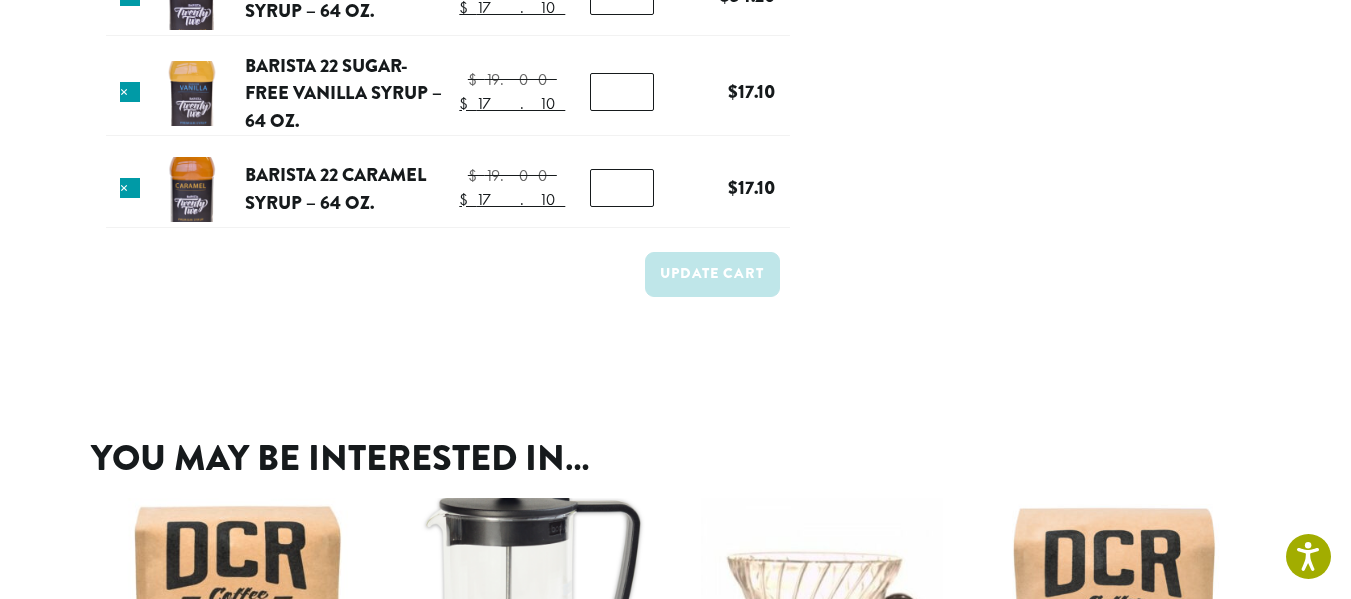 scroll, scrollTop: 801, scrollLeft: 0, axis: vertical 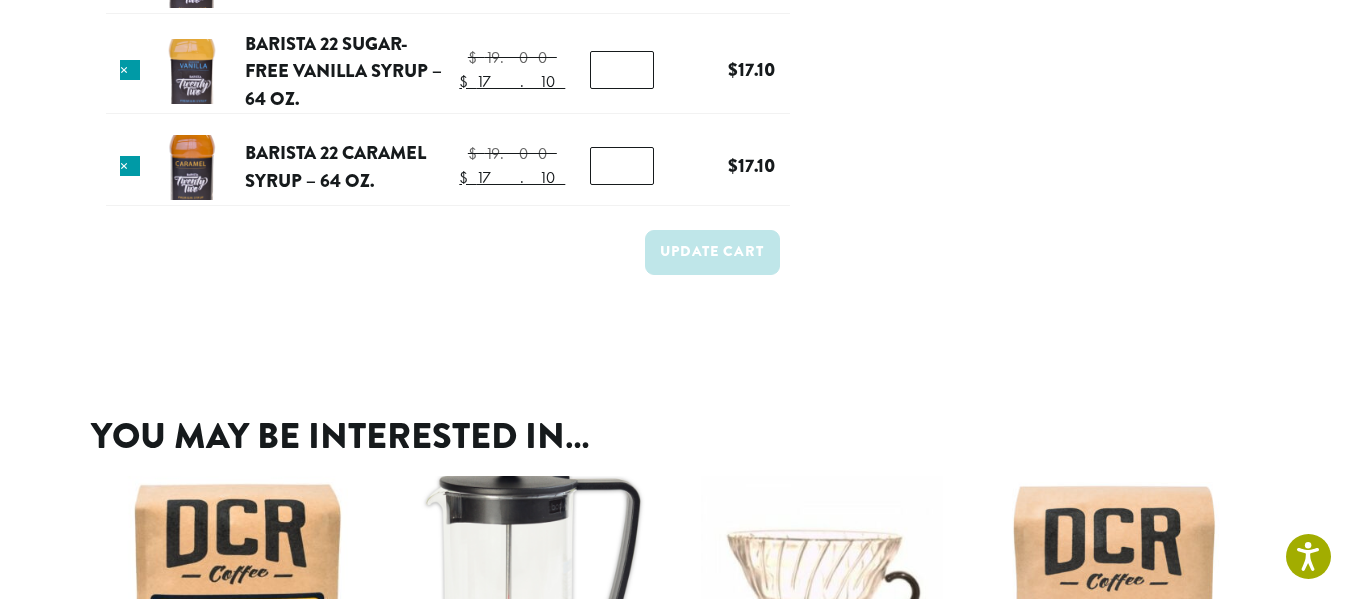 type on "*" 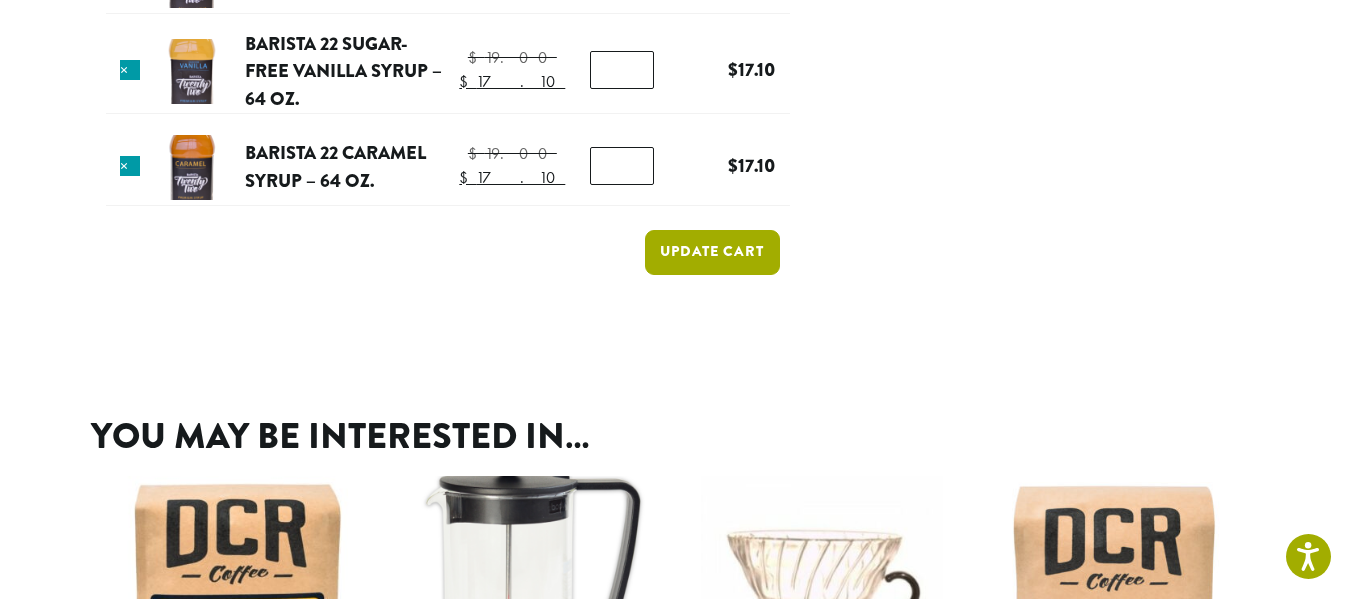 click on "Update cart" at bounding box center (712, 252) 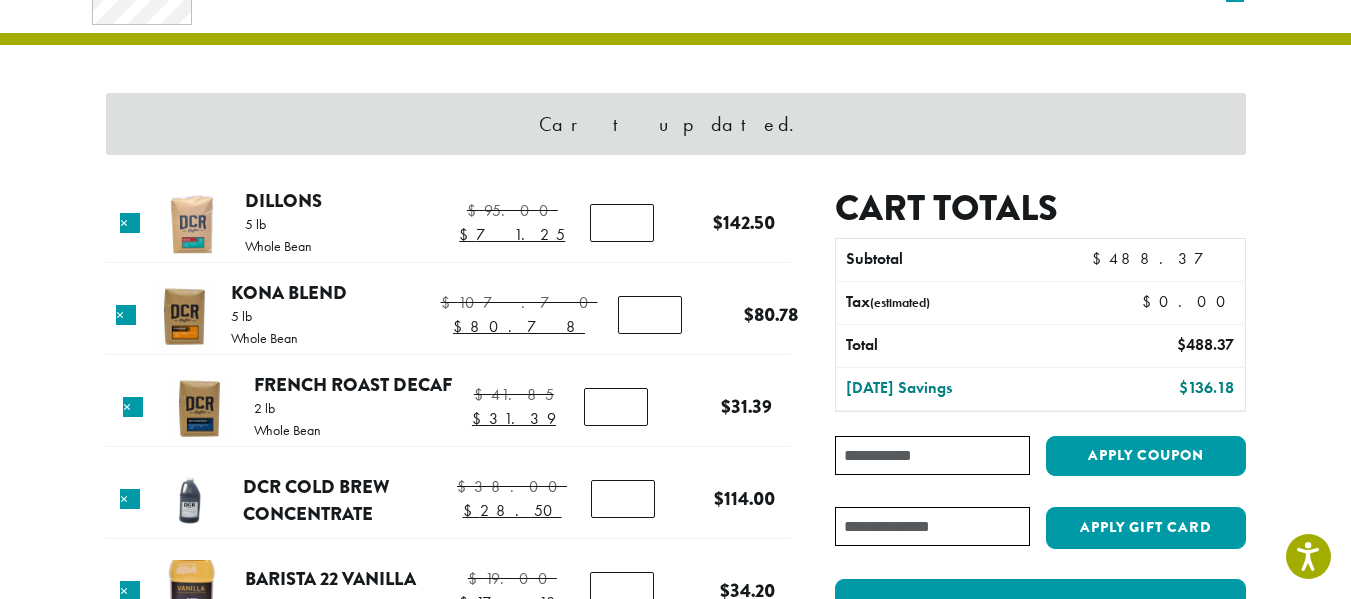 scroll, scrollTop: 1, scrollLeft: 0, axis: vertical 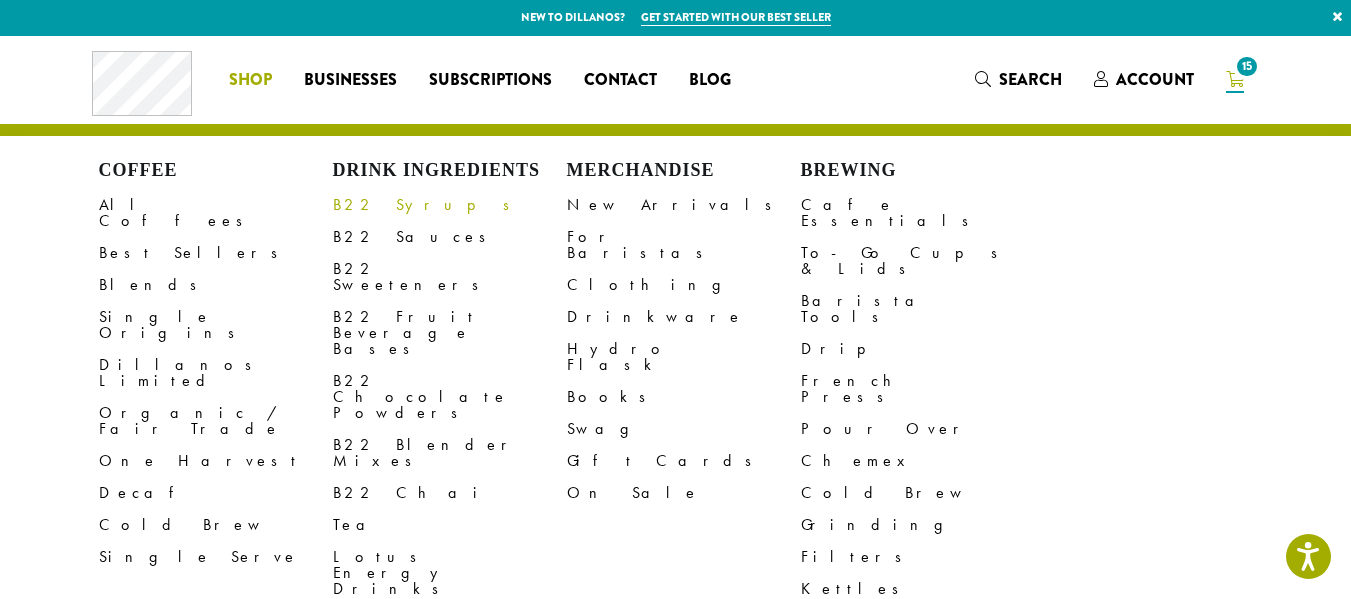 click on "B22 Syrups" at bounding box center (450, 205) 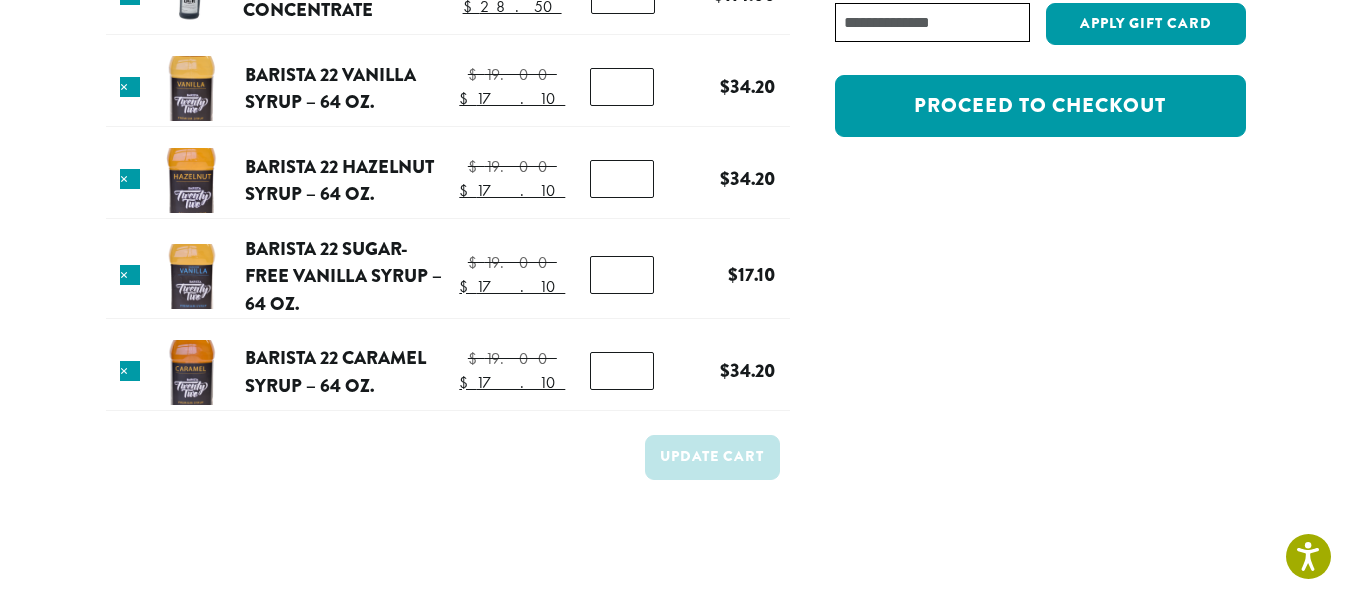 scroll, scrollTop: 601, scrollLeft: 0, axis: vertical 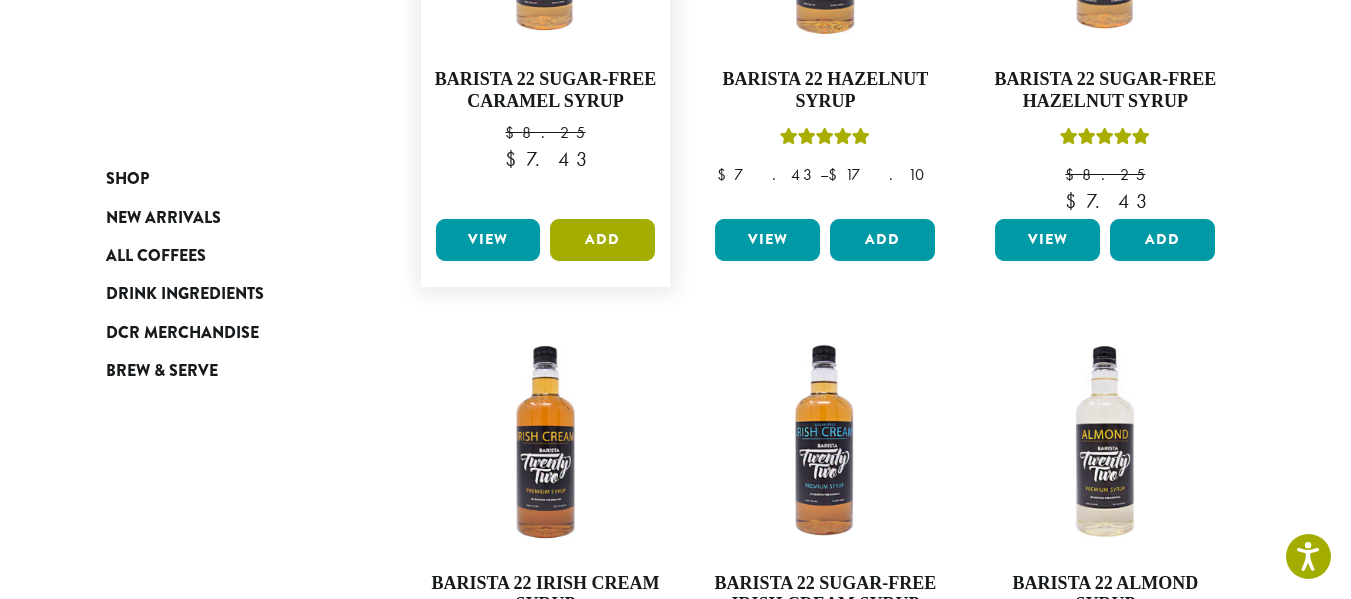 click on "Add" at bounding box center [602, 240] 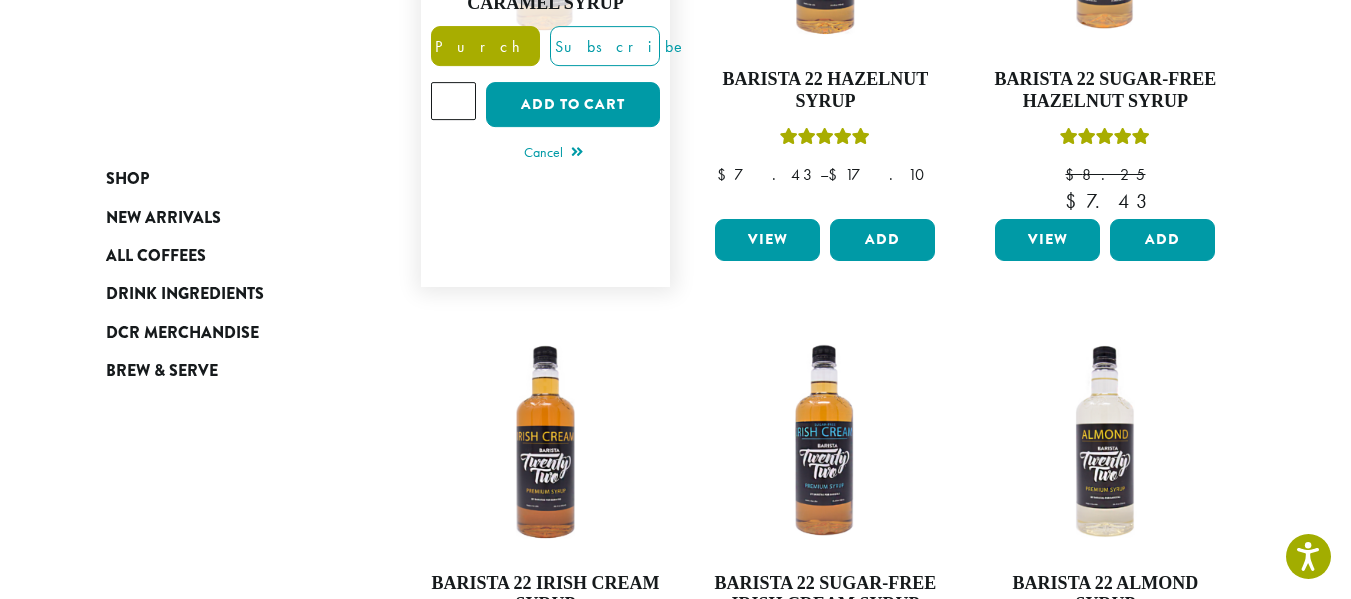 scroll, scrollTop: 900, scrollLeft: 0, axis: vertical 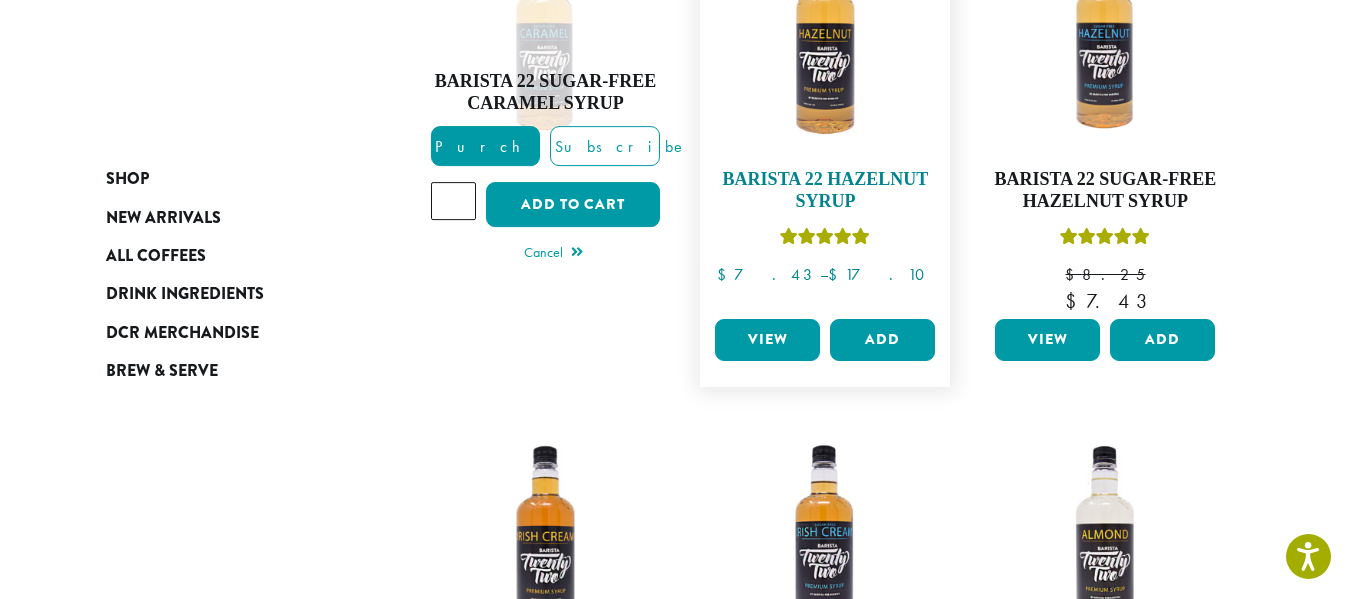 click at bounding box center (825, 38) 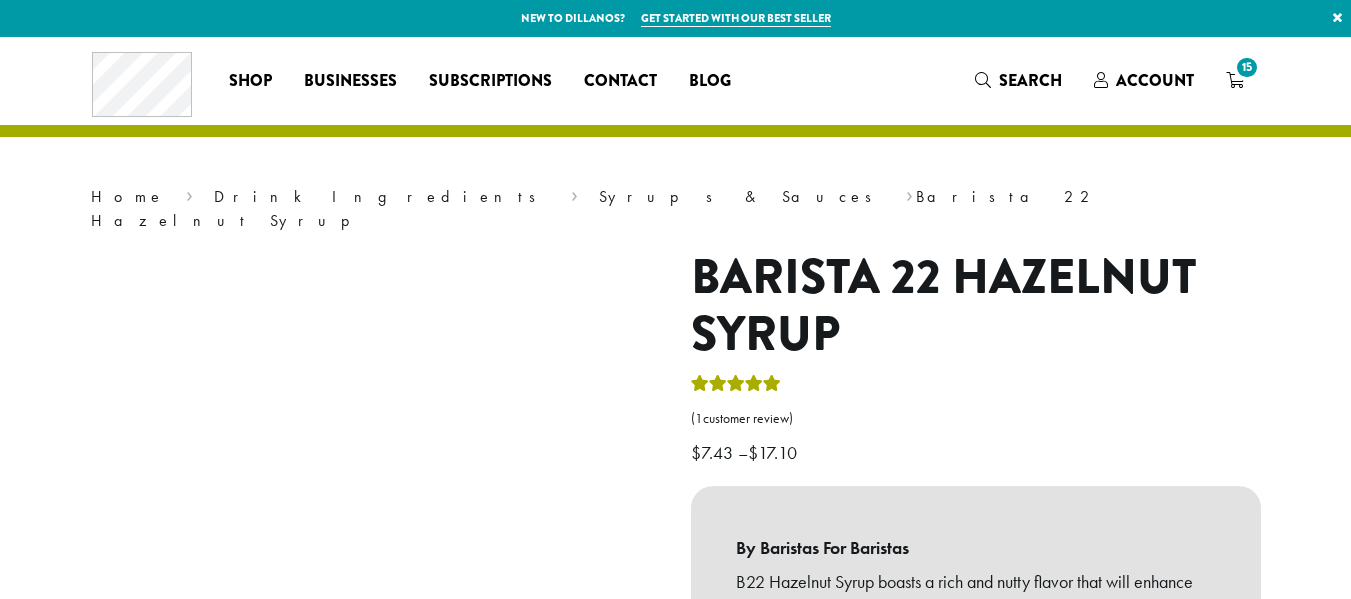 scroll, scrollTop: 0, scrollLeft: 0, axis: both 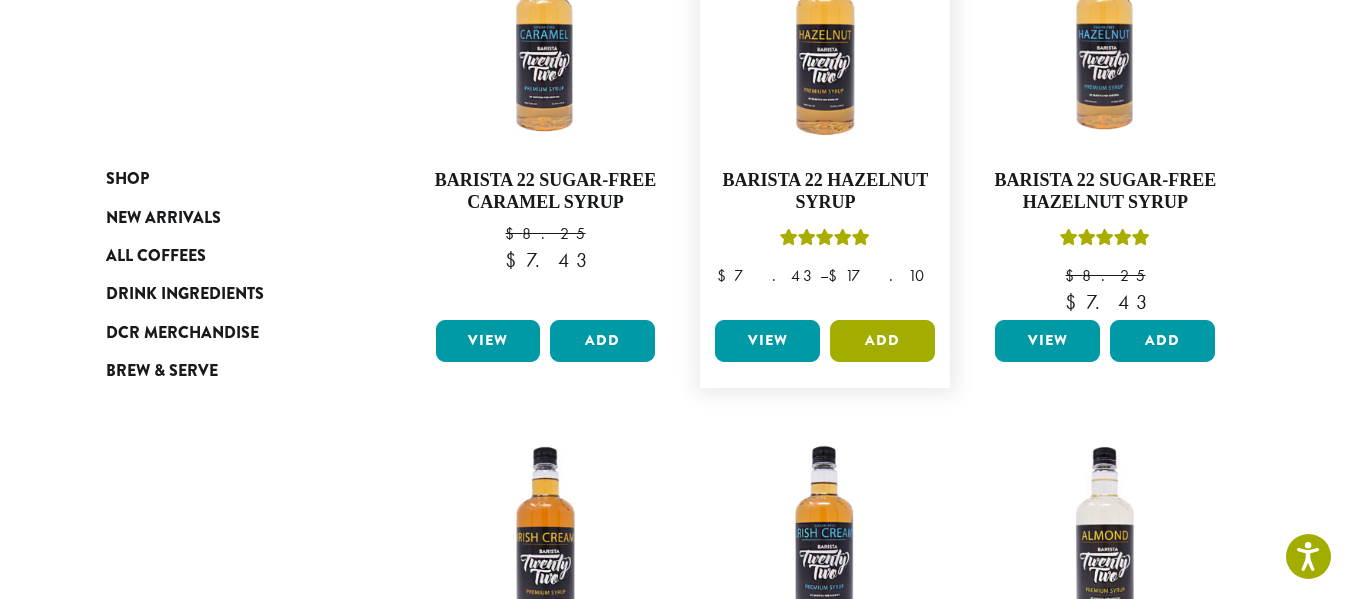 click on "Add" at bounding box center [882, 341] 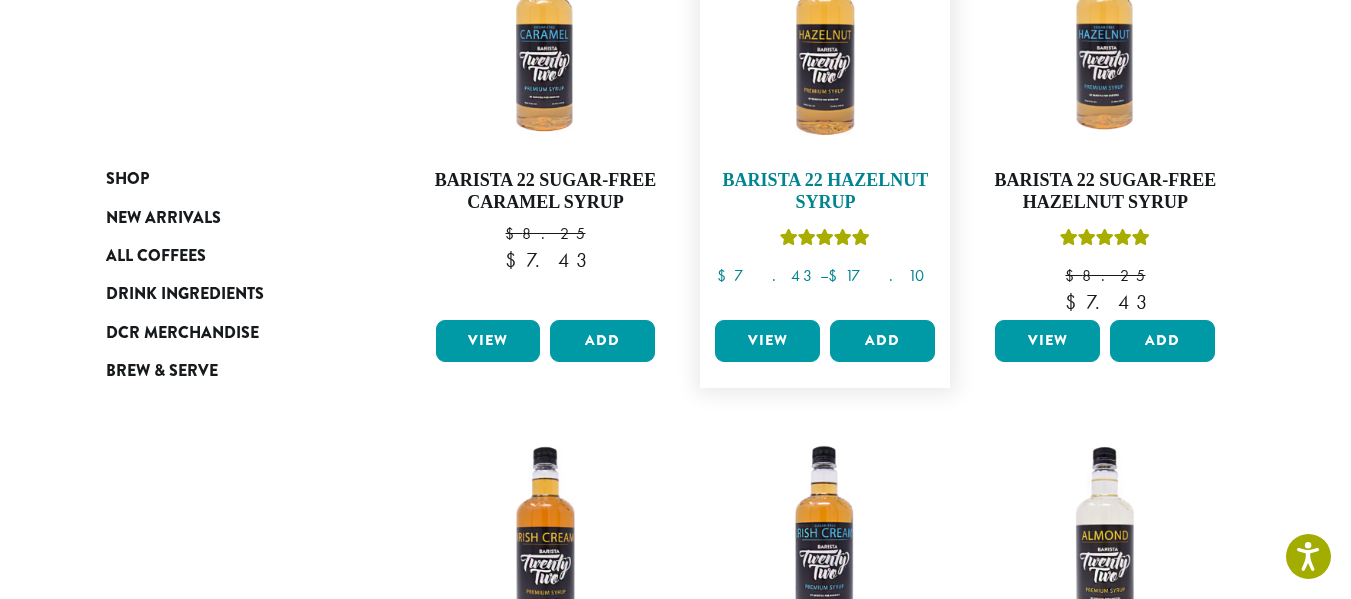 scroll, scrollTop: 0, scrollLeft: 0, axis: both 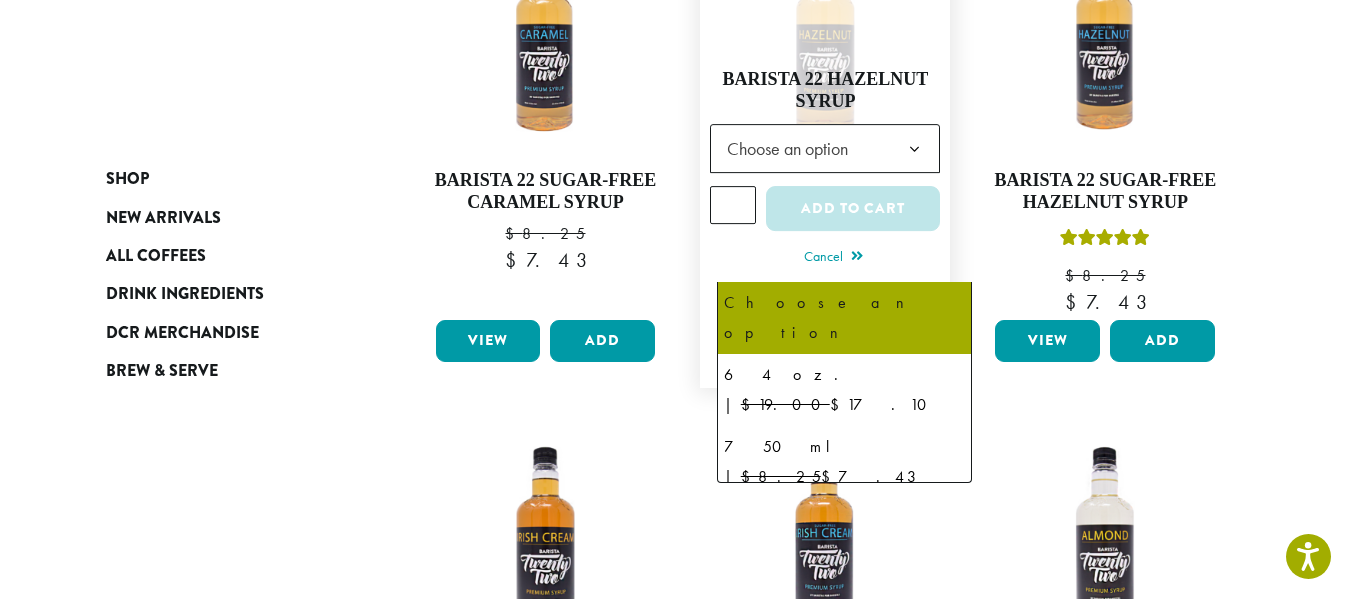 click 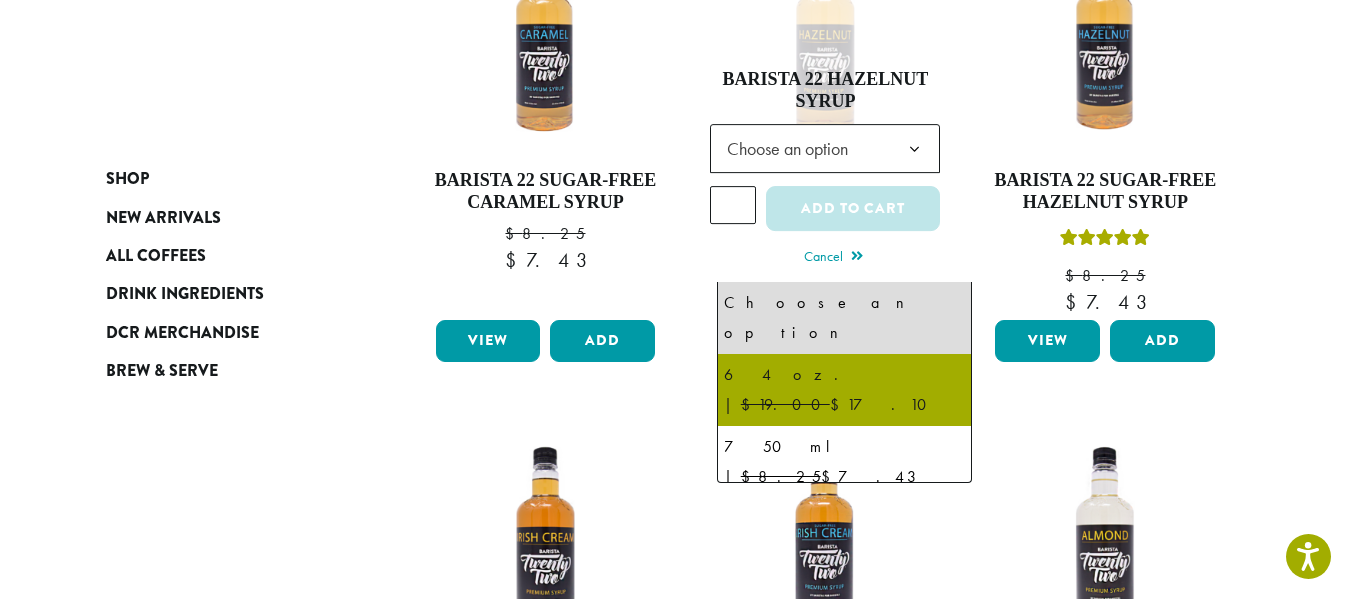 select on "*****" 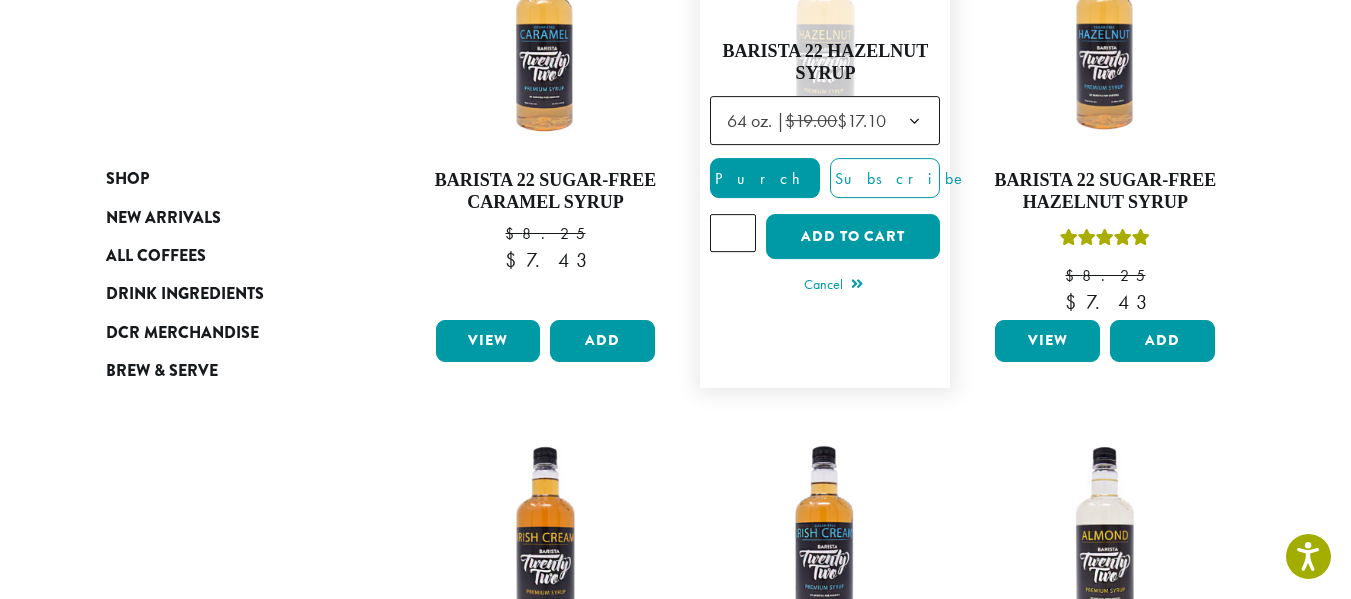 type on "*" 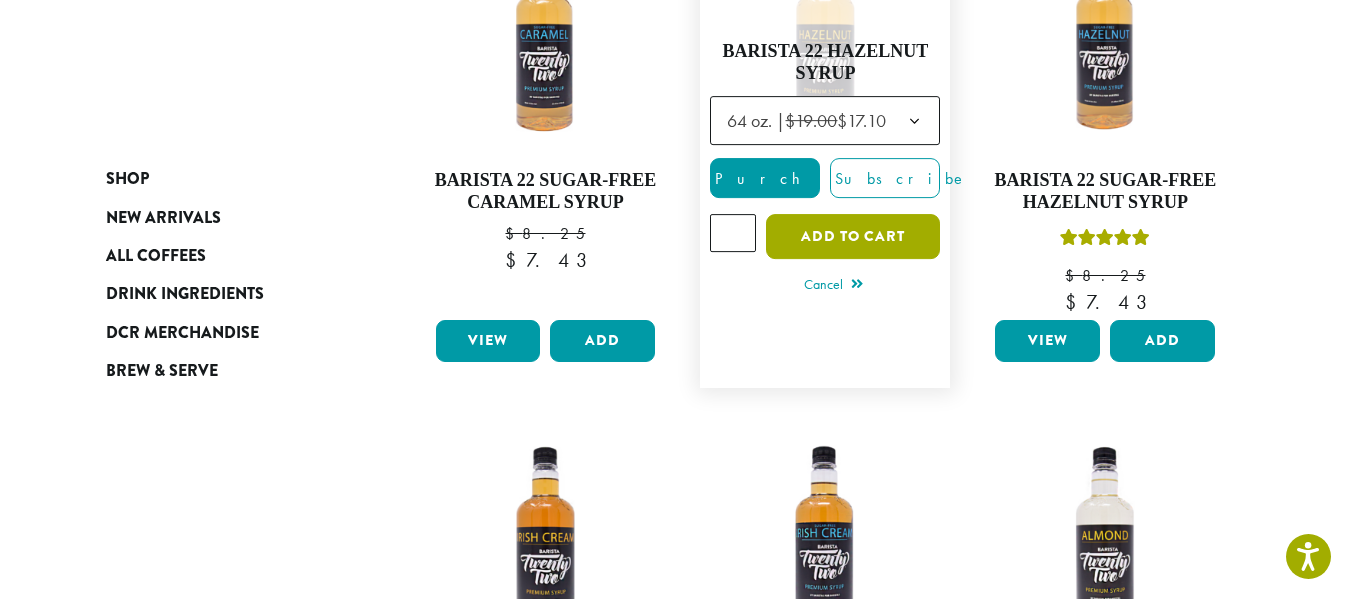 click on "Add to cart" 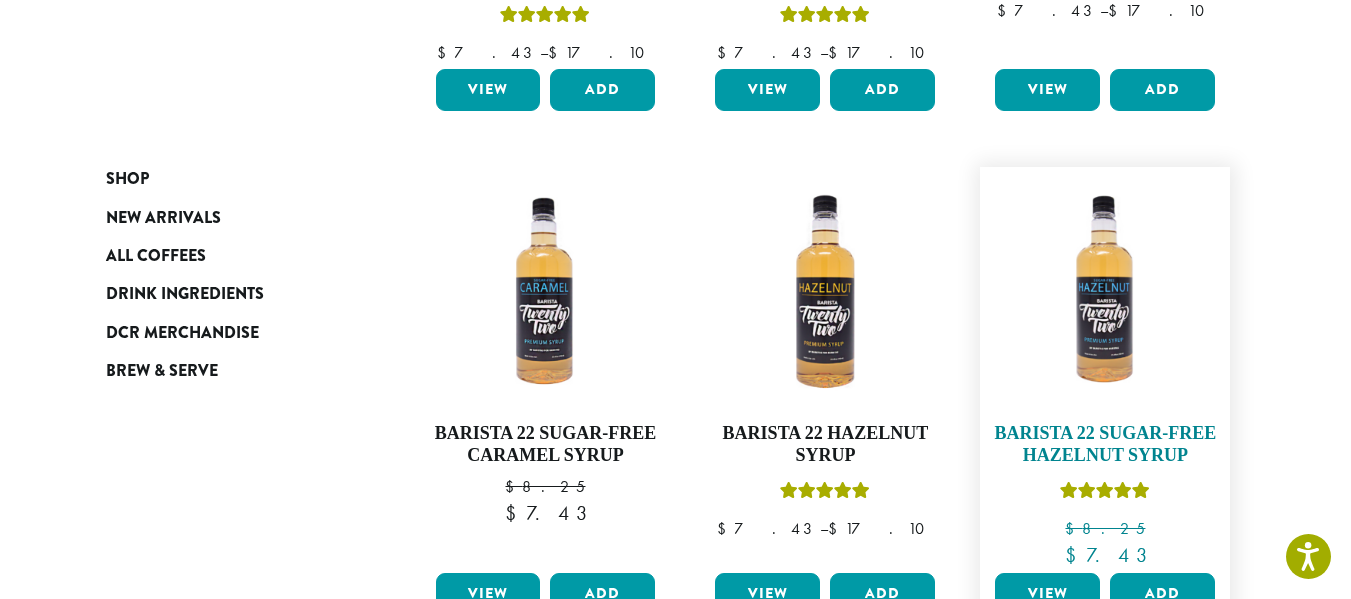 scroll, scrollTop: 1082, scrollLeft: 0, axis: vertical 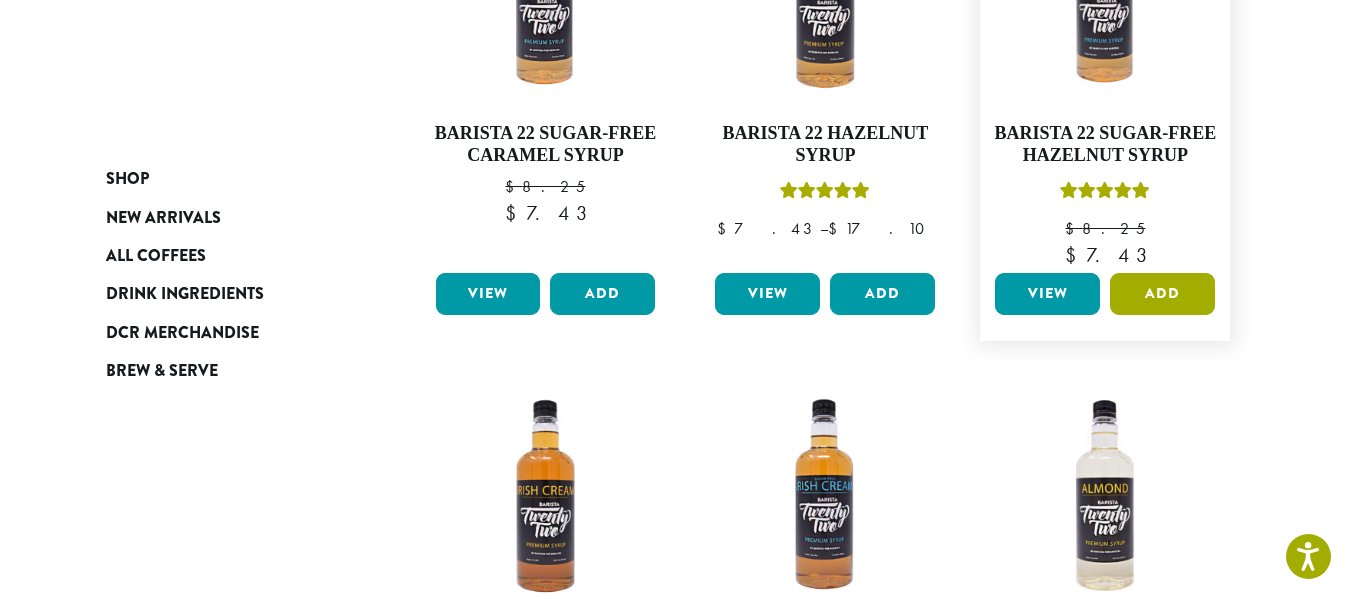 click on "Add" at bounding box center (1162, 294) 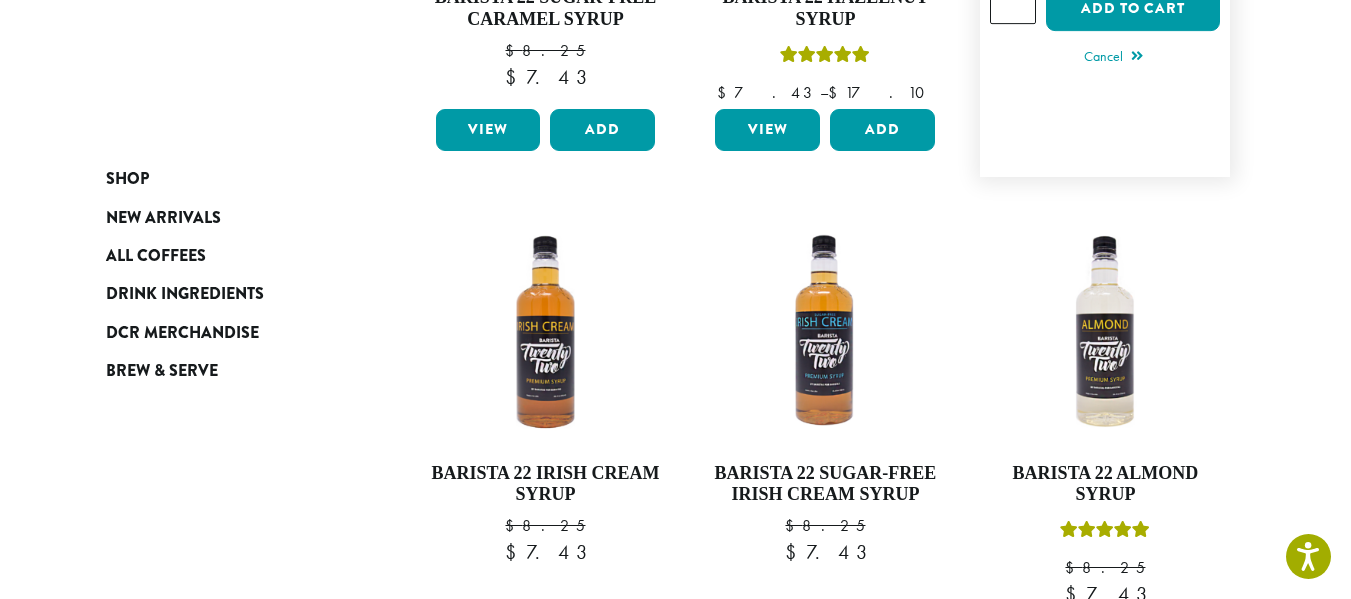 scroll, scrollTop: 960, scrollLeft: 0, axis: vertical 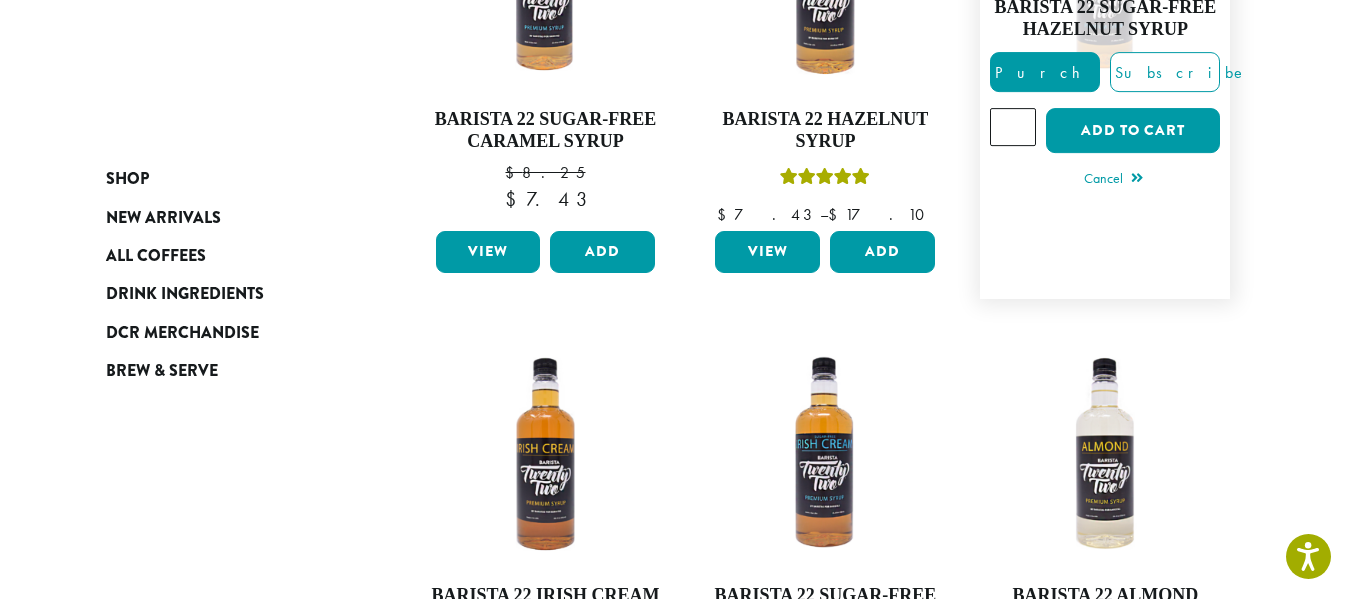 type on "*" 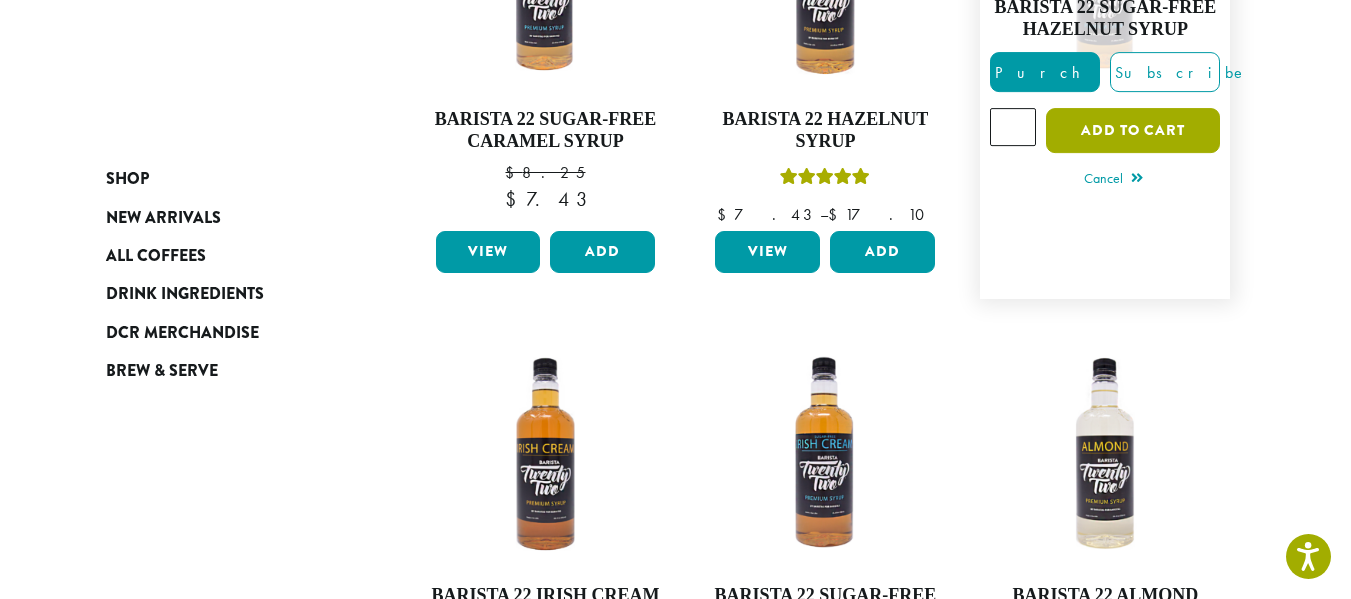 click on "Add to cart" at bounding box center (1133, 130) 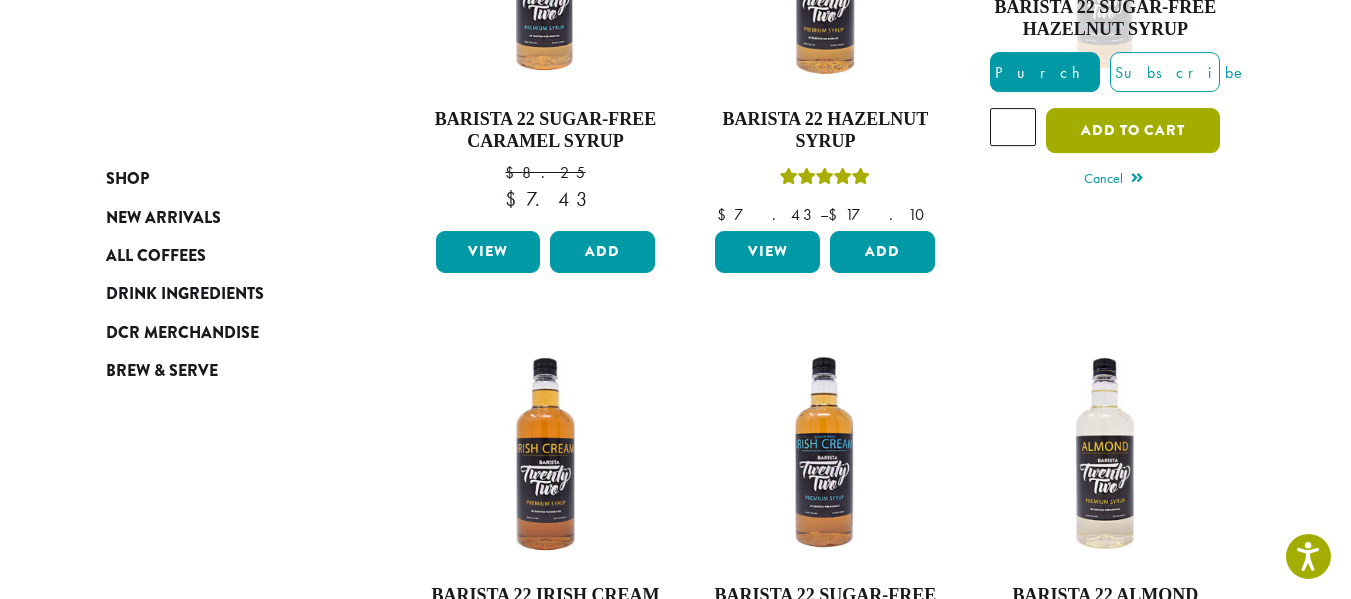 scroll, scrollTop: 1260, scrollLeft: 0, axis: vertical 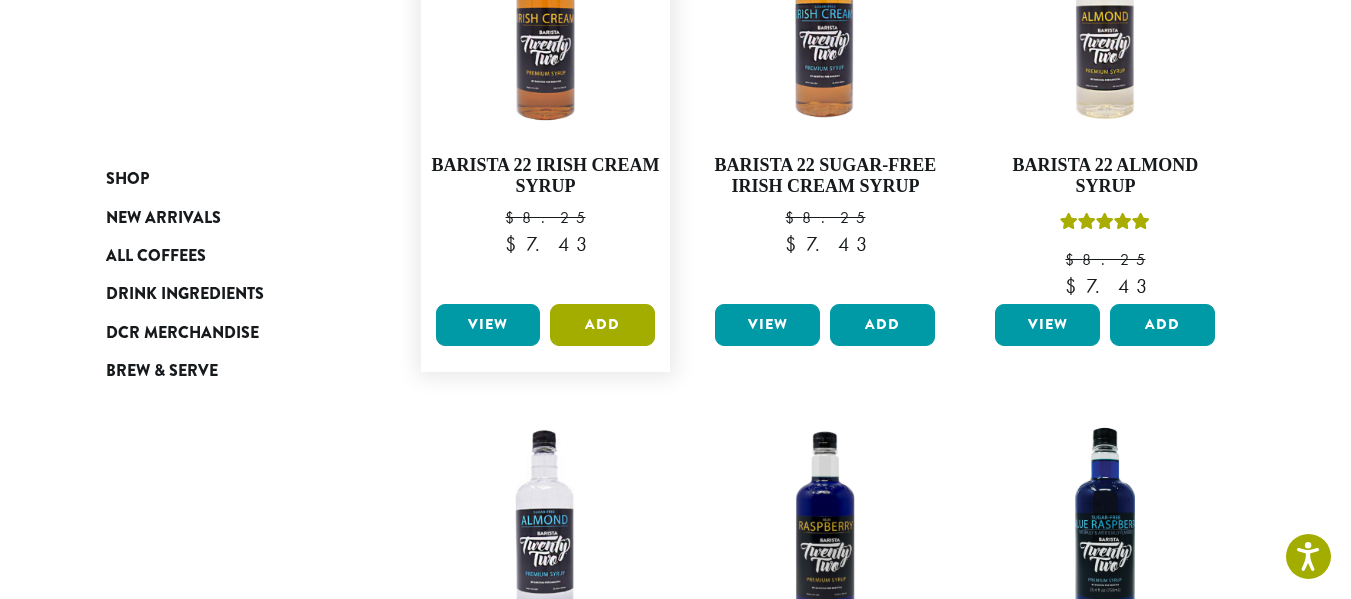 click on "Add" at bounding box center [602, 325] 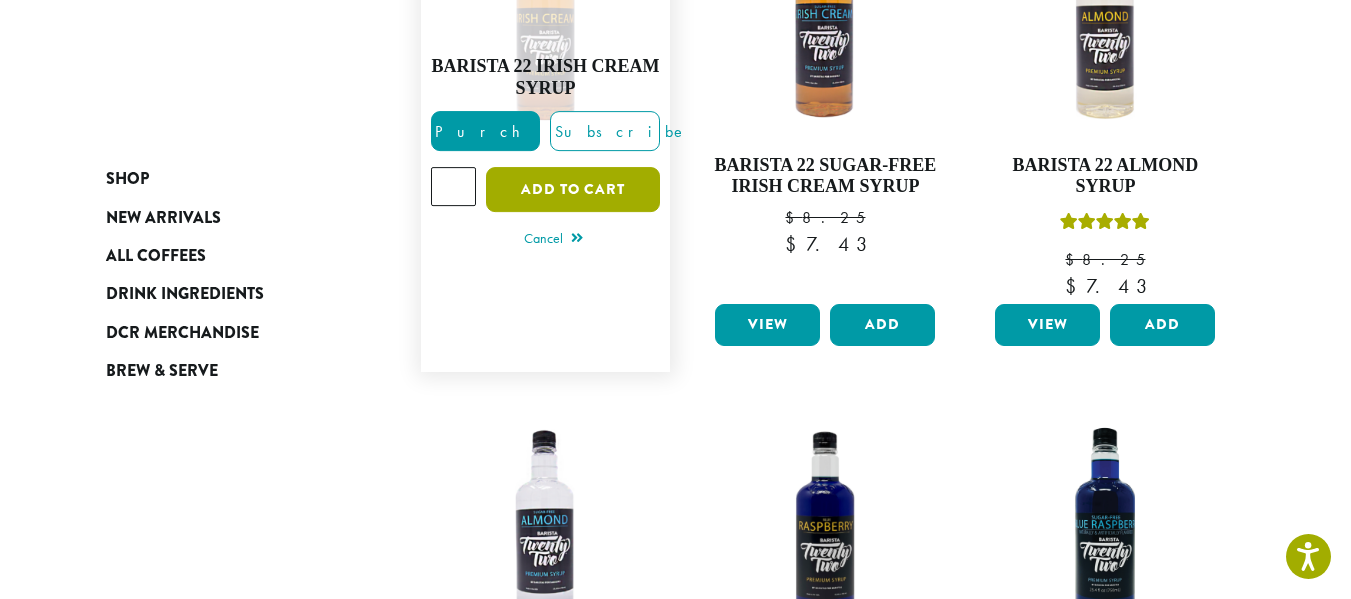 click on "Add to cart" at bounding box center (573, 189) 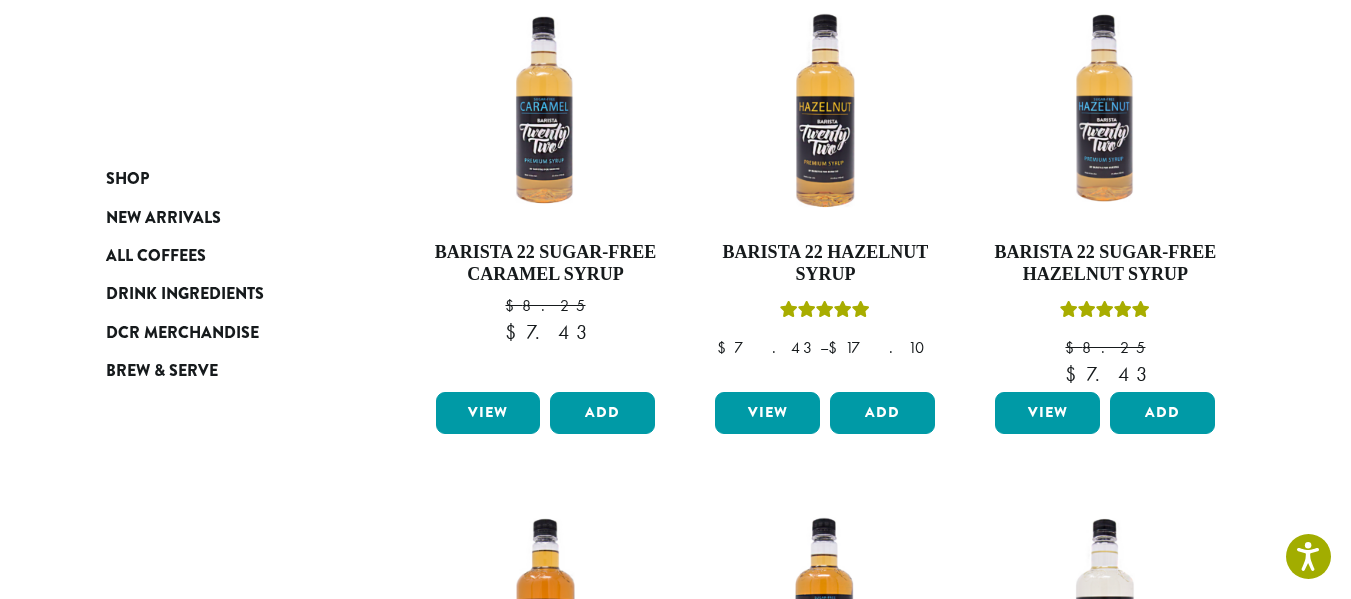 scroll, scrollTop: 1000, scrollLeft: 0, axis: vertical 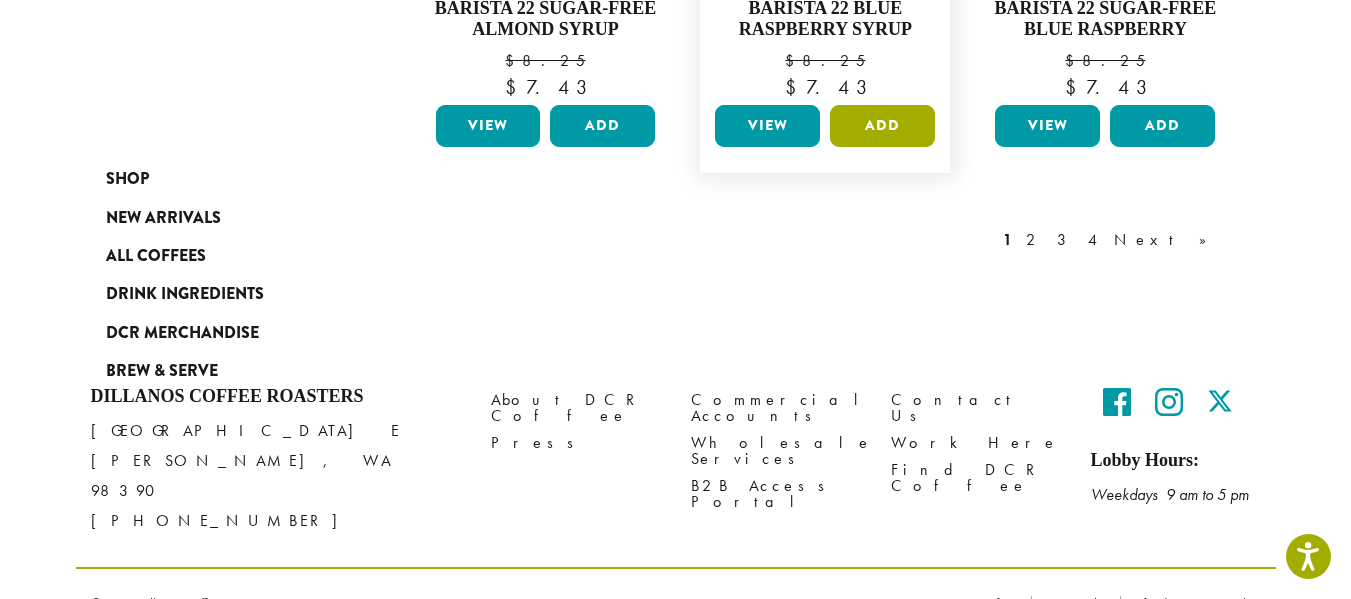 click on "Add" at bounding box center (882, 126) 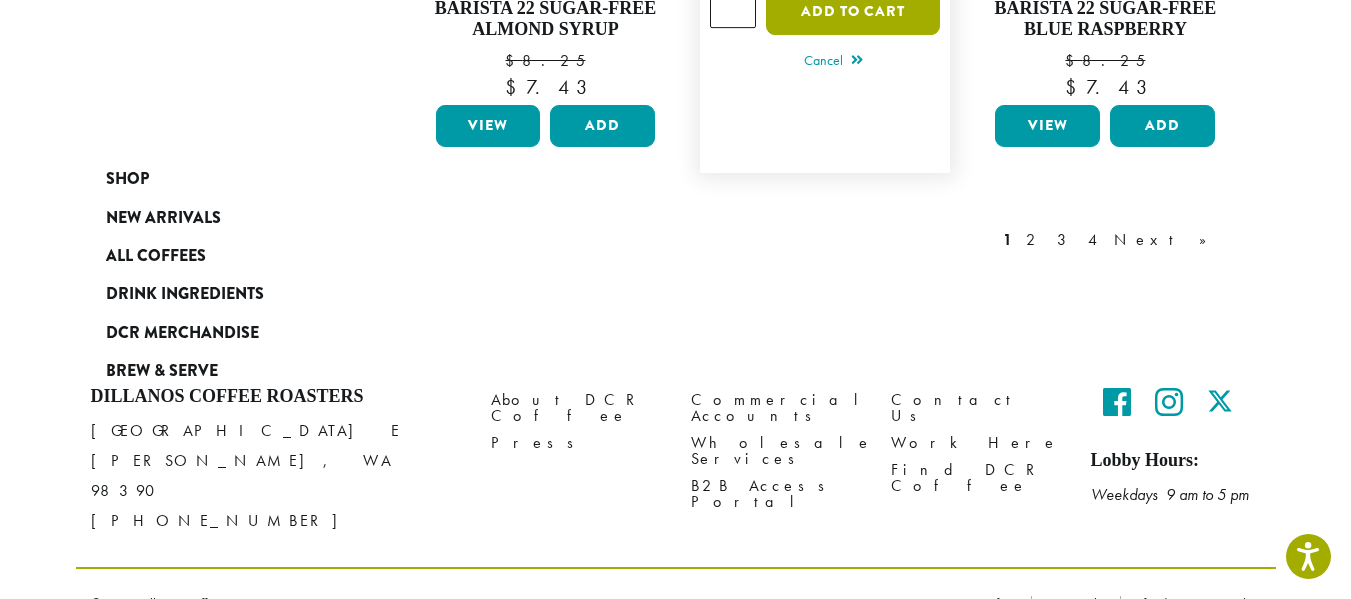 click on "Add to cart" at bounding box center [853, 12] 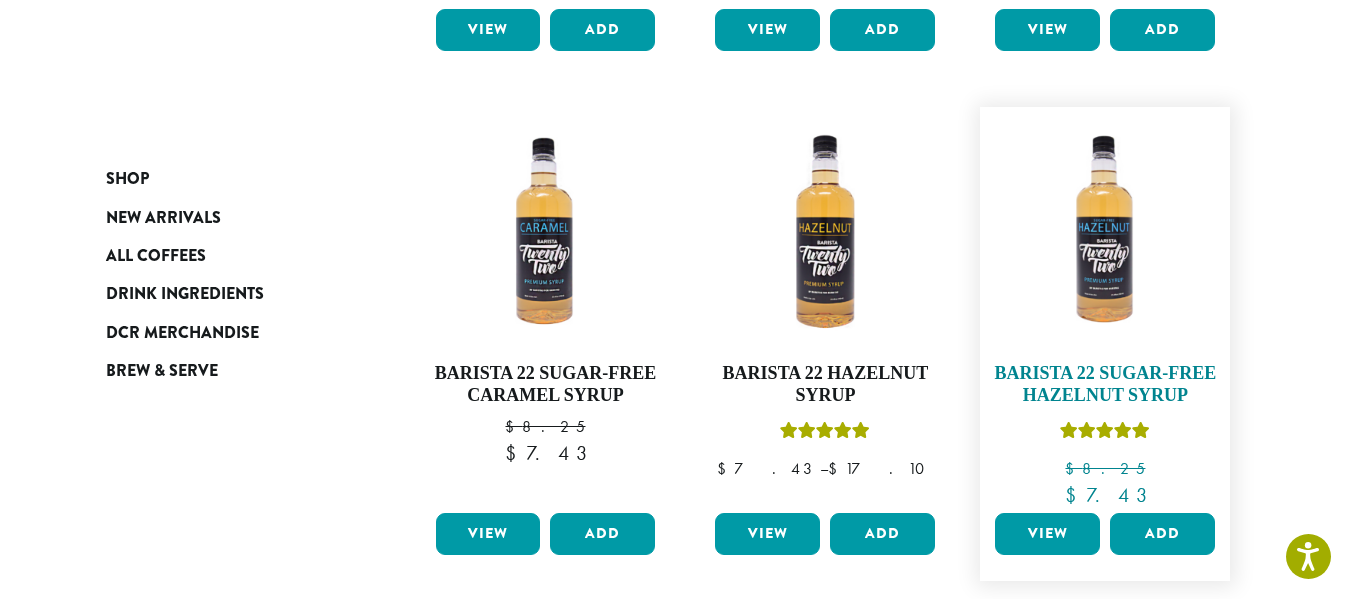 scroll, scrollTop: 1224, scrollLeft: 0, axis: vertical 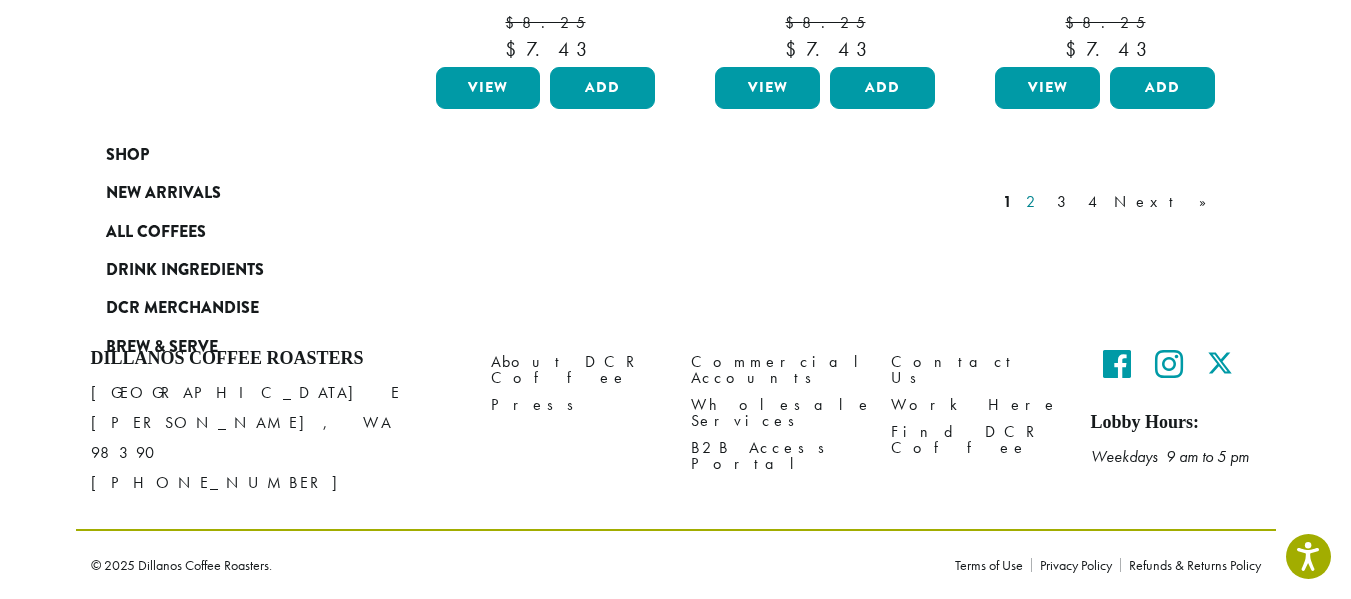 click on "2" at bounding box center [1034, 202] 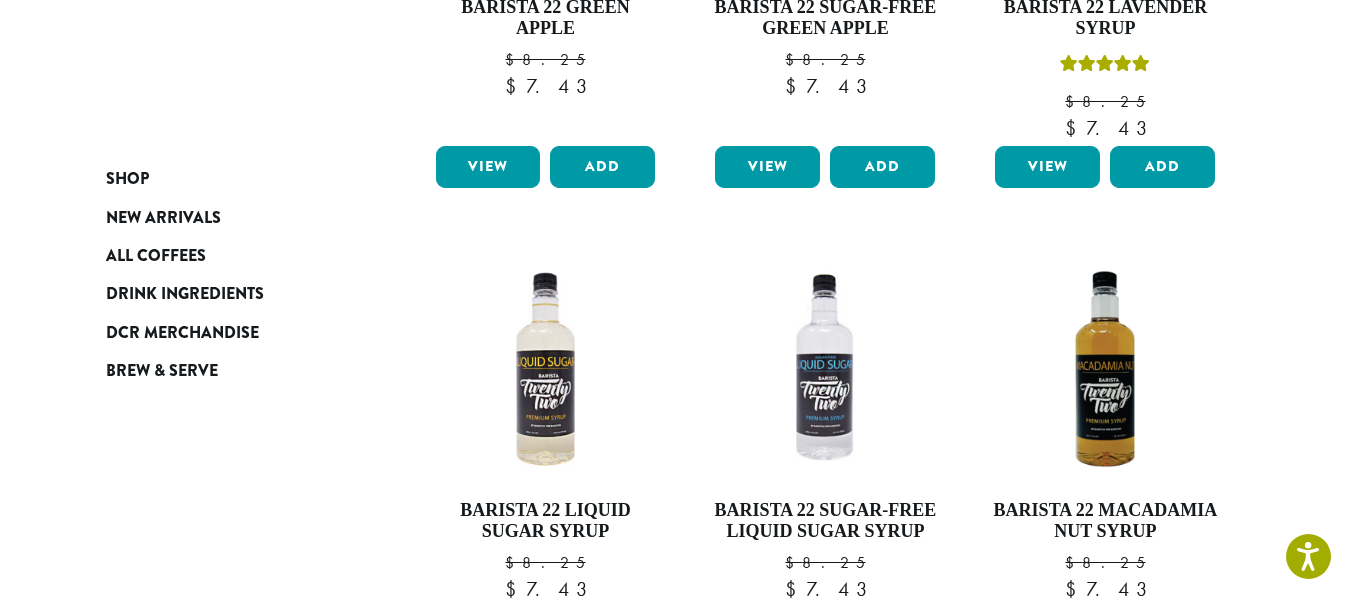 scroll, scrollTop: 1563, scrollLeft: 0, axis: vertical 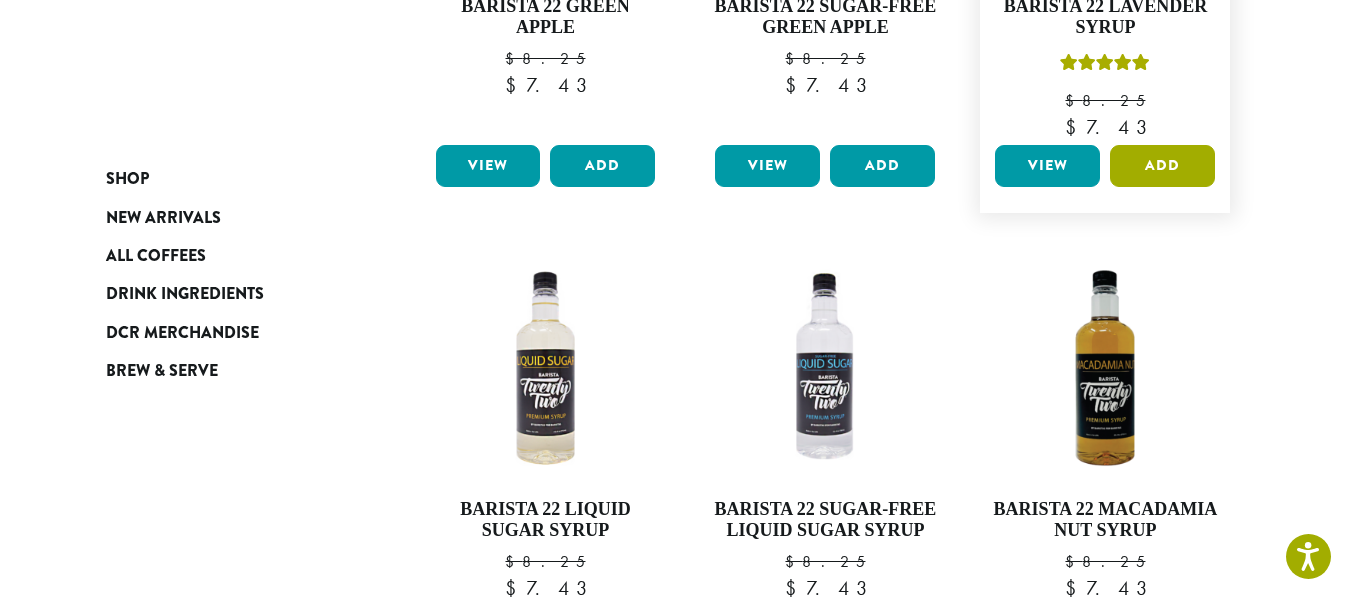 click on "Add" at bounding box center (1162, 166) 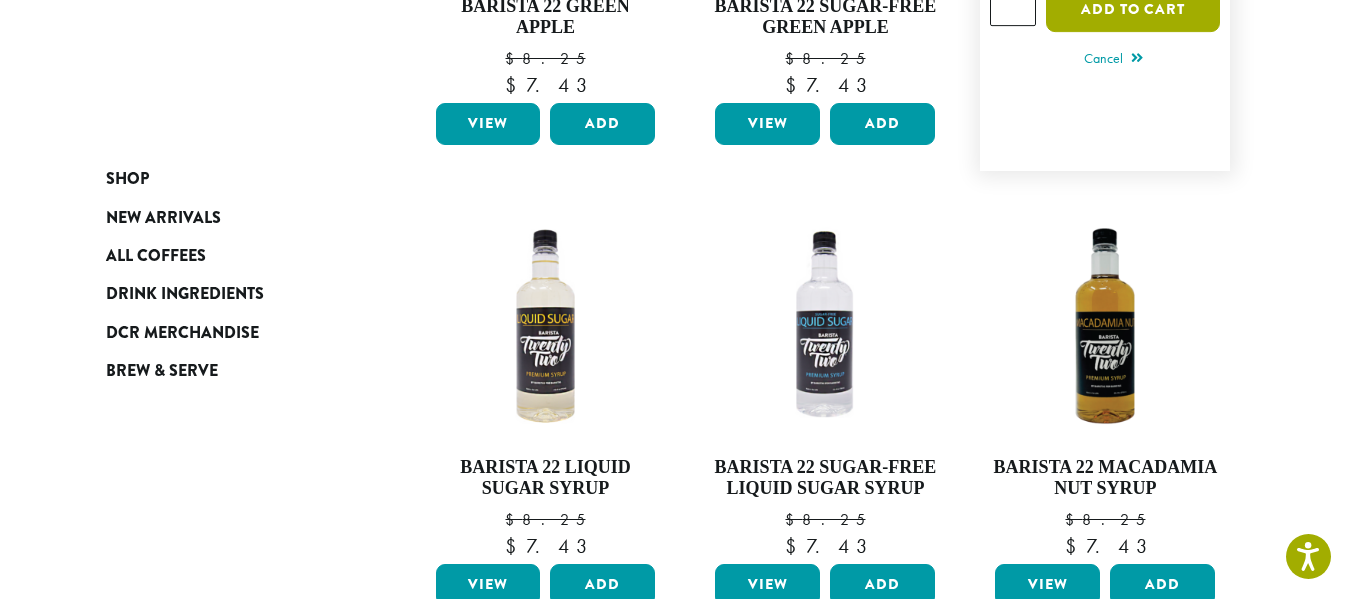 click on "Add to cart" at bounding box center (1133, 9) 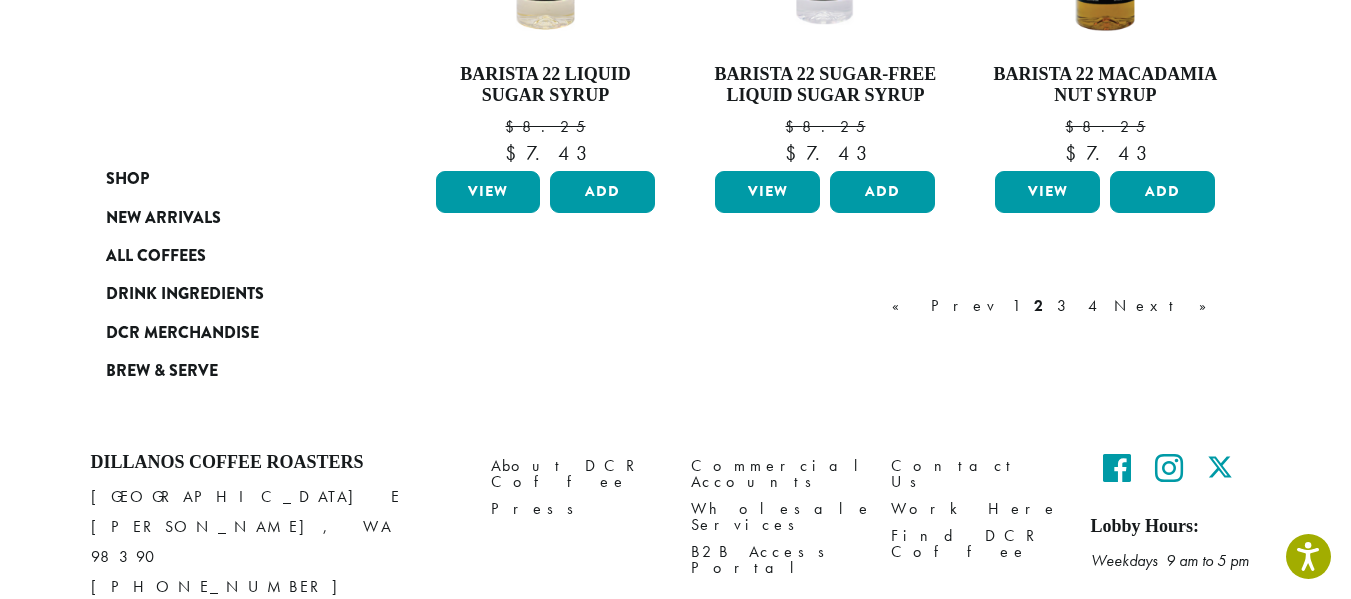 scroll, scrollTop: 1963, scrollLeft: 0, axis: vertical 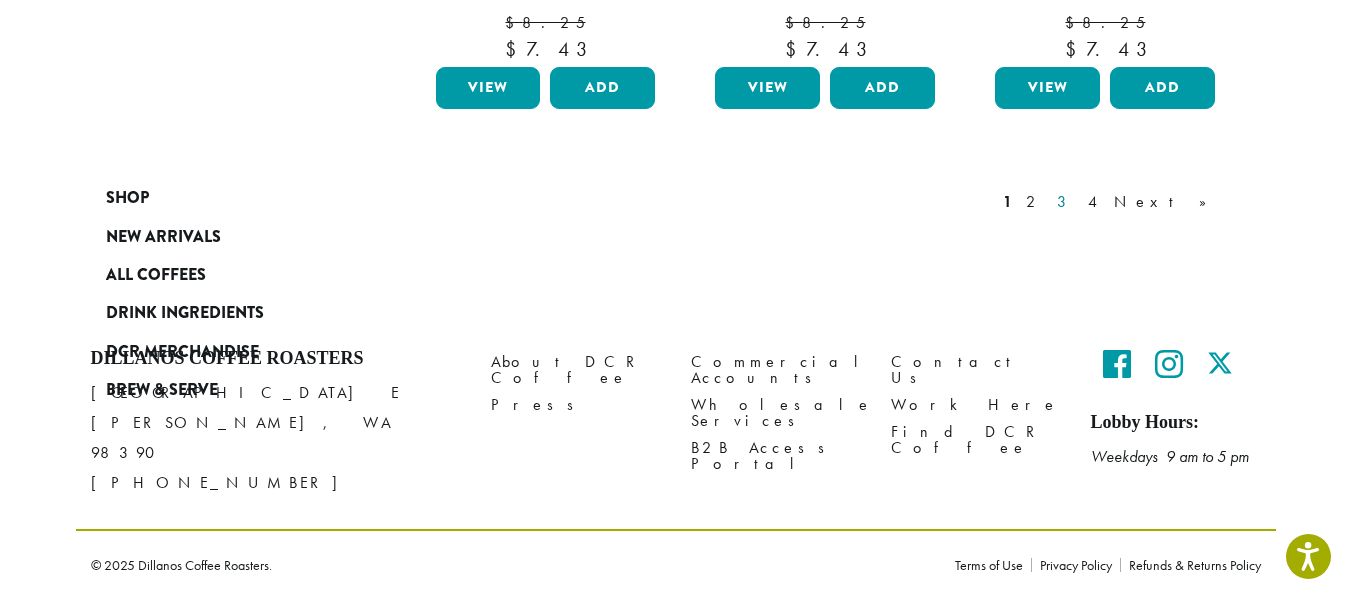 click on "3" at bounding box center (1065, 202) 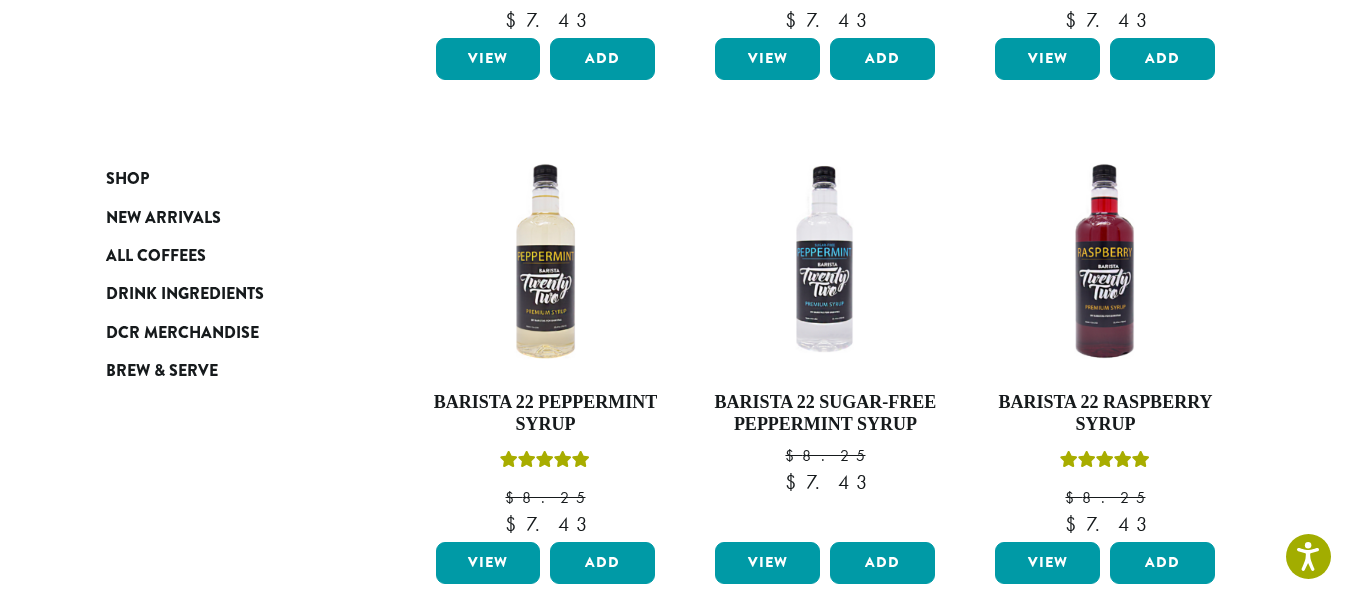 scroll, scrollTop: 963, scrollLeft: 0, axis: vertical 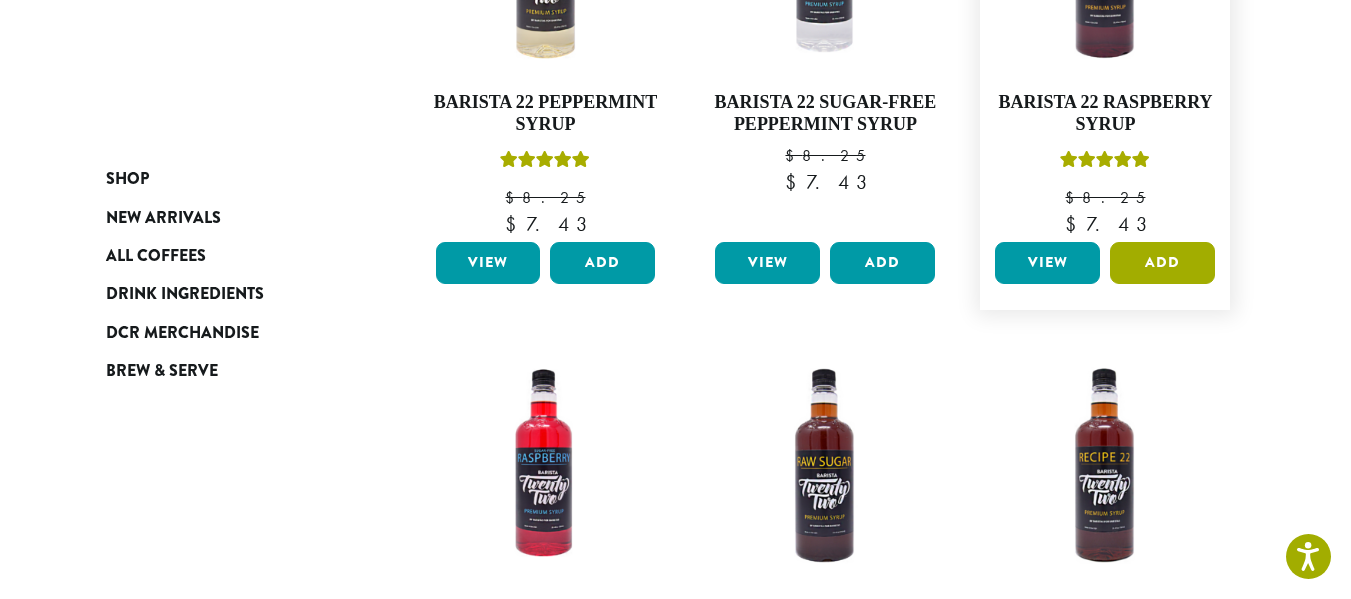 click on "Add" at bounding box center (1162, 263) 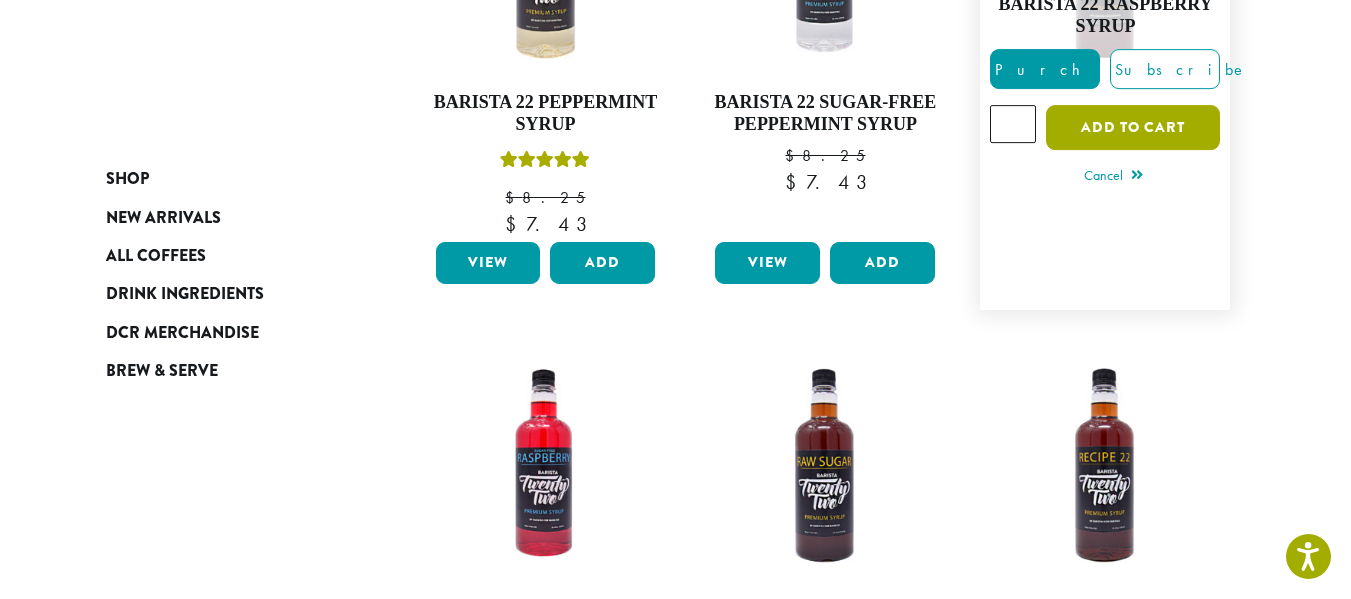 click on "Add to cart" at bounding box center [1133, 127] 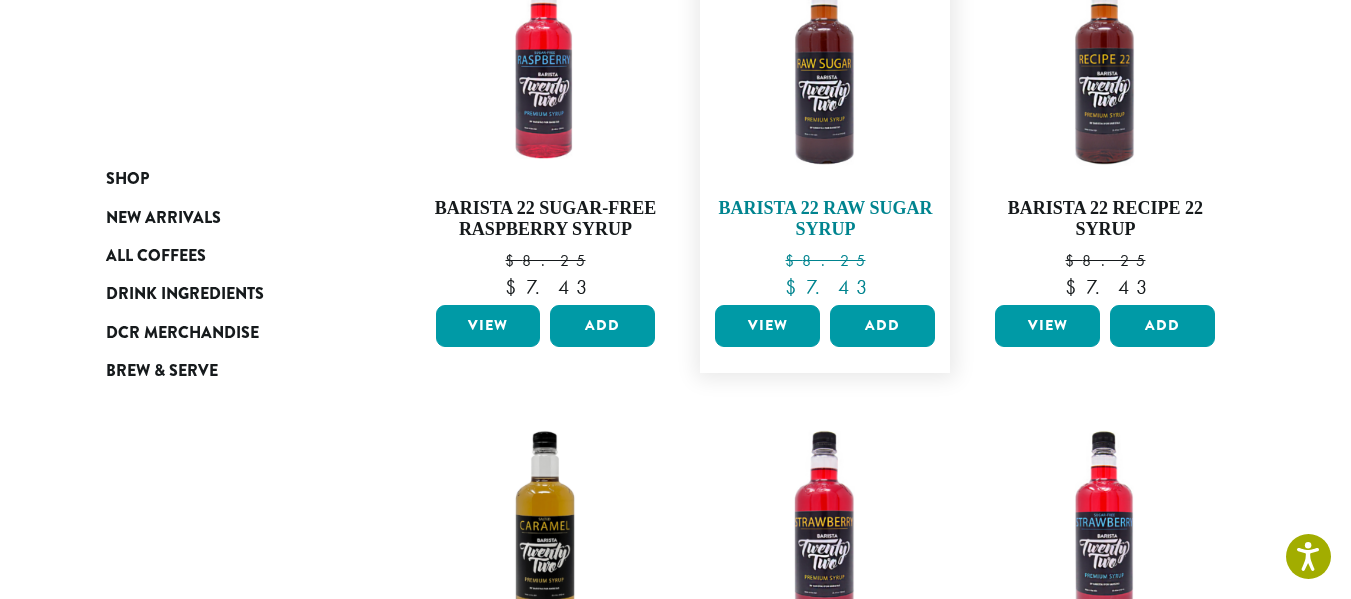 scroll, scrollTop: 1363, scrollLeft: 0, axis: vertical 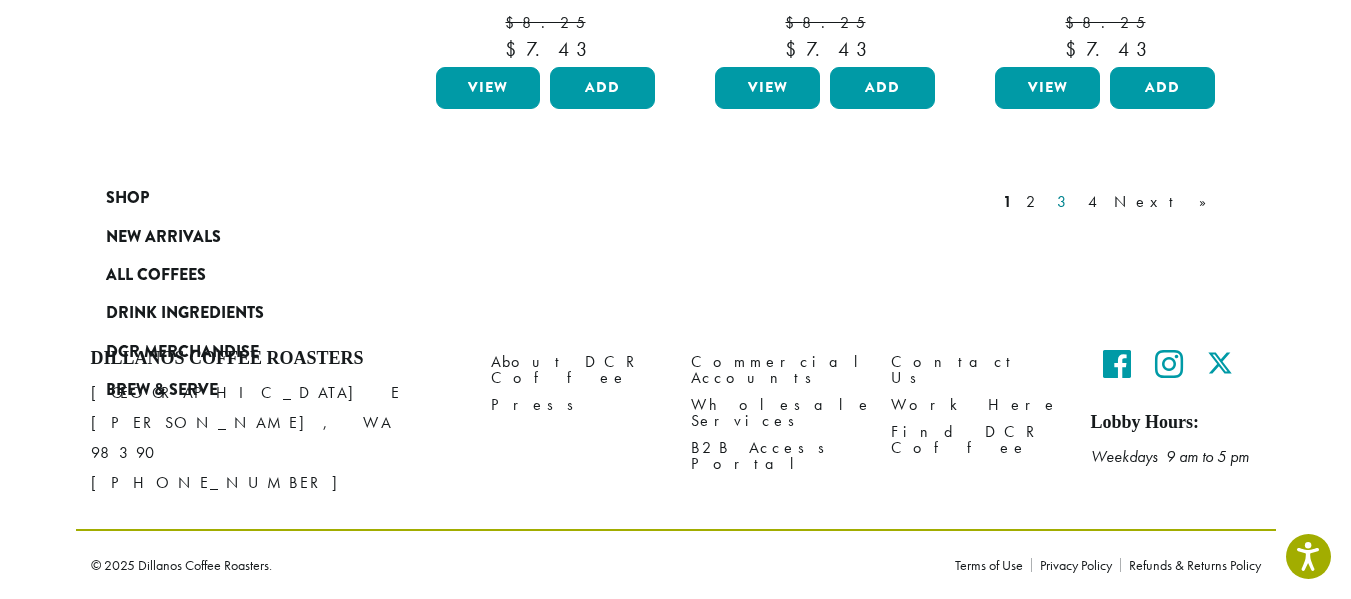 click on "3" at bounding box center (1065, 202) 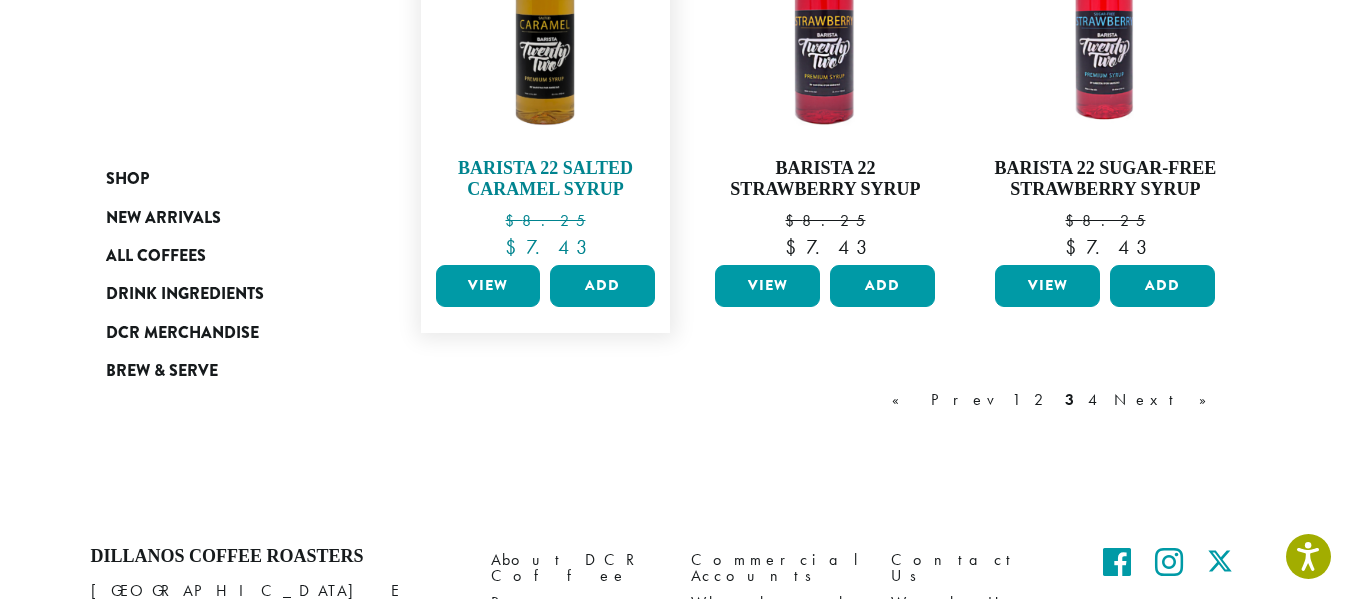 scroll, scrollTop: 1863, scrollLeft: 0, axis: vertical 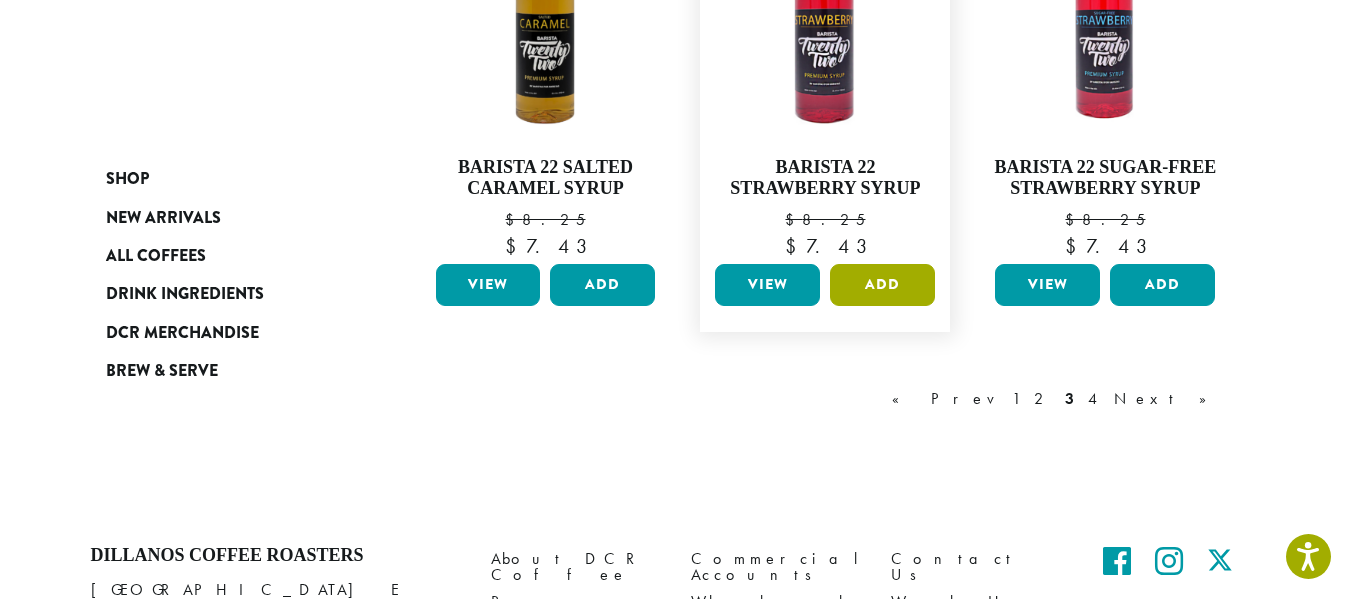 click on "Add" at bounding box center [882, 285] 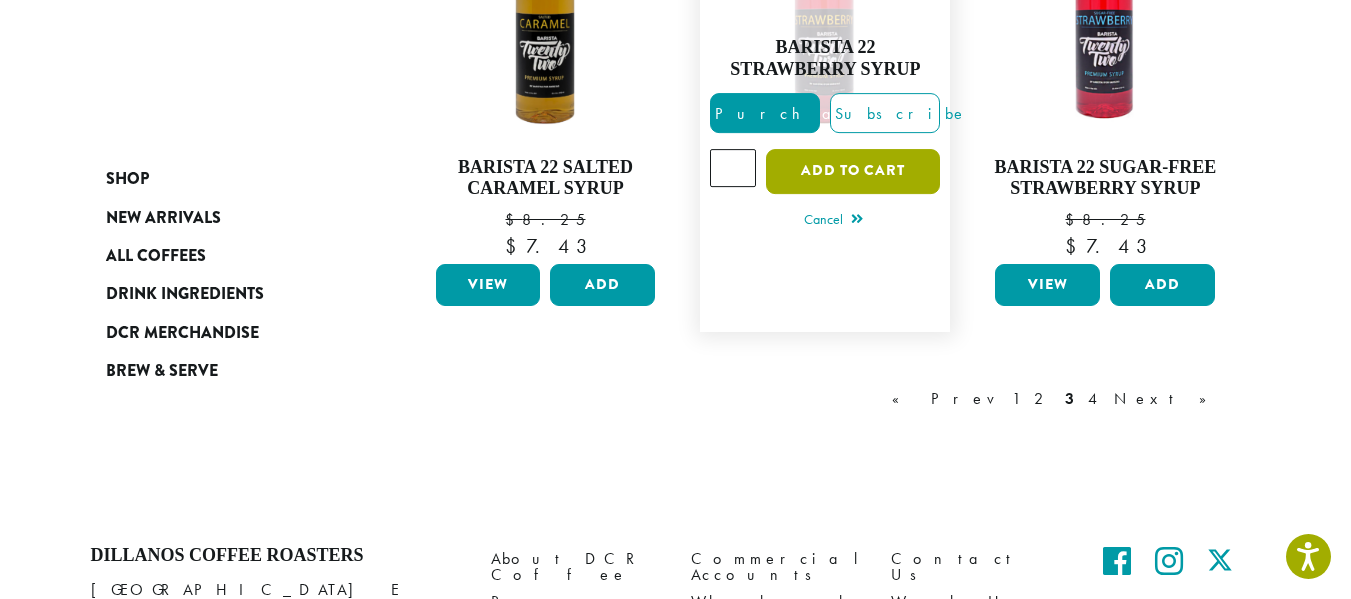 click on "Add to cart" at bounding box center [853, 171] 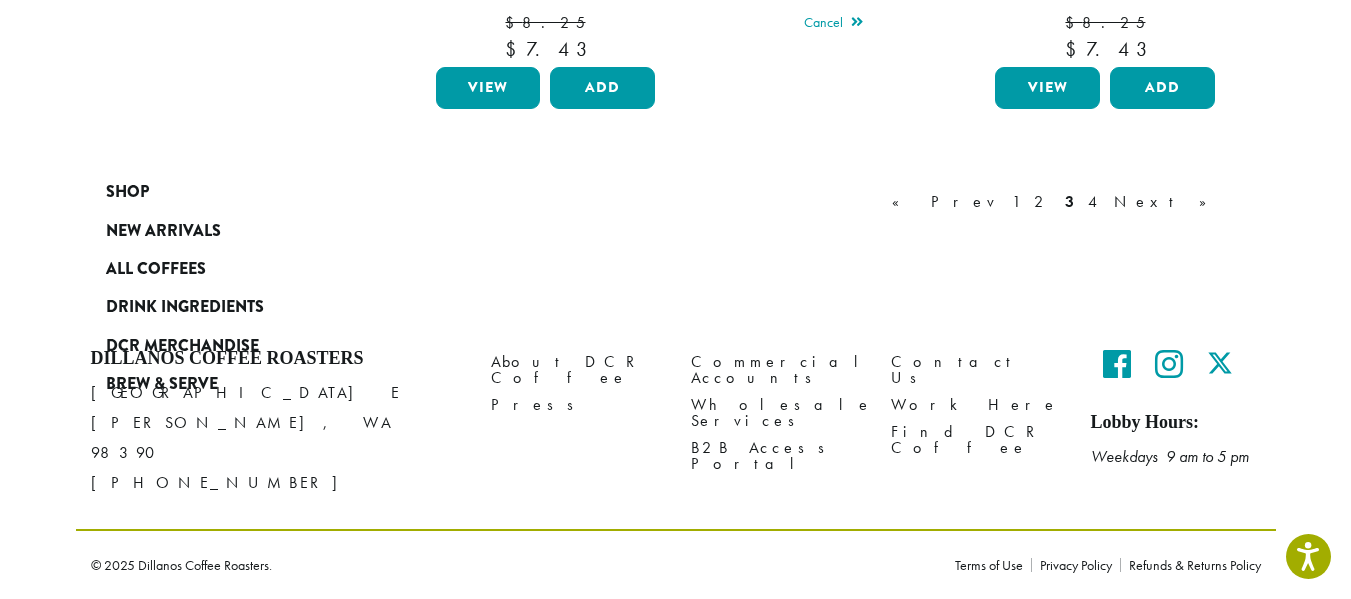 scroll, scrollTop: 2353, scrollLeft: 0, axis: vertical 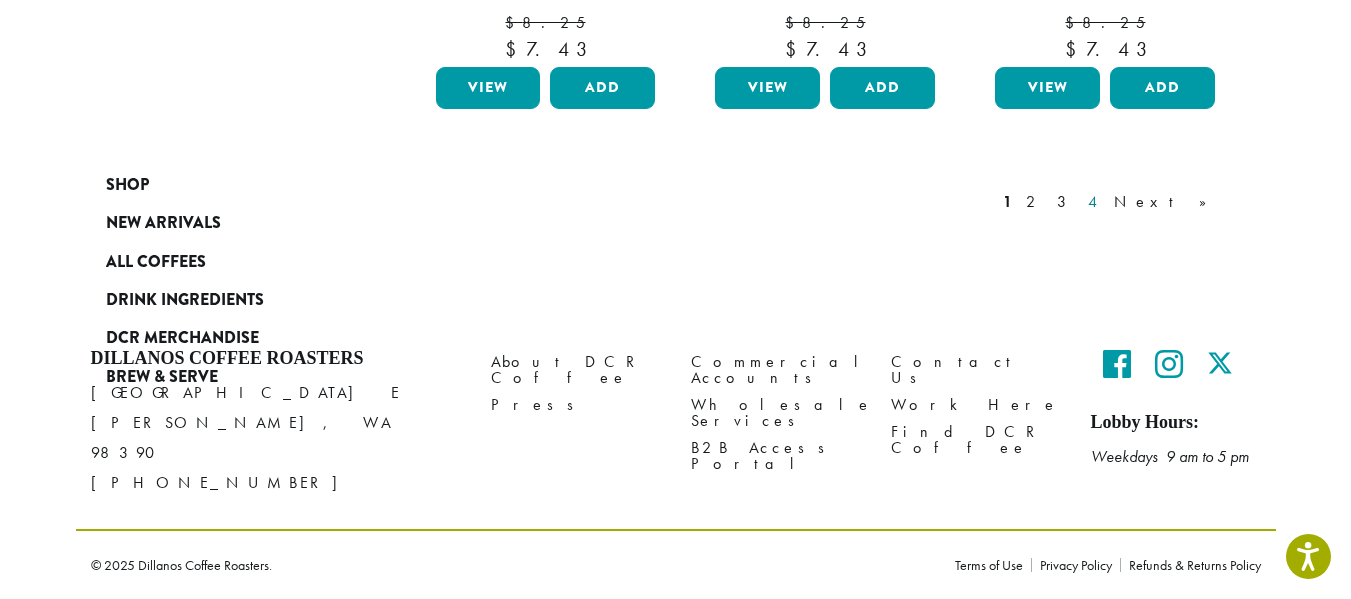 click on "4" at bounding box center (1094, 202) 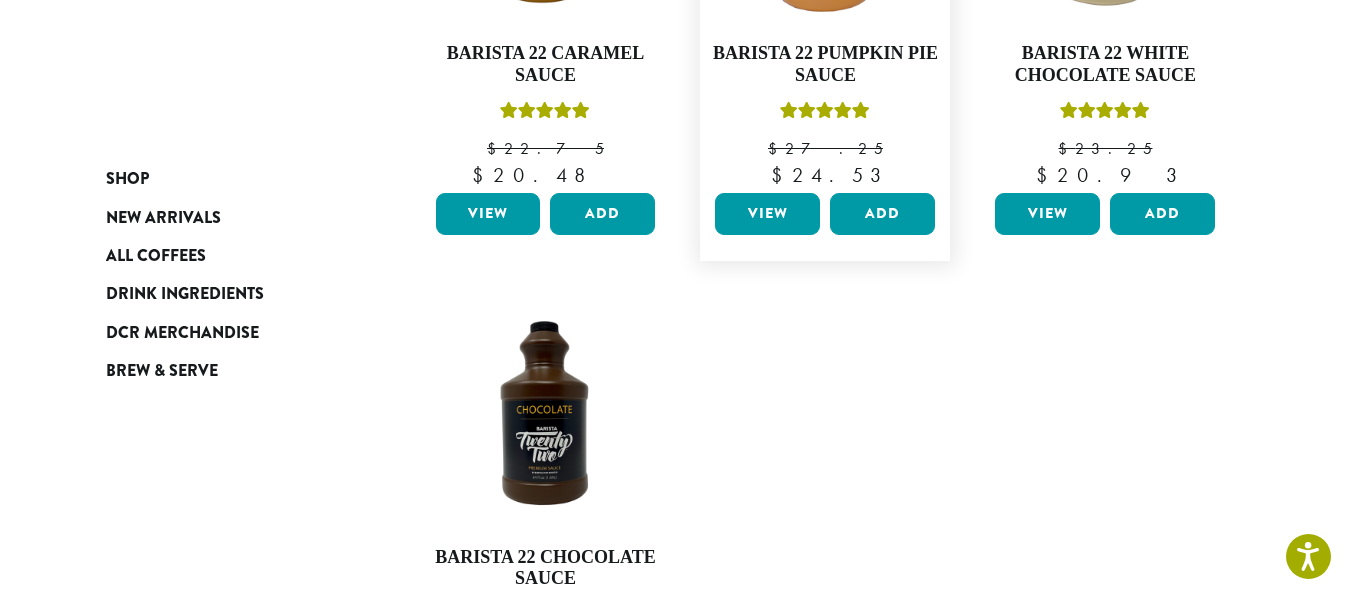 scroll, scrollTop: 963, scrollLeft: 0, axis: vertical 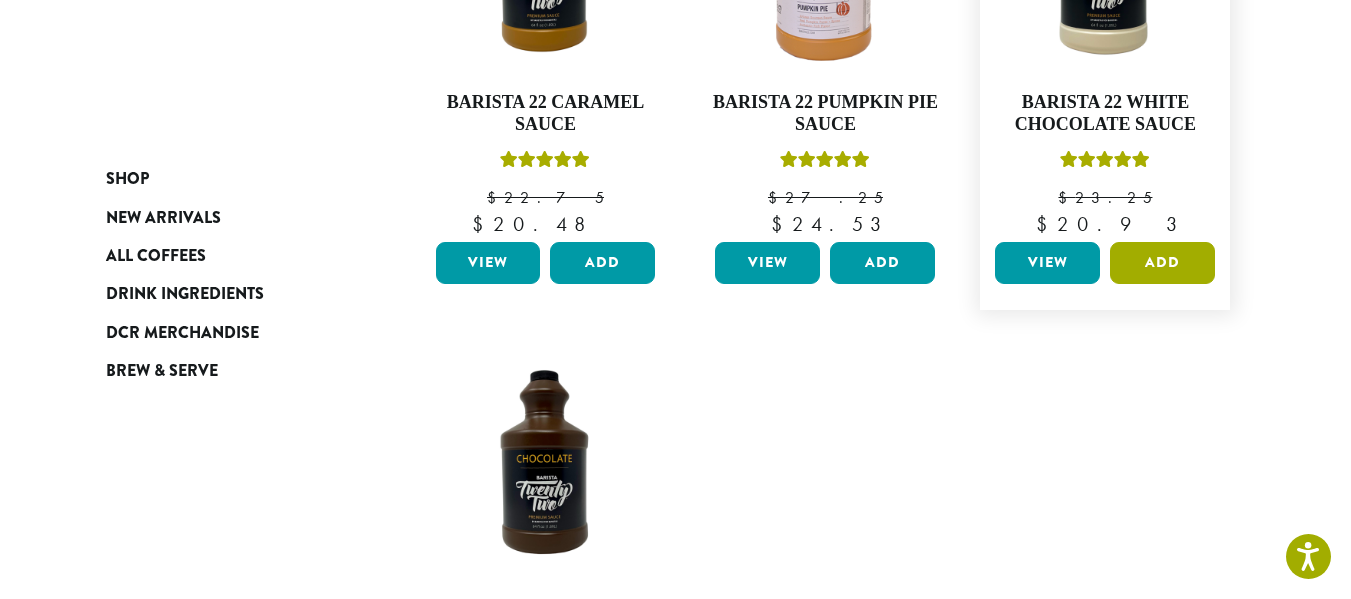 click on "Add" at bounding box center [1162, 263] 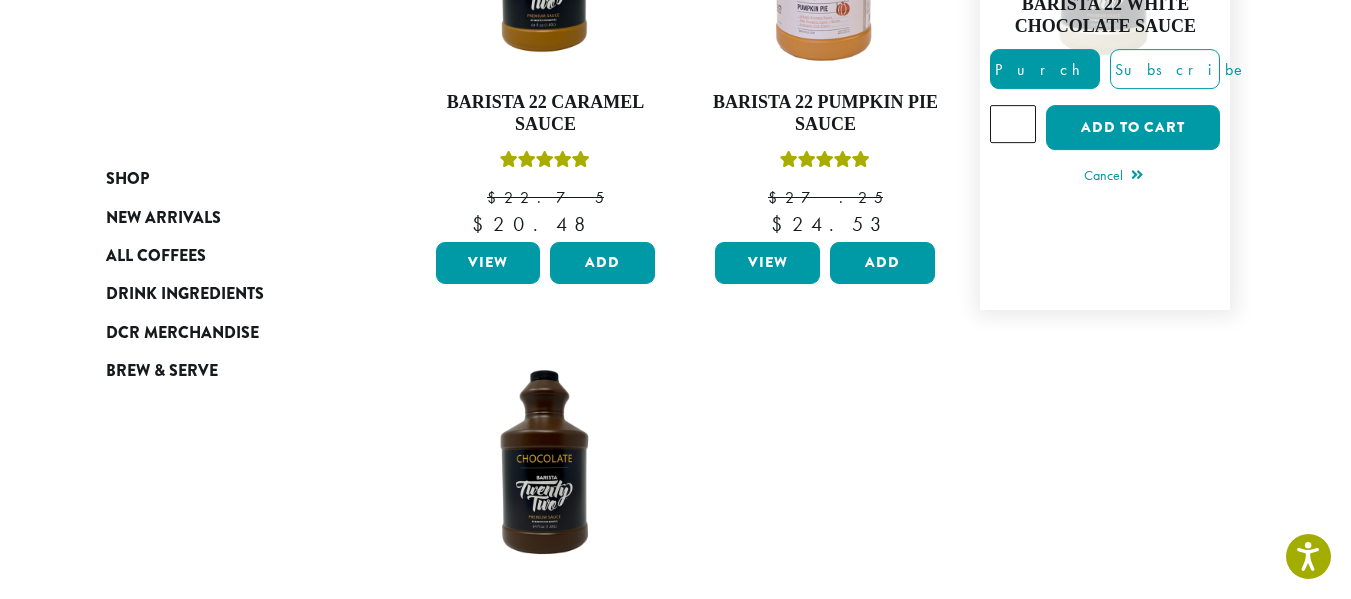 type on "*" 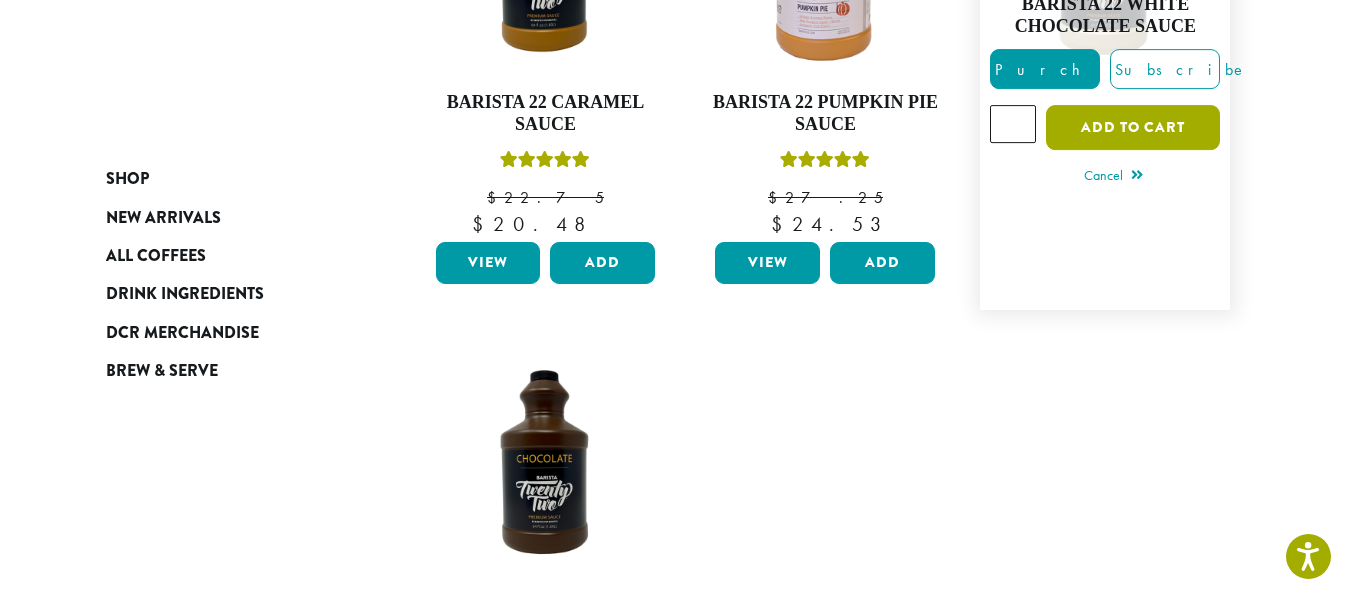 click on "Add to cart" at bounding box center (1133, 127) 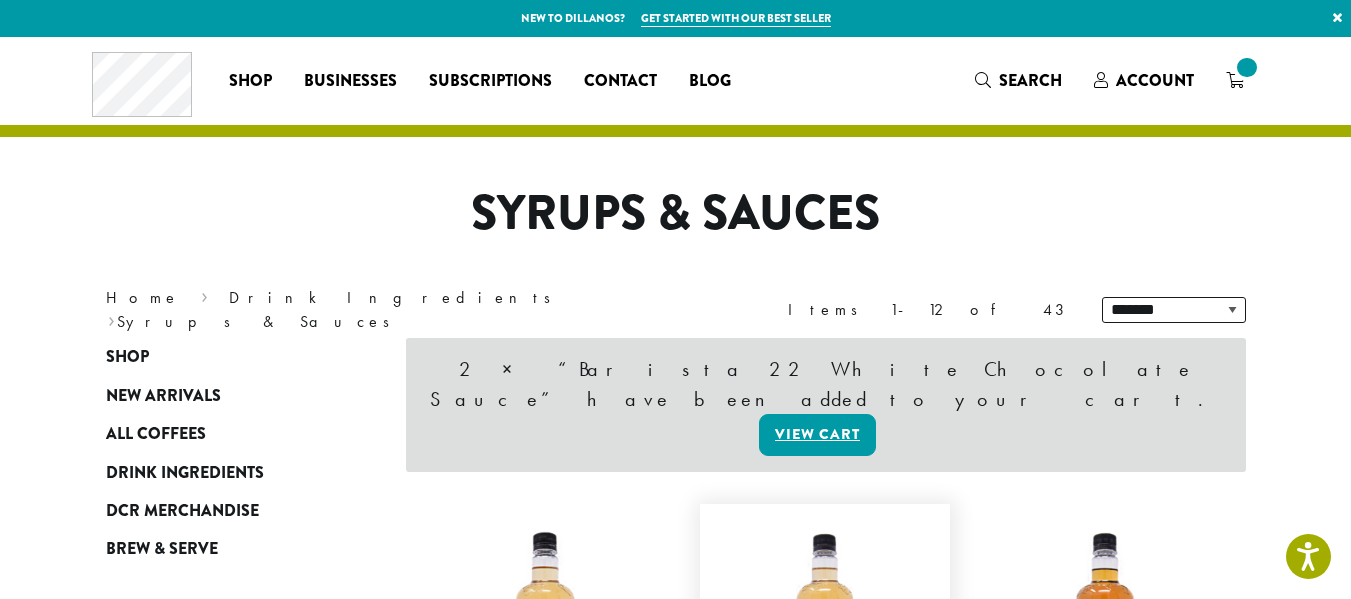 scroll, scrollTop: 600, scrollLeft: 0, axis: vertical 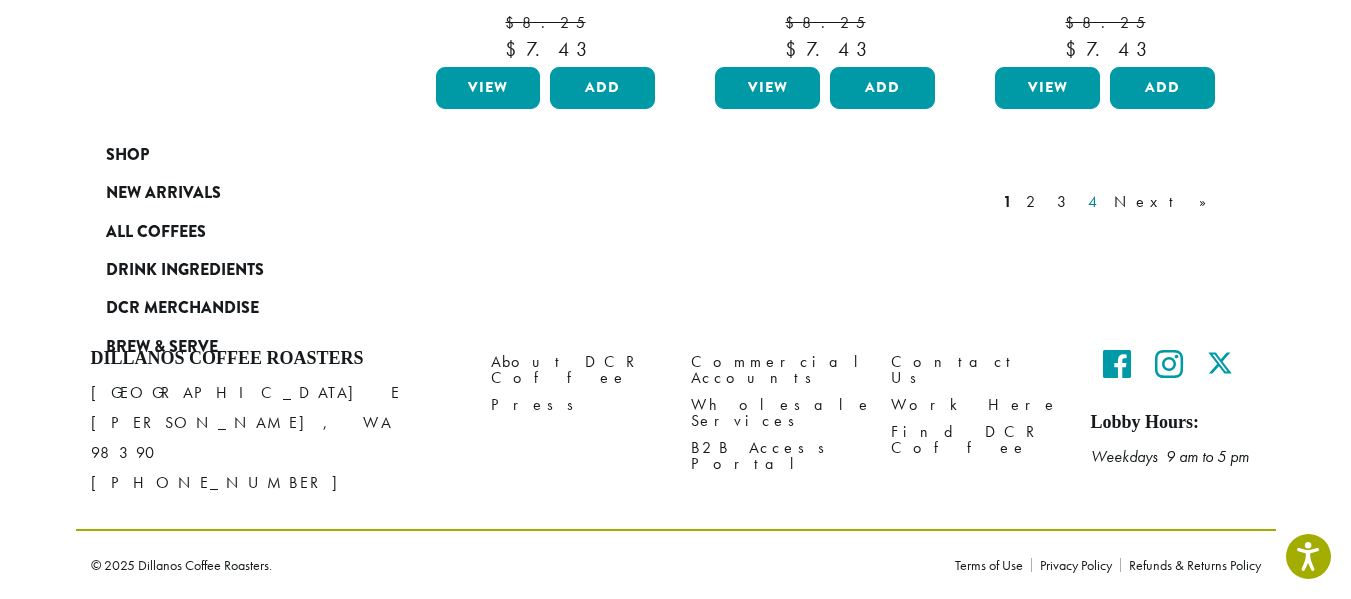 click on "4" at bounding box center [1094, 202] 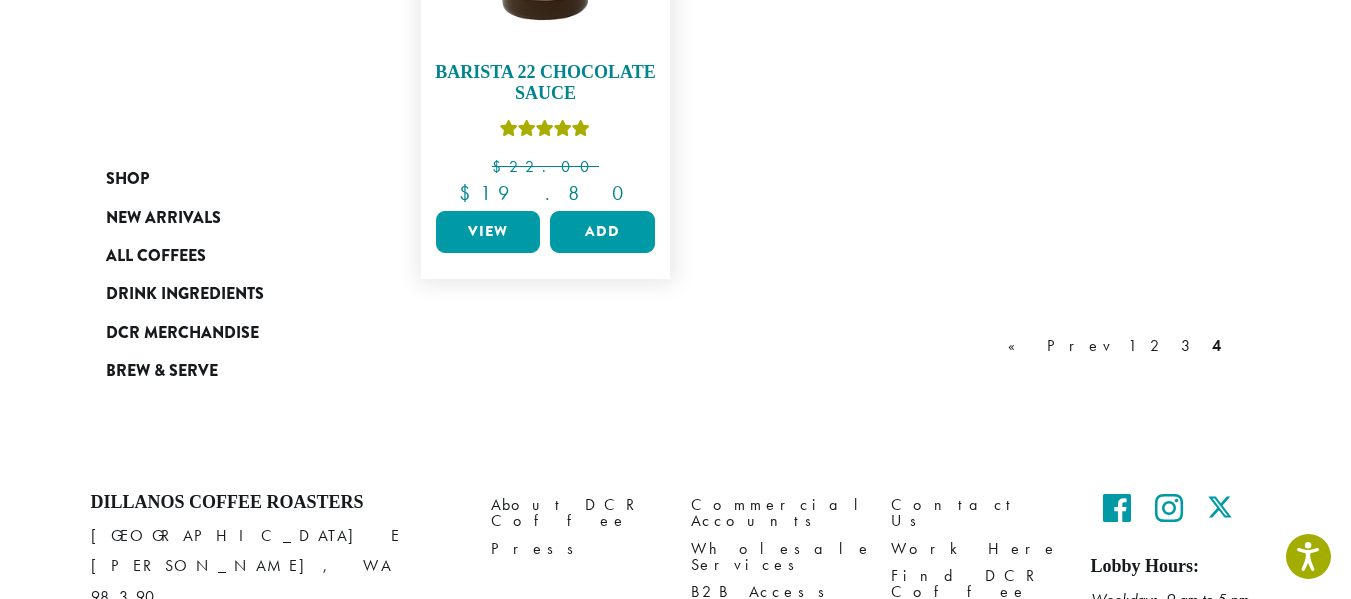 scroll, scrollTop: 1463, scrollLeft: 0, axis: vertical 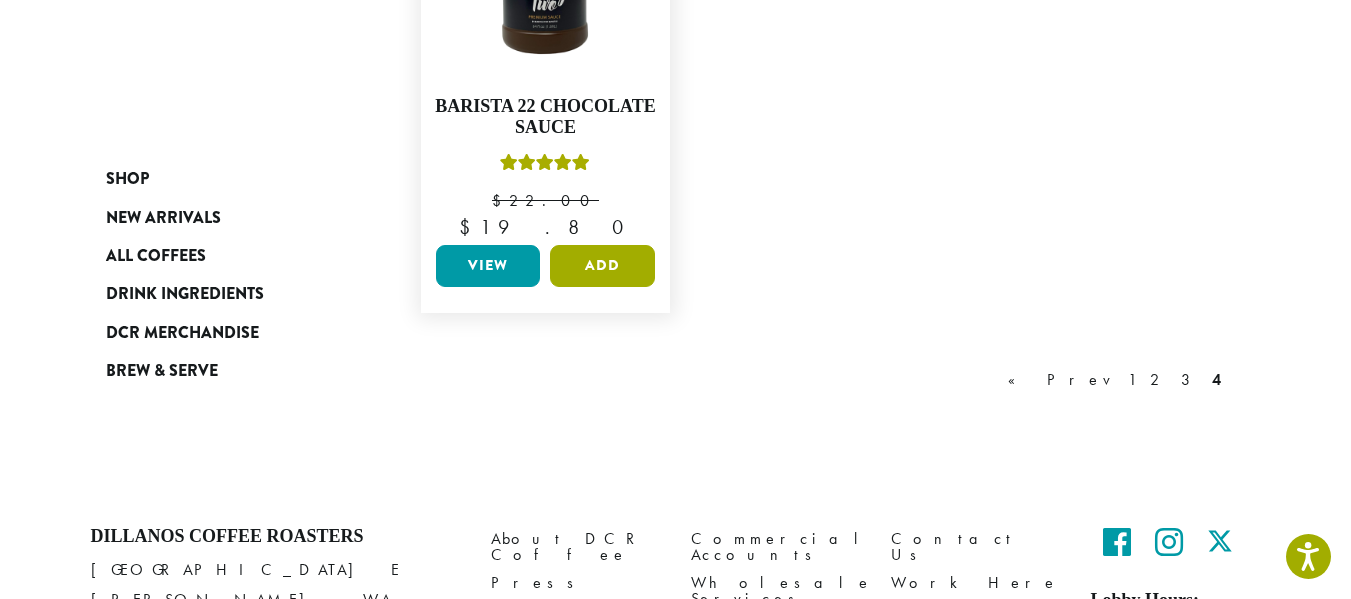 click on "Add" at bounding box center (602, 266) 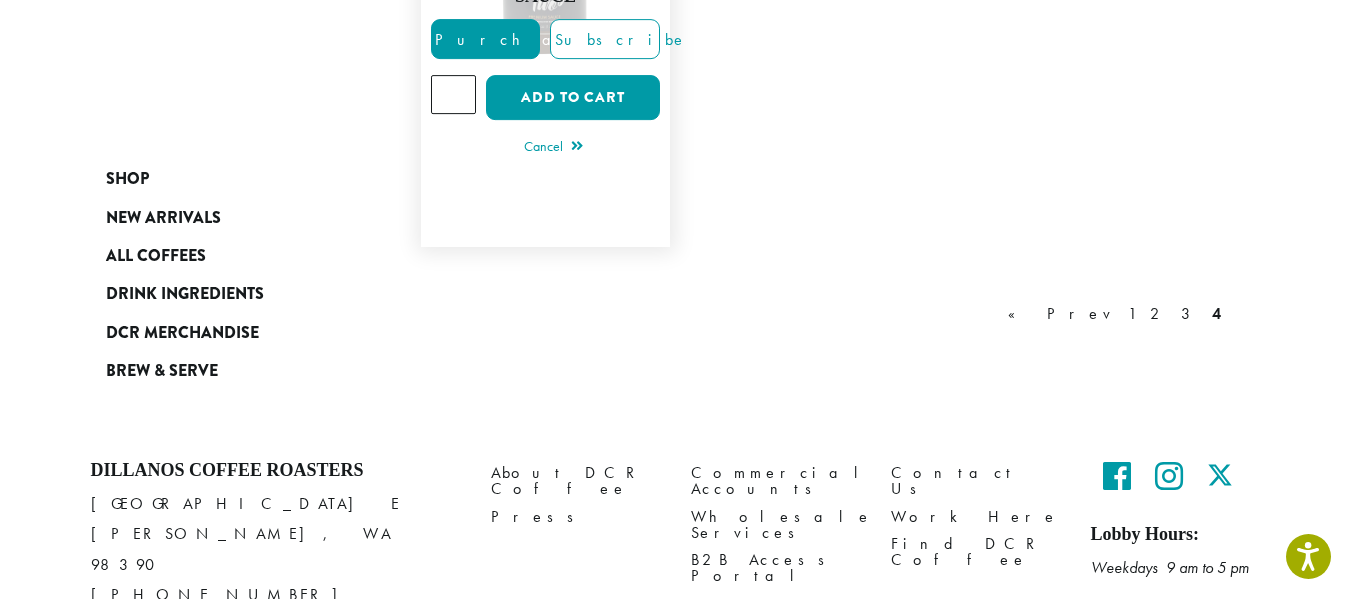 type on "*" 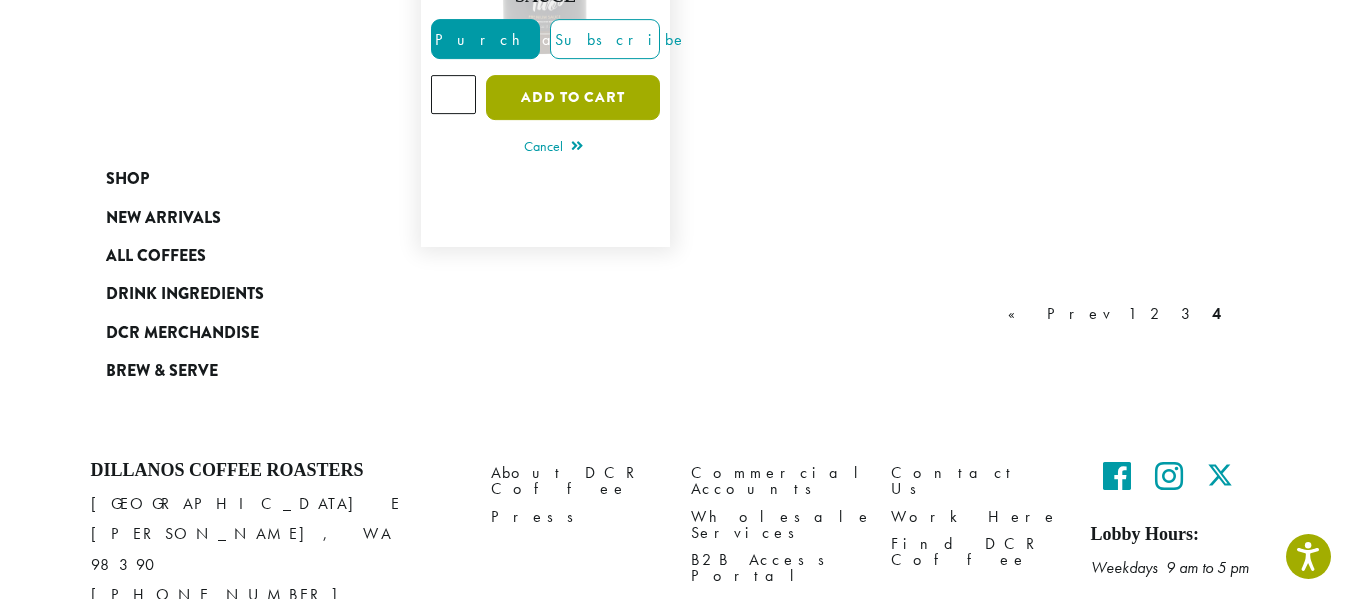 click on "Add to cart" at bounding box center (573, 97) 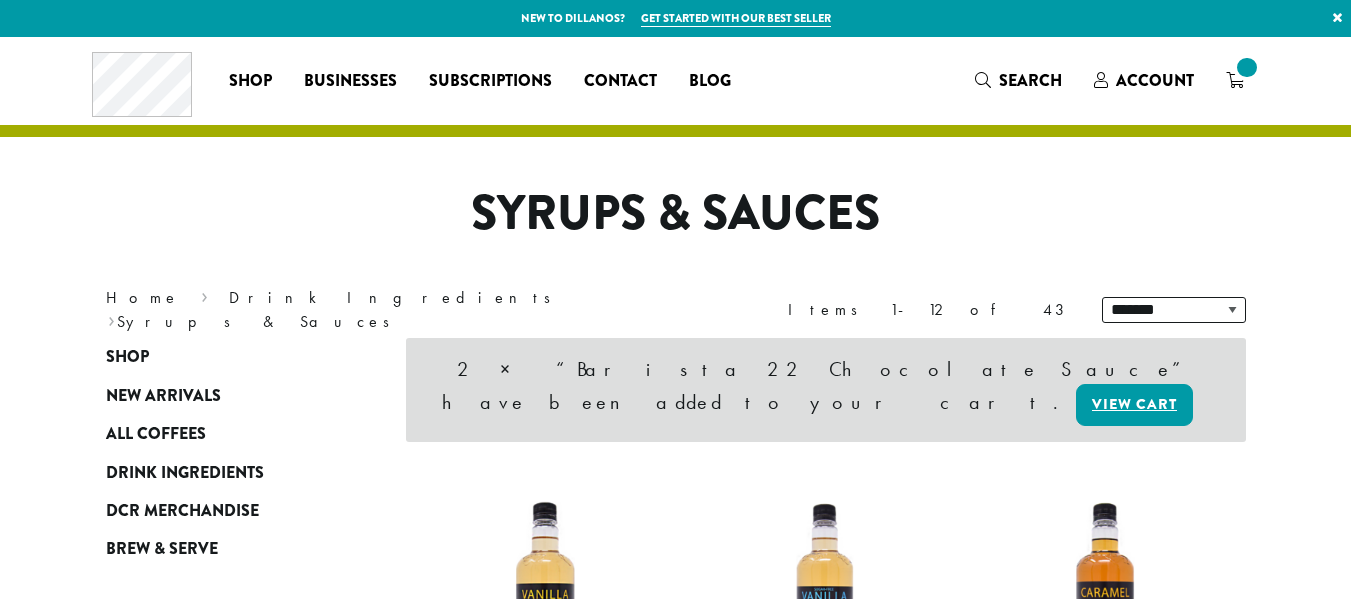 scroll, scrollTop: 0, scrollLeft: 0, axis: both 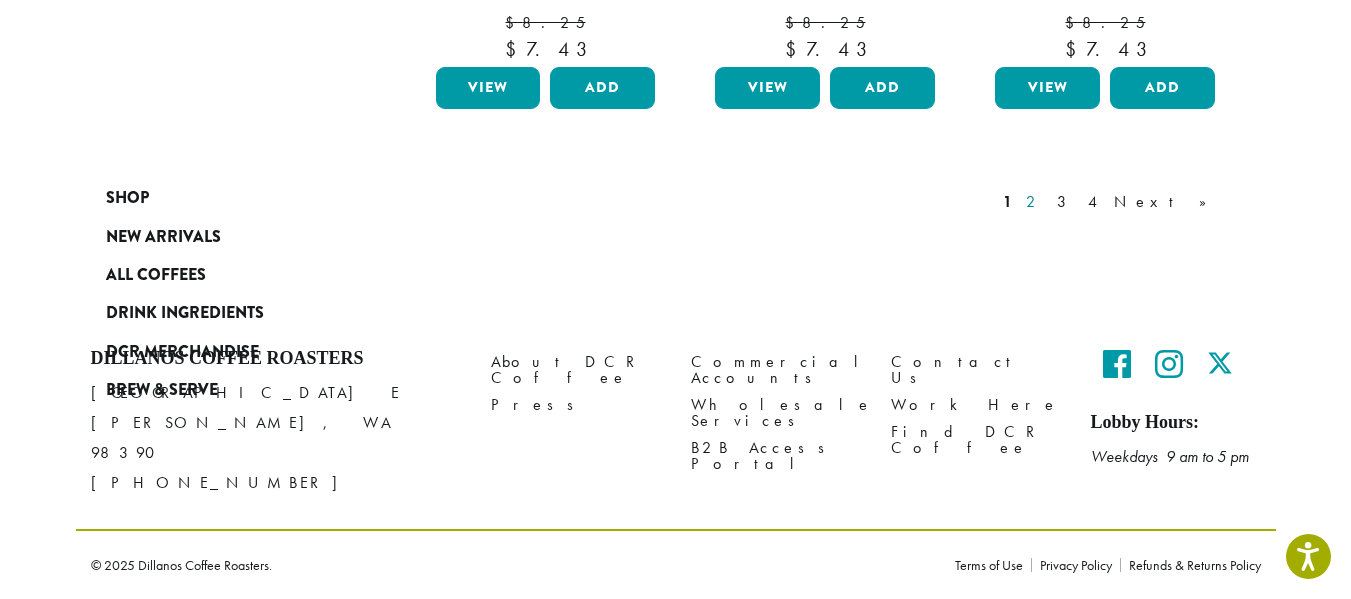 click on "2" at bounding box center [1034, 202] 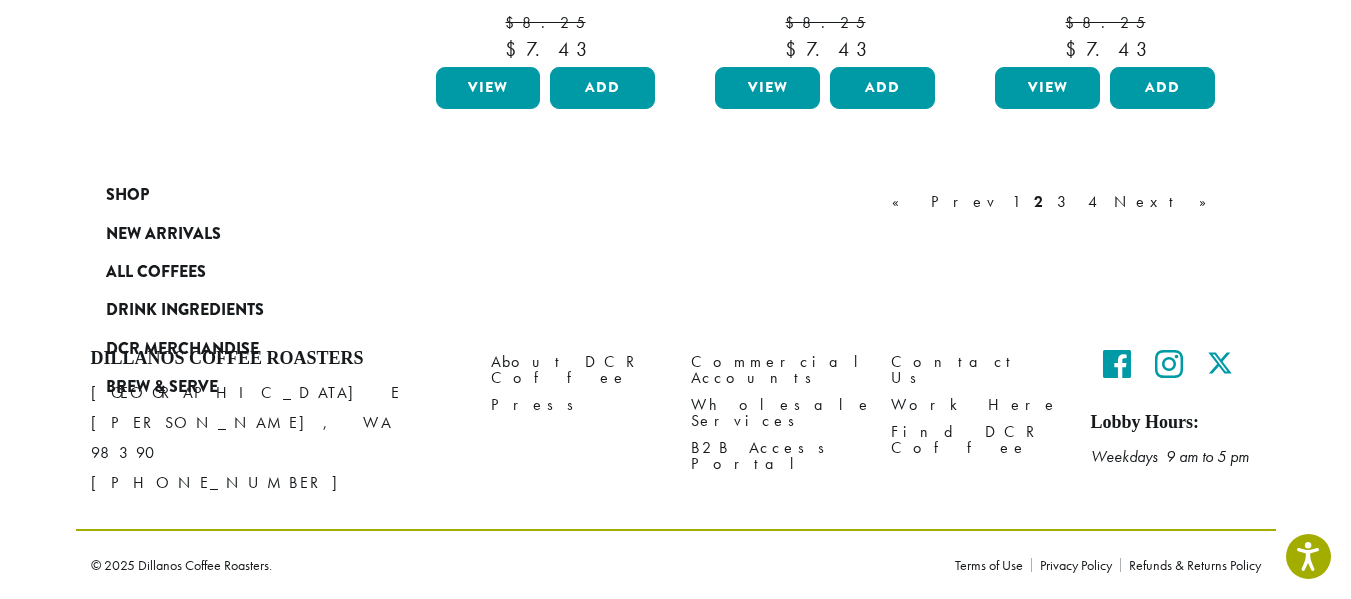 scroll, scrollTop: 2163, scrollLeft: 0, axis: vertical 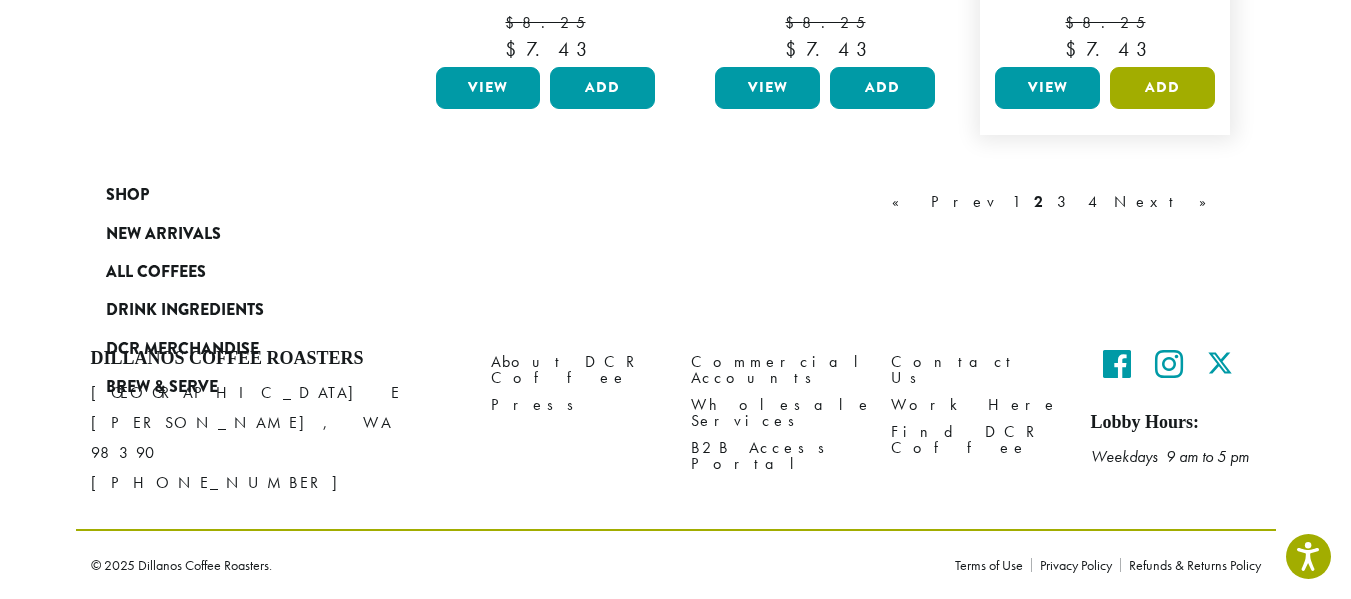 click on "Add" at bounding box center [1162, 88] 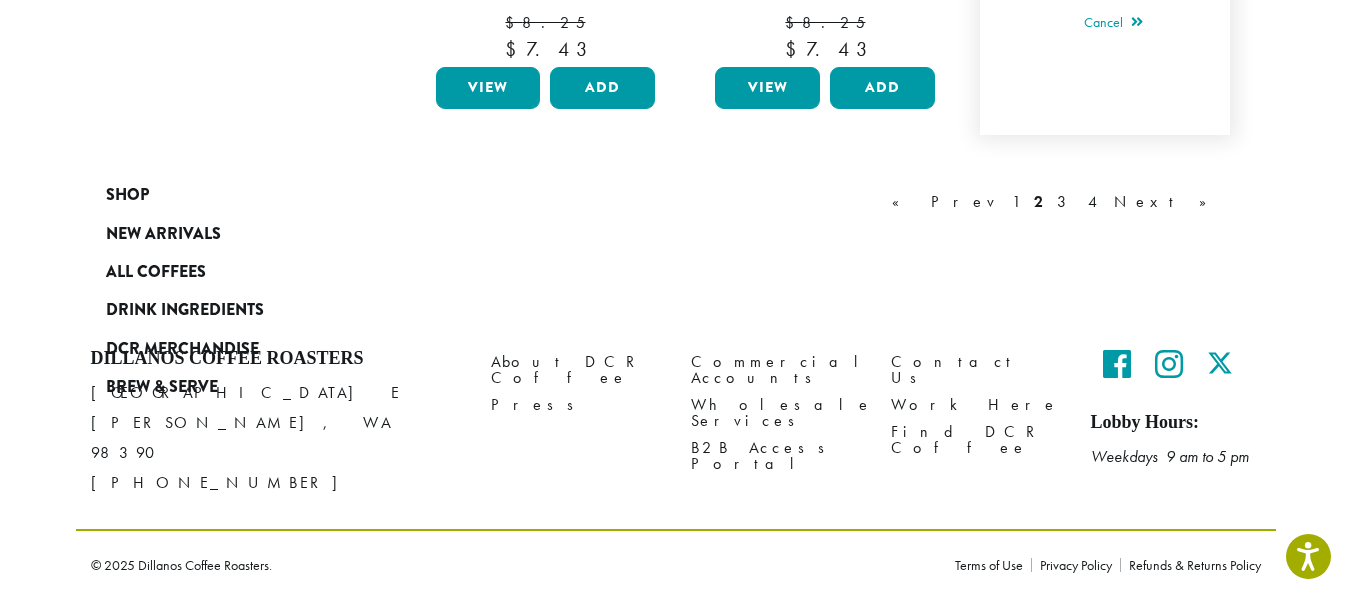 click on "Add to cart" at bounding box center [1133, -26] 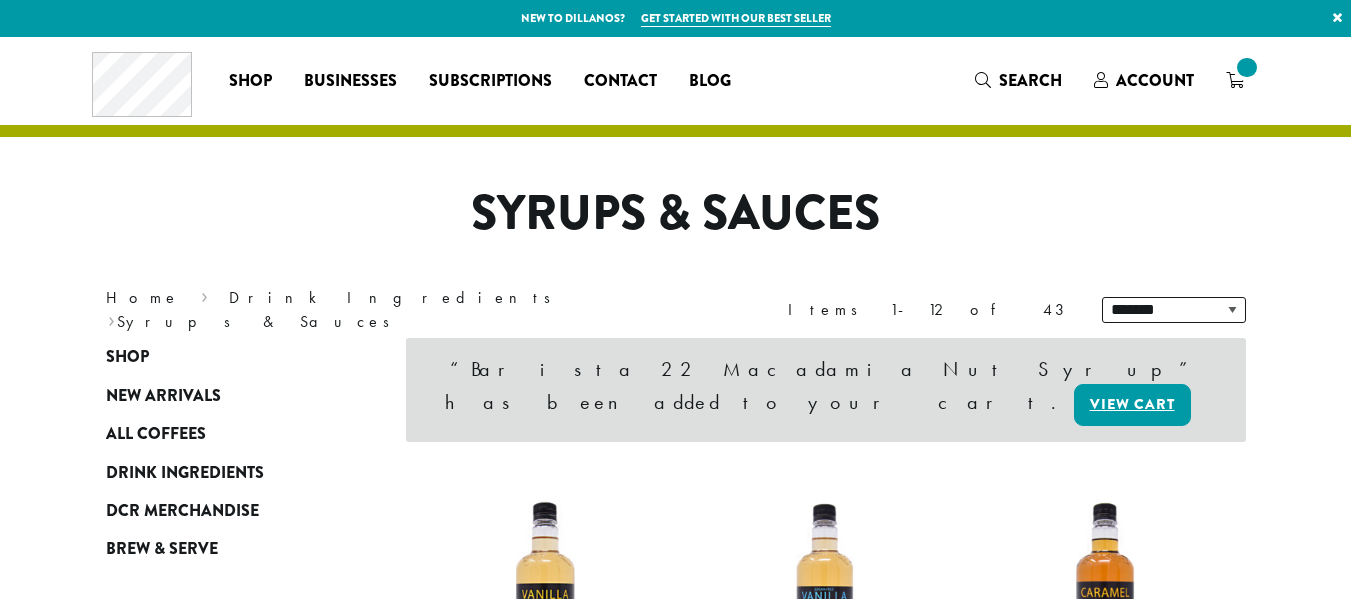 scroll, scrollTop: 0, scrollLeft: 0, axis: both 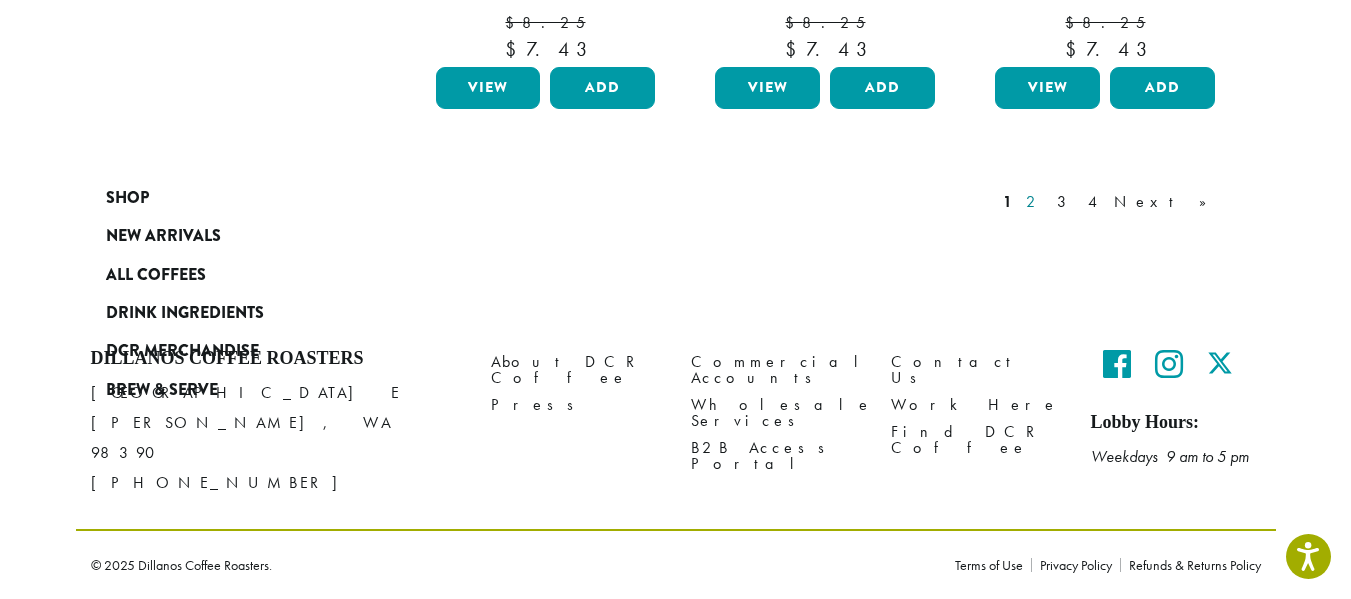 click on "2" at bounding box center [1034, 202] 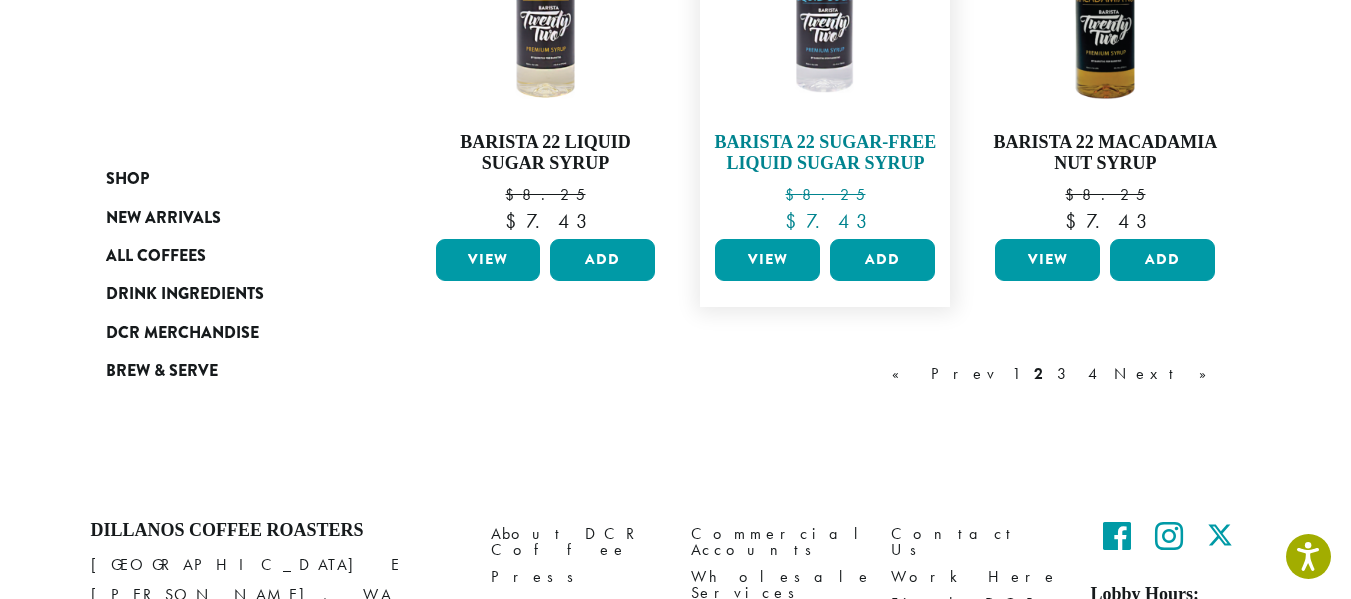 scroll, scrollTop: 2063, scrollLeft: 0, axis: vertical 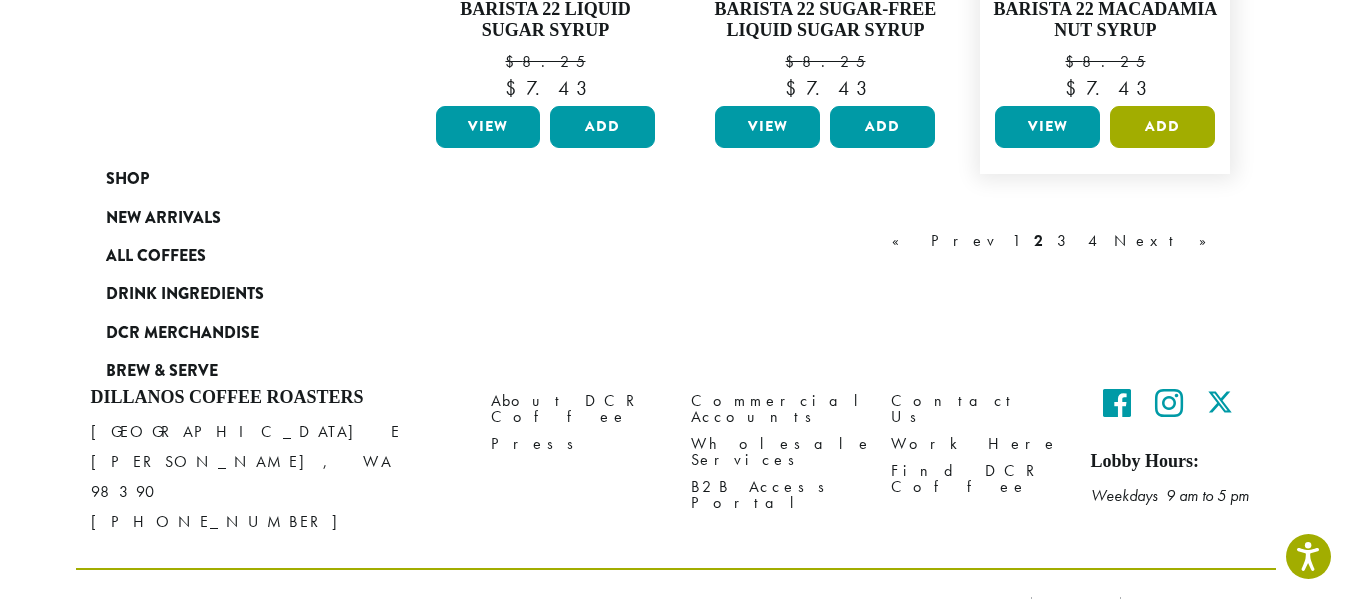 click on "Add" at bounding box center [1162, 127] 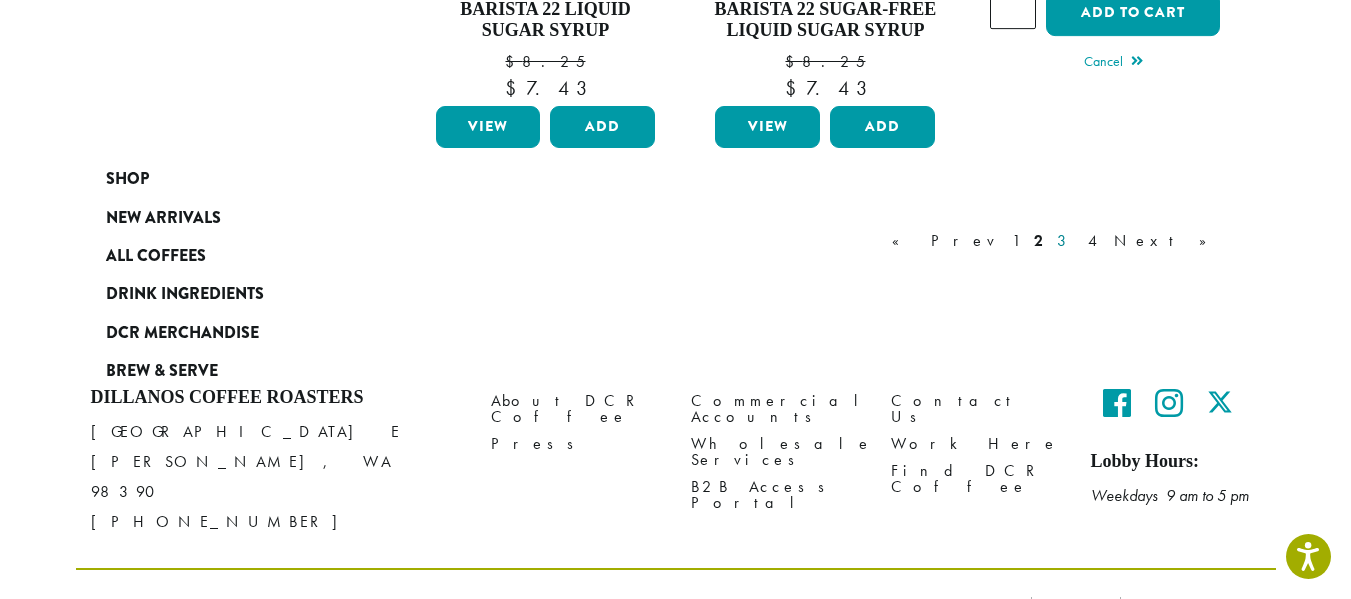 click on "3" at bounding box center (1065, 241) 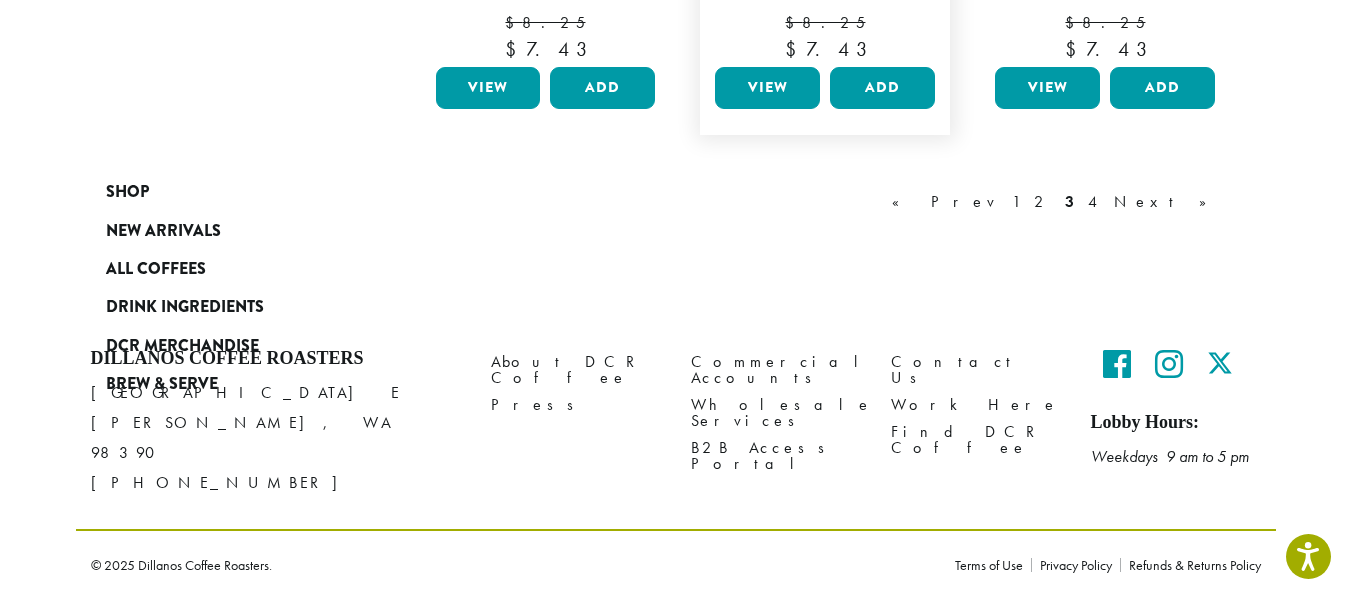 scroll, scrollTop: 2163, scrollLeft: 0, axis: vertical 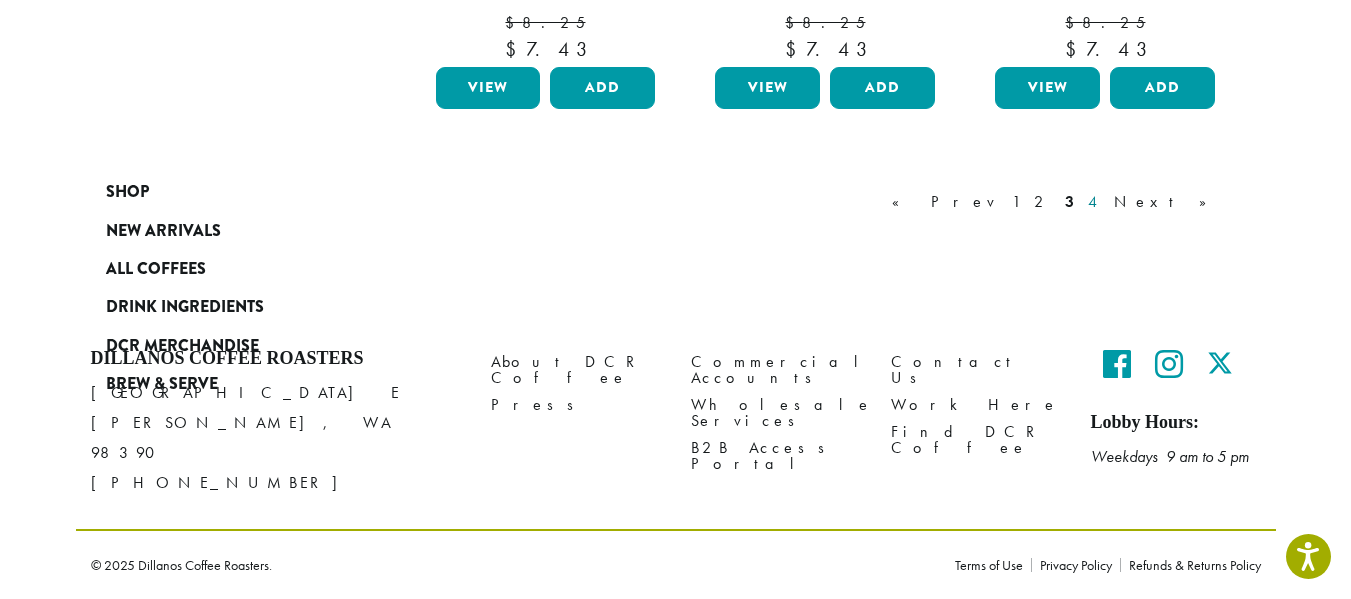click on "4" at bounding box center [1094, 202] 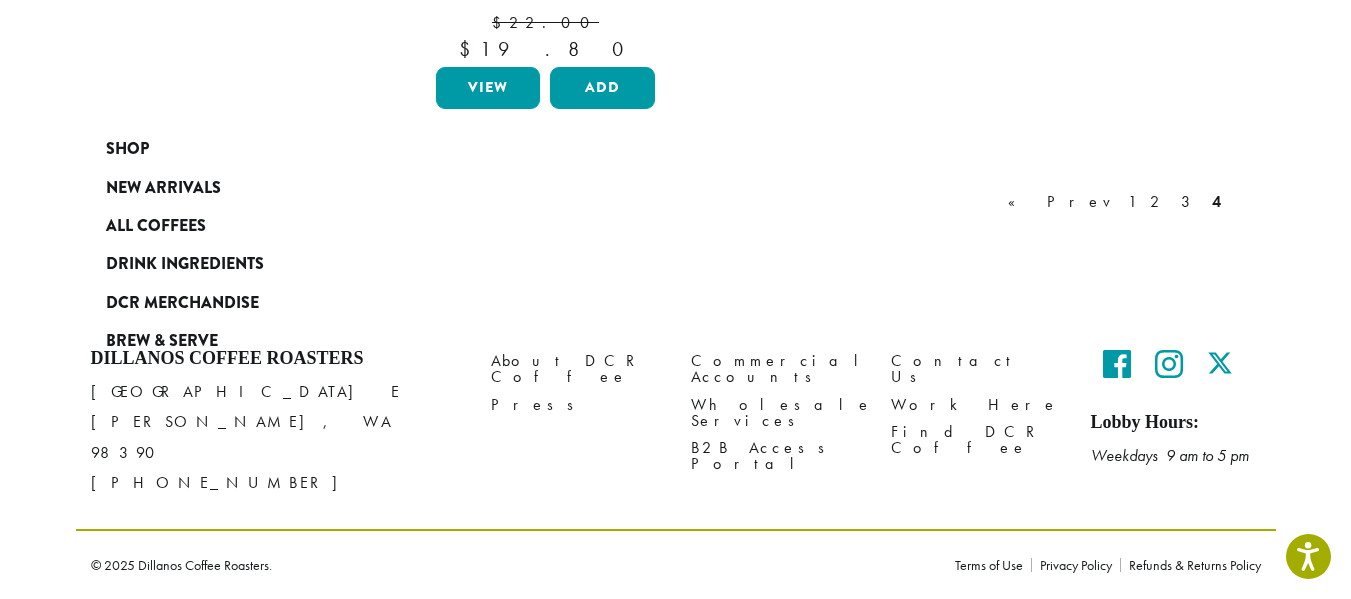 scroll, scrollTop: 1863, scrollLeft: 0, axis: vertical 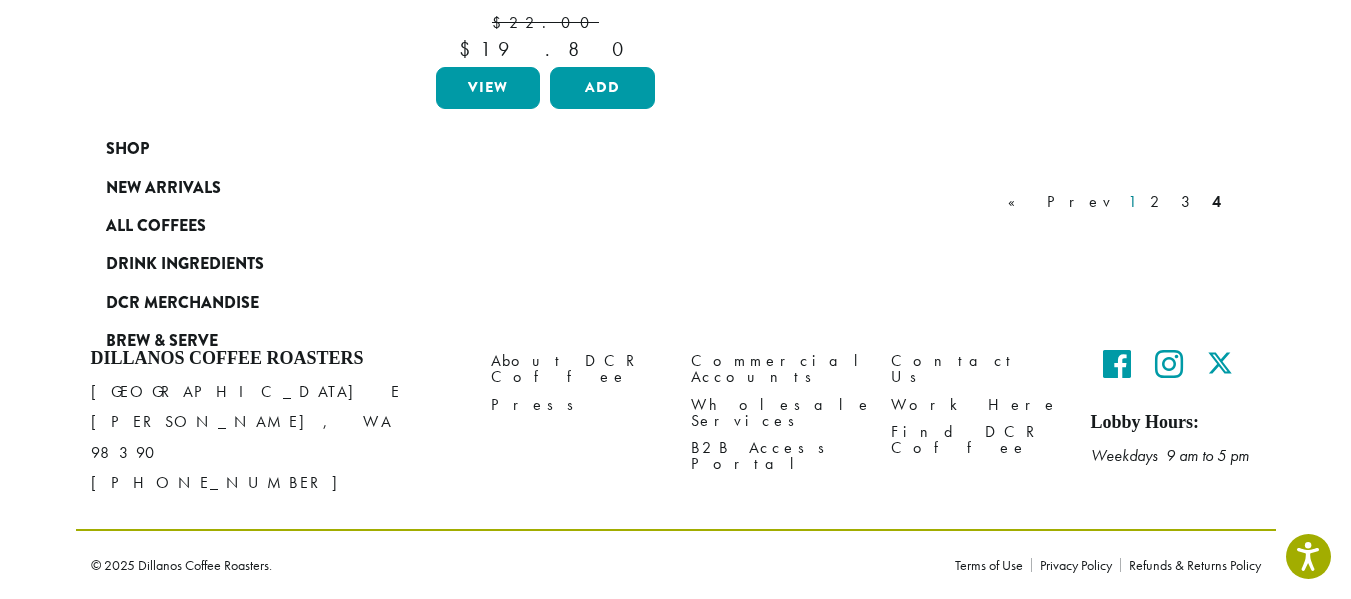 click on "1" at bounding box center [1132, 202] 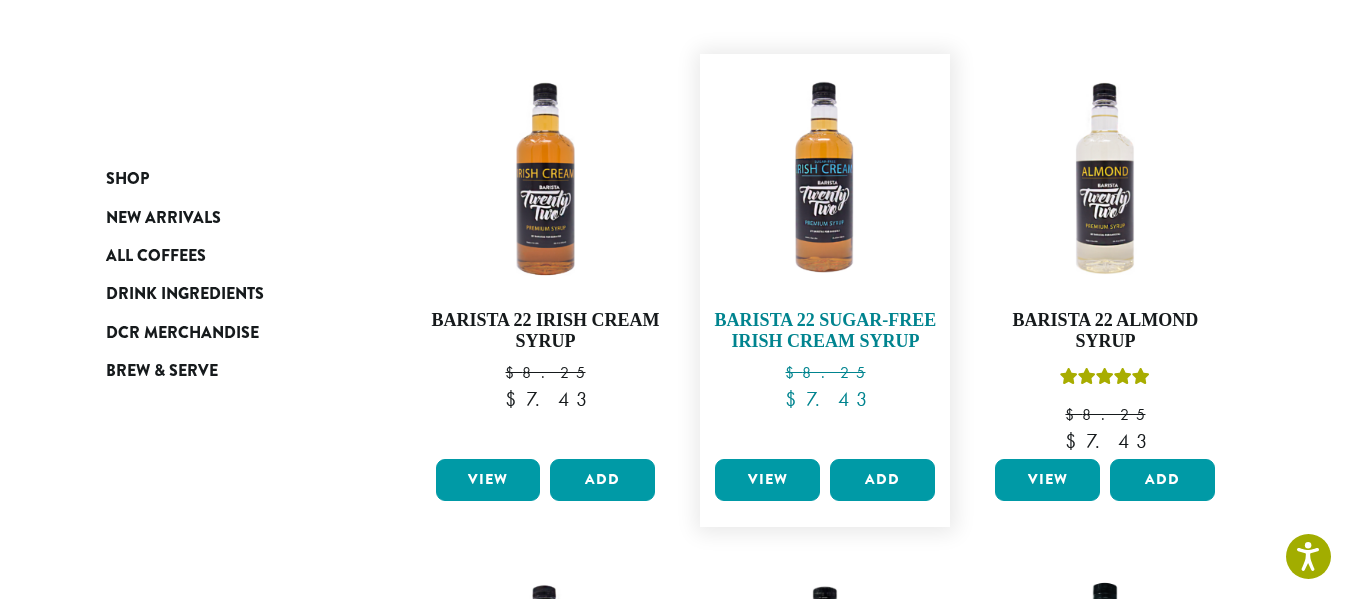 scroll, scrollTop: 1463, scrollLeft: 0, axis: vertical 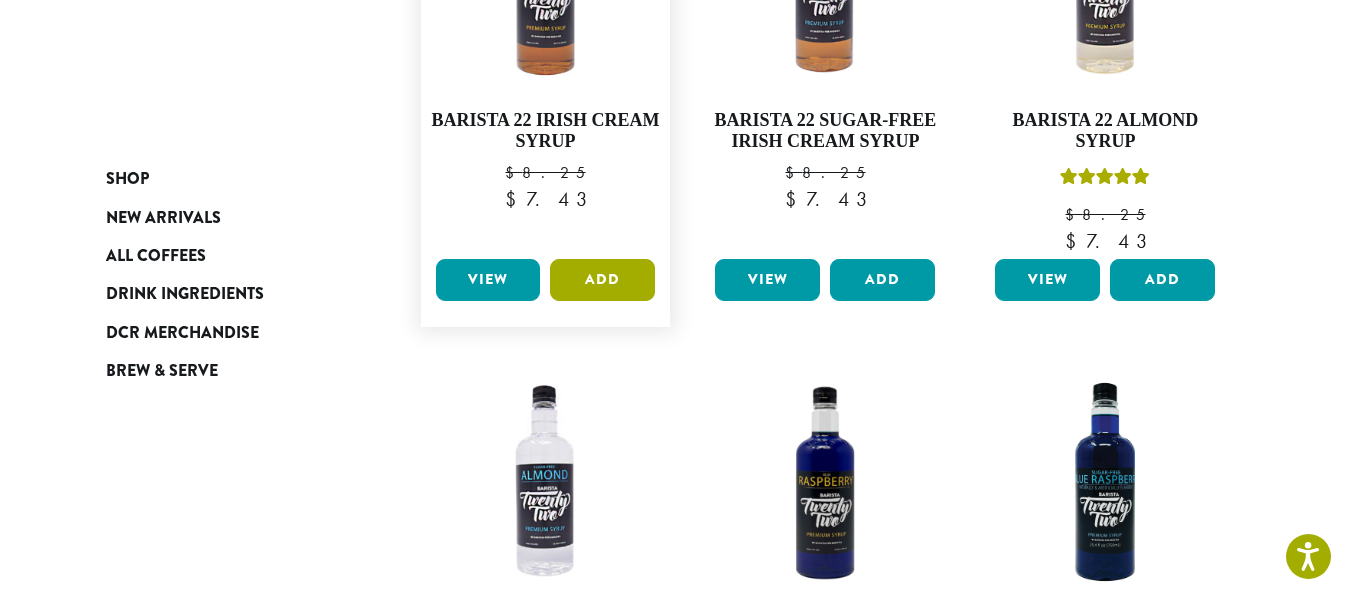 click on "Add" at bounding box center (602, 280) 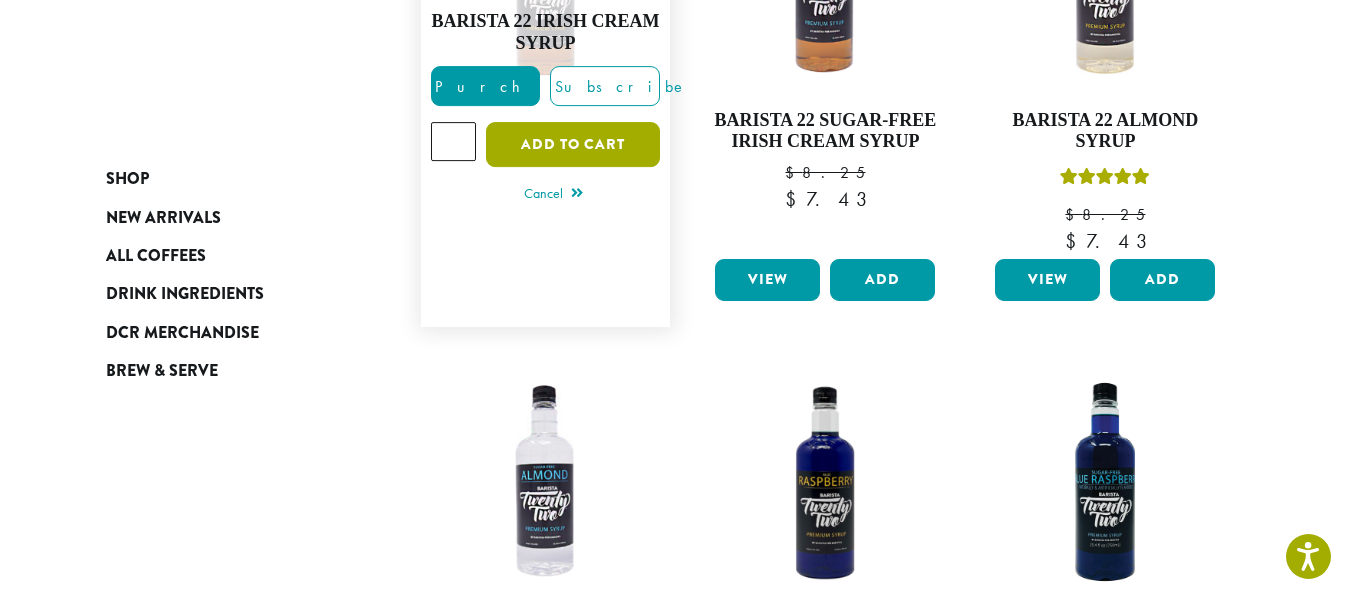 click on "Add to cart" at bounding box center (573, 144) 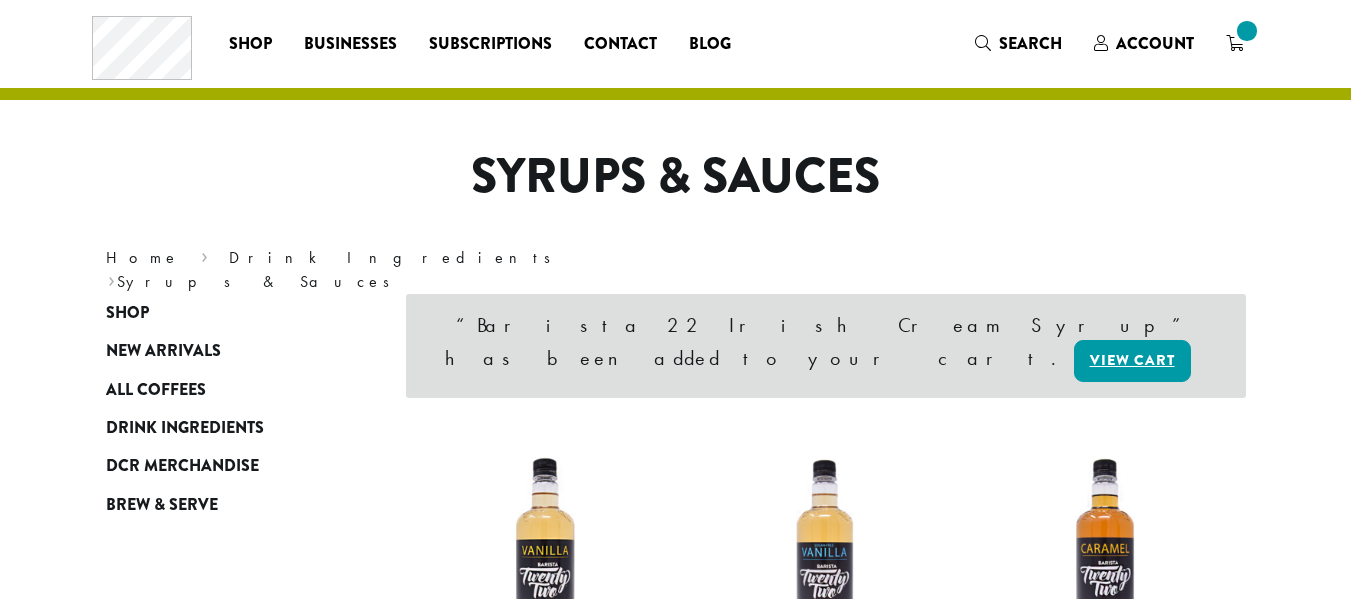 scroll, scrollTop: 0, scrollLeft: 0, axis: both 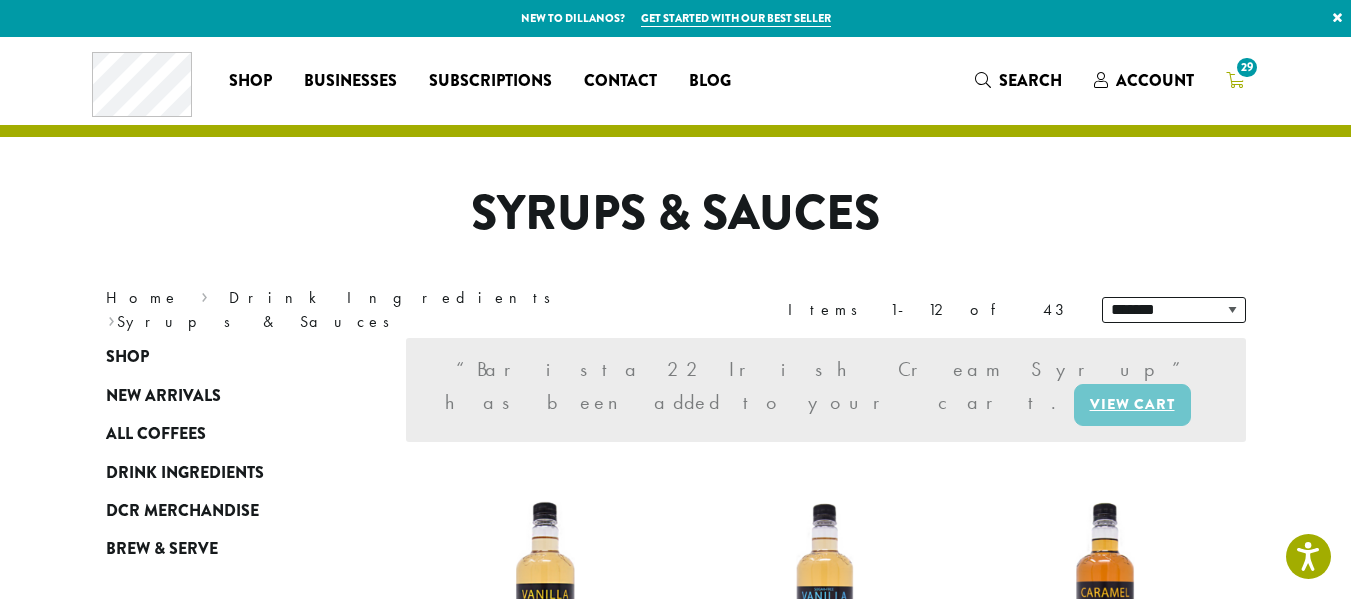 click on "29" at bounding box center (1246, 67) 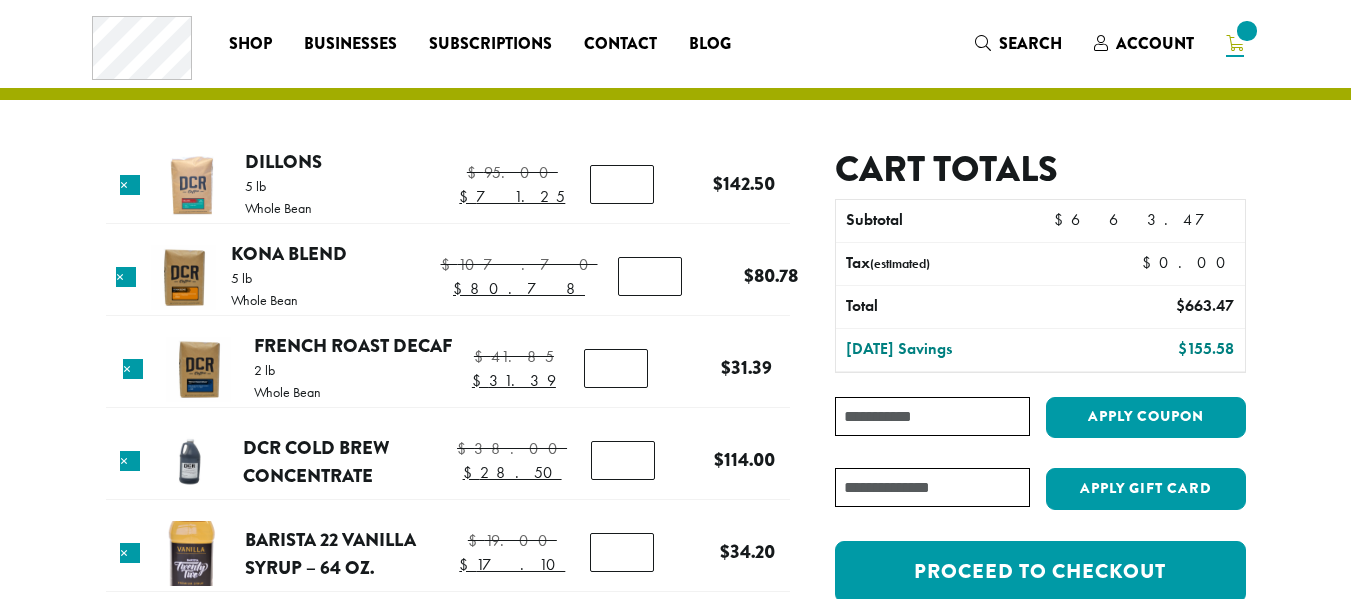 scroll, scrollTop: 0, scrollLeft: 0, axis: both 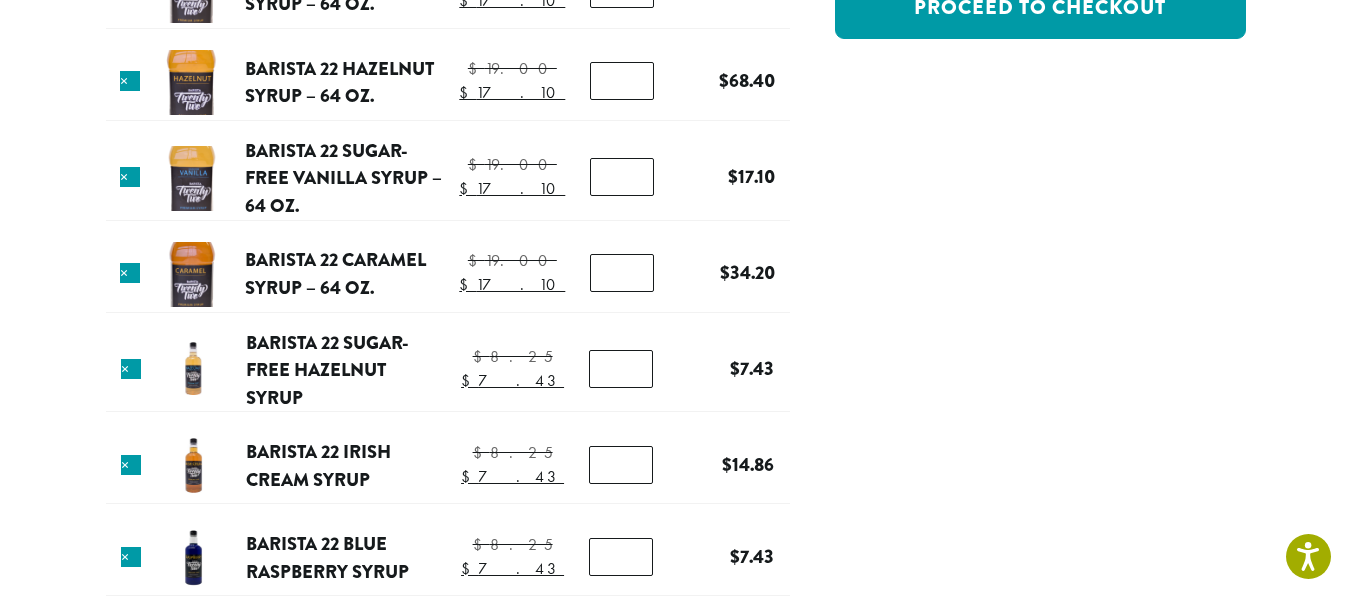 click on "*" at bounding box center [622, 81] 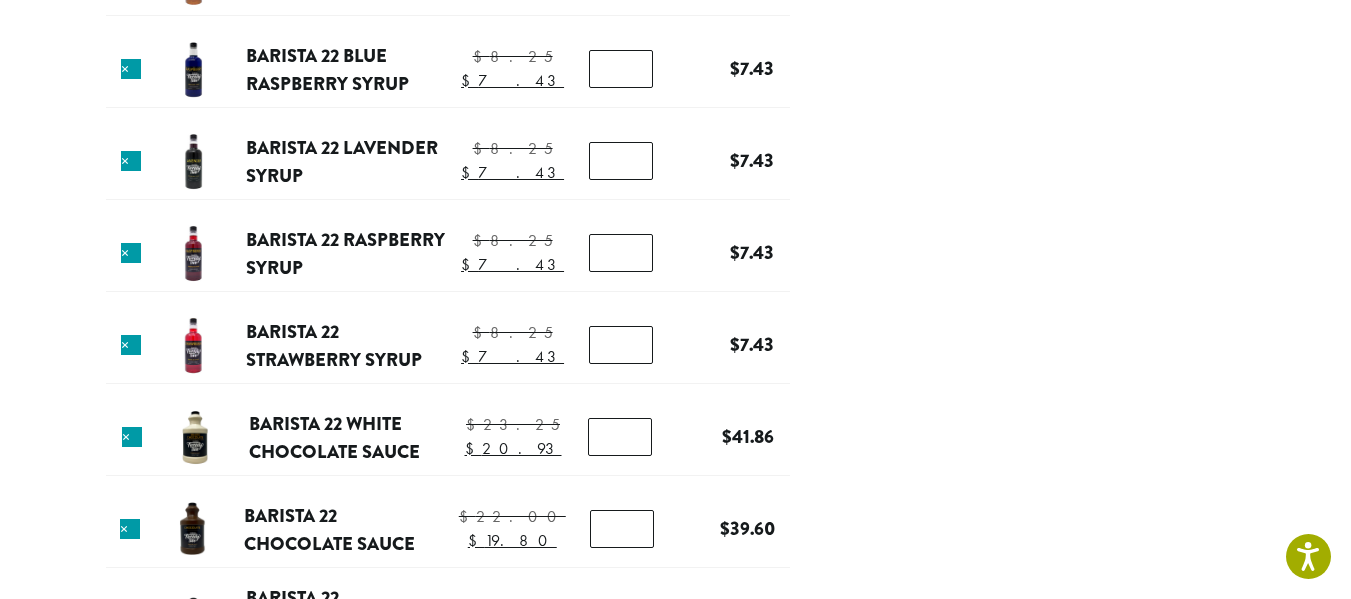 scroll, scrollTop: 1100, scrollLeft: 0, axis: vertical 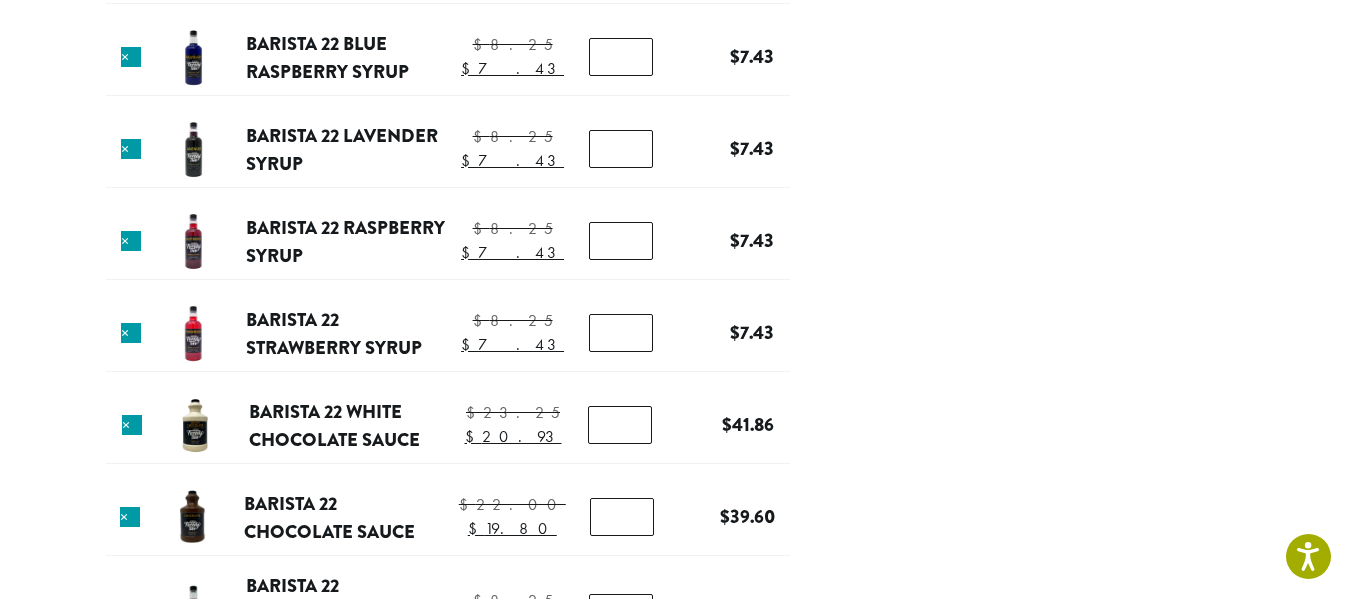 type on "*" 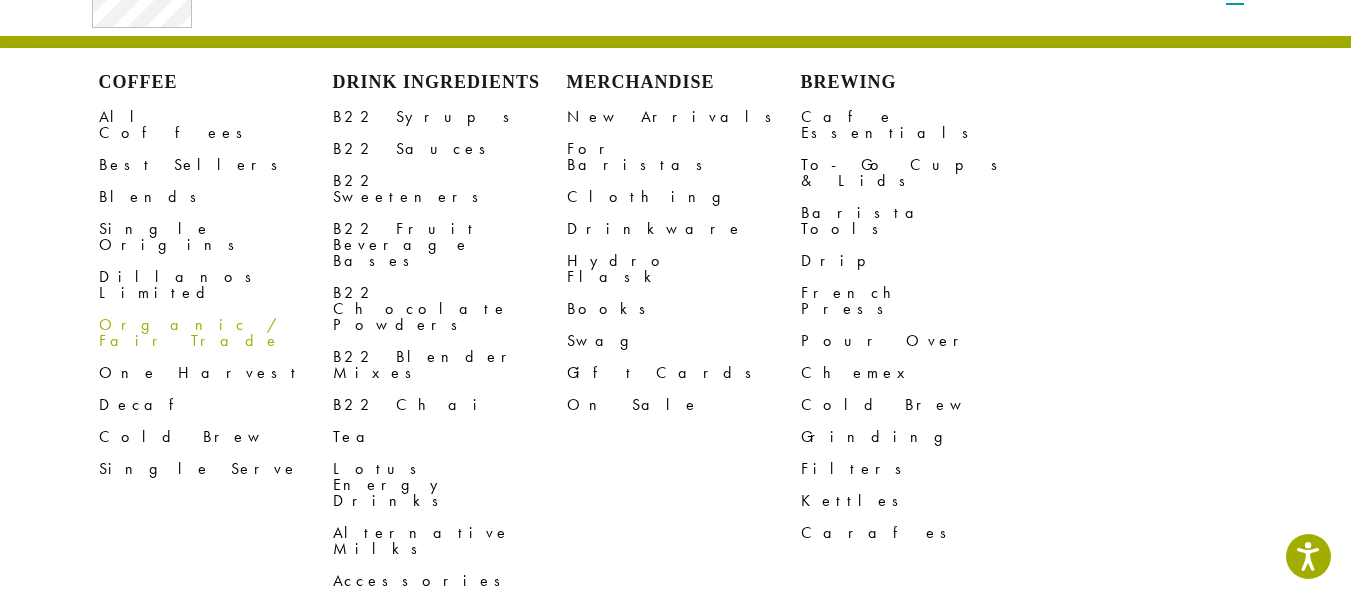 scroll, scrollTop: 100, scrollLeft: 0, axis: vertical 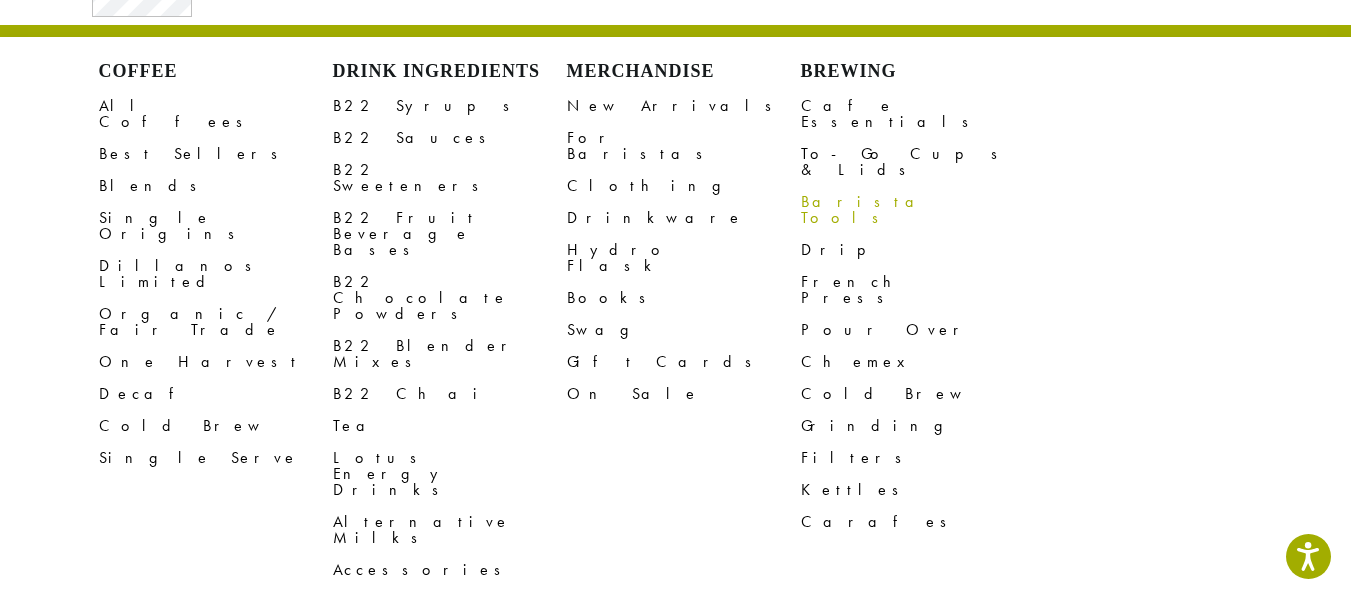click on "Barista Tools" at bounding box center (918, 210) 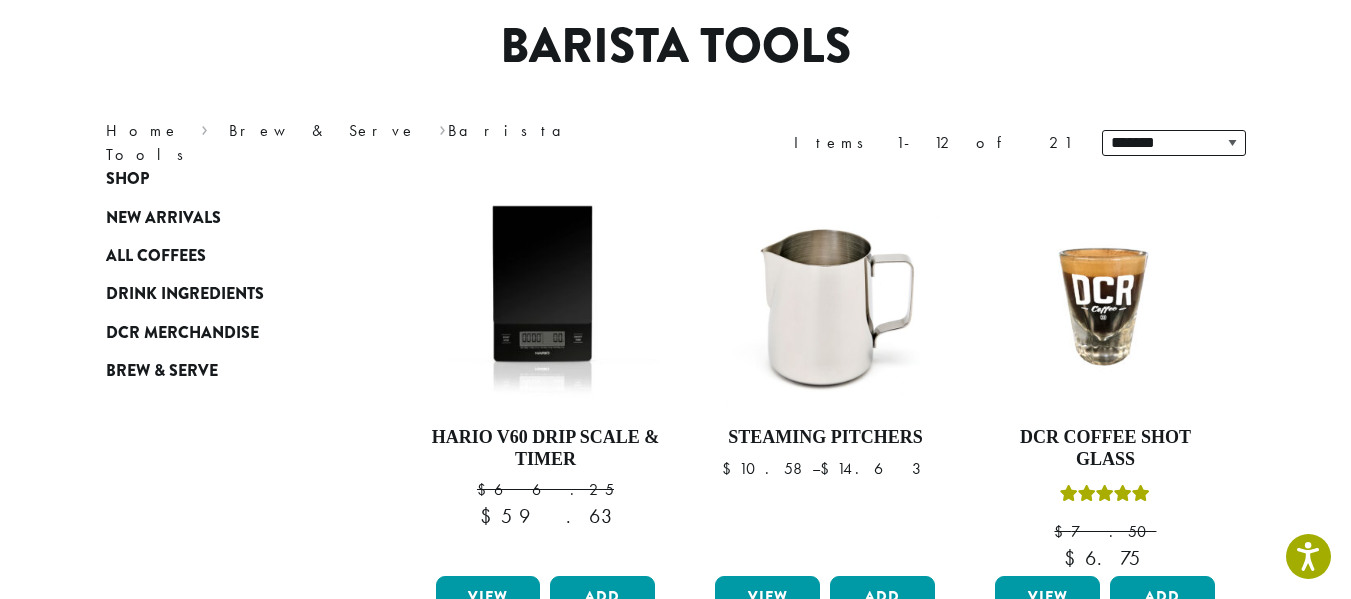 scroll, scrollTop: 800, scrollLeft: 0, axis: vertical 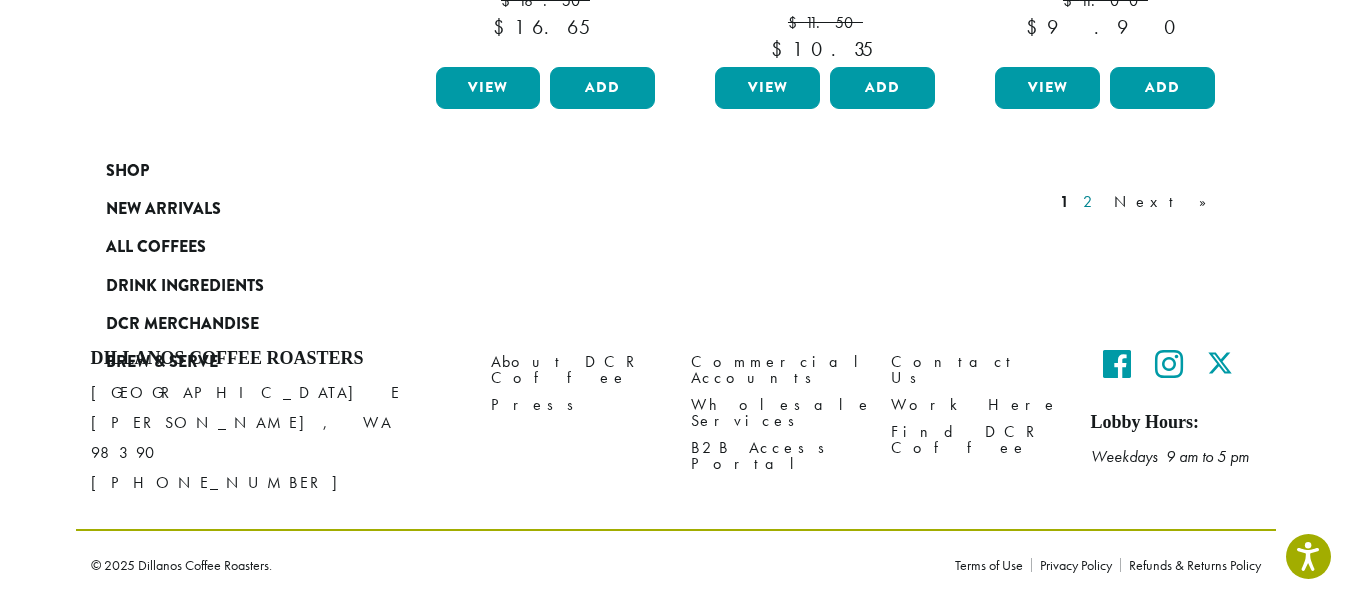 click on "2" at bounding box center [1091, 202] 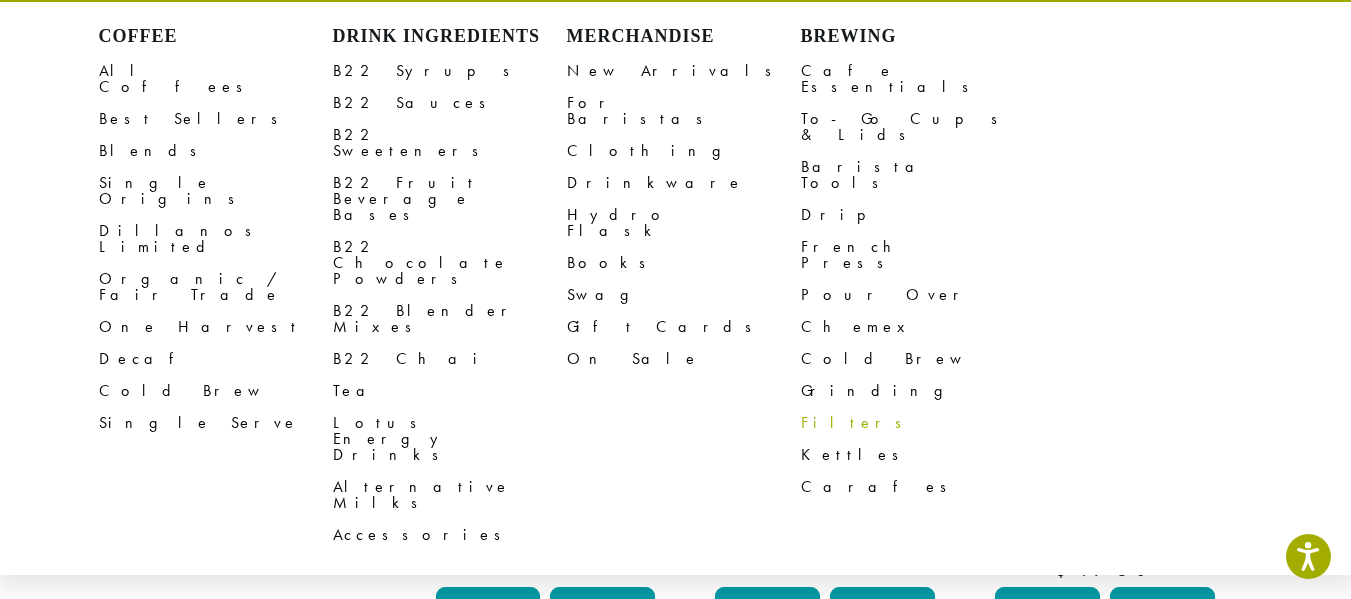 scroll, scrollTop: 100, scrollLeft: 0, axis: vertical 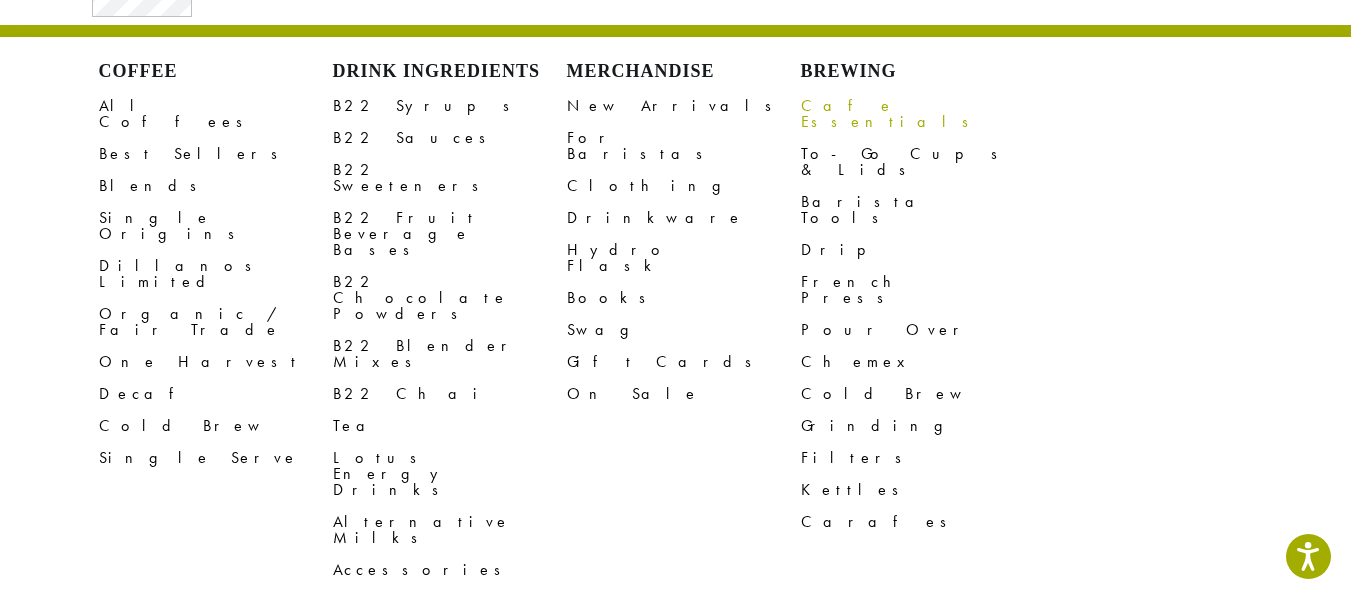 click on "Cafe Essentials" at bounding box center [918, 114] 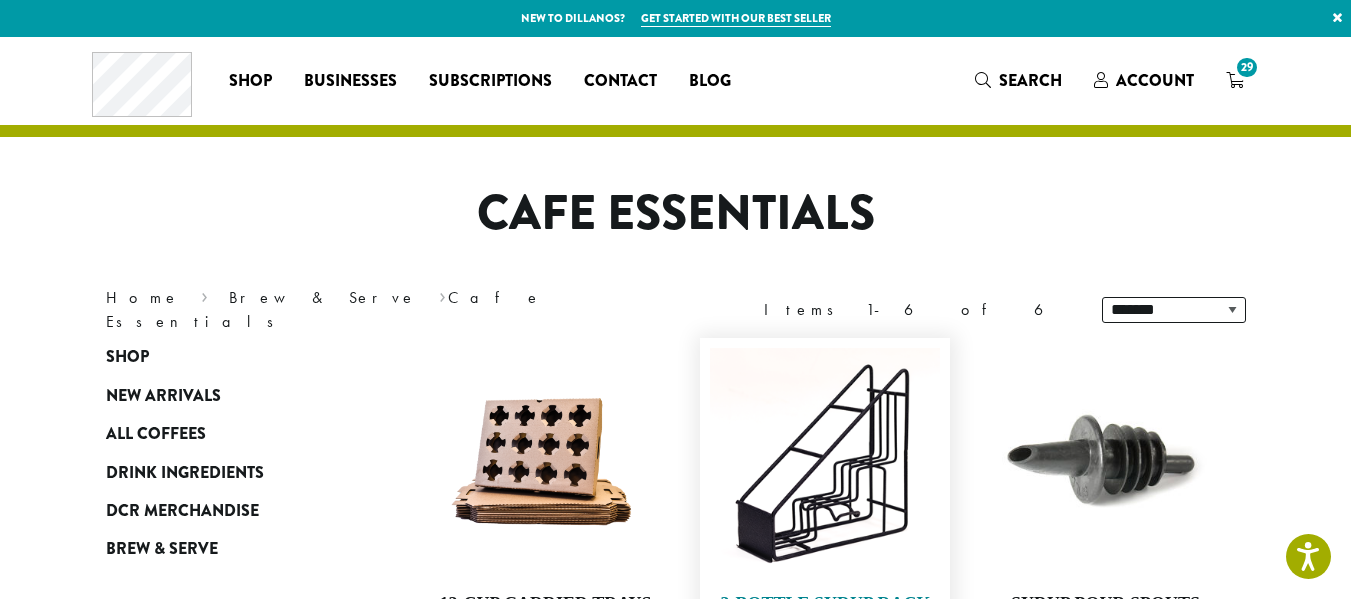 scroll, scrollTop: 400, scrollLeft: 0, axis: vertical 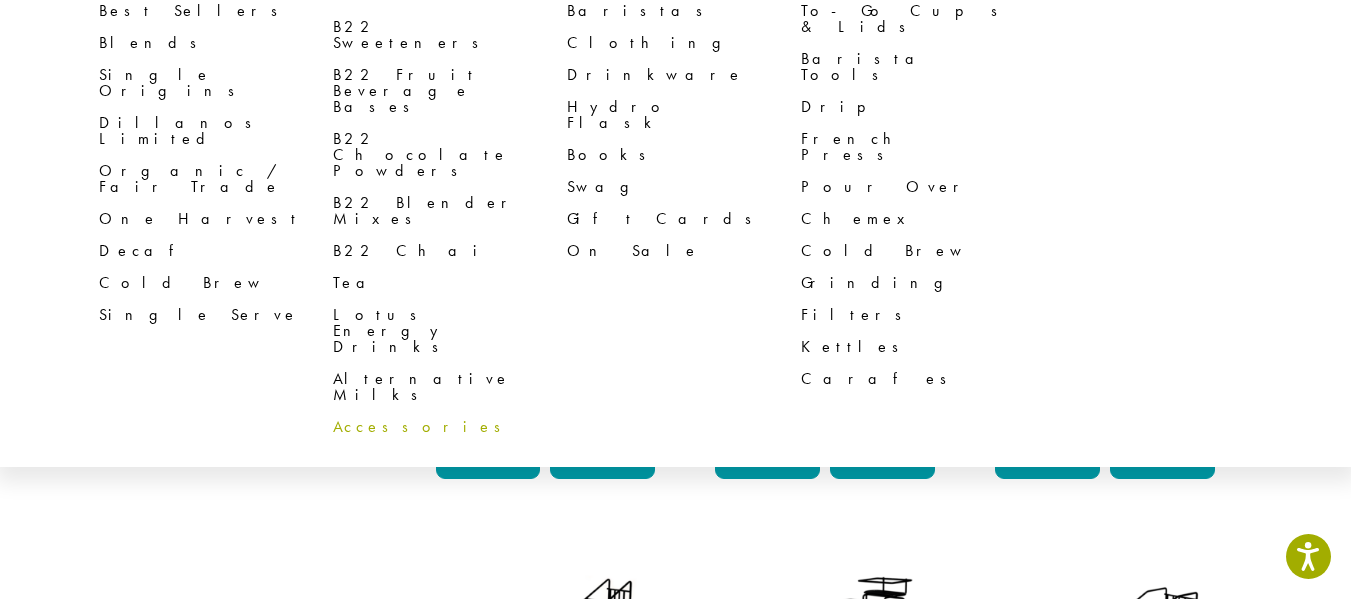 click on "Accessories" at bounding box center [450, 427] 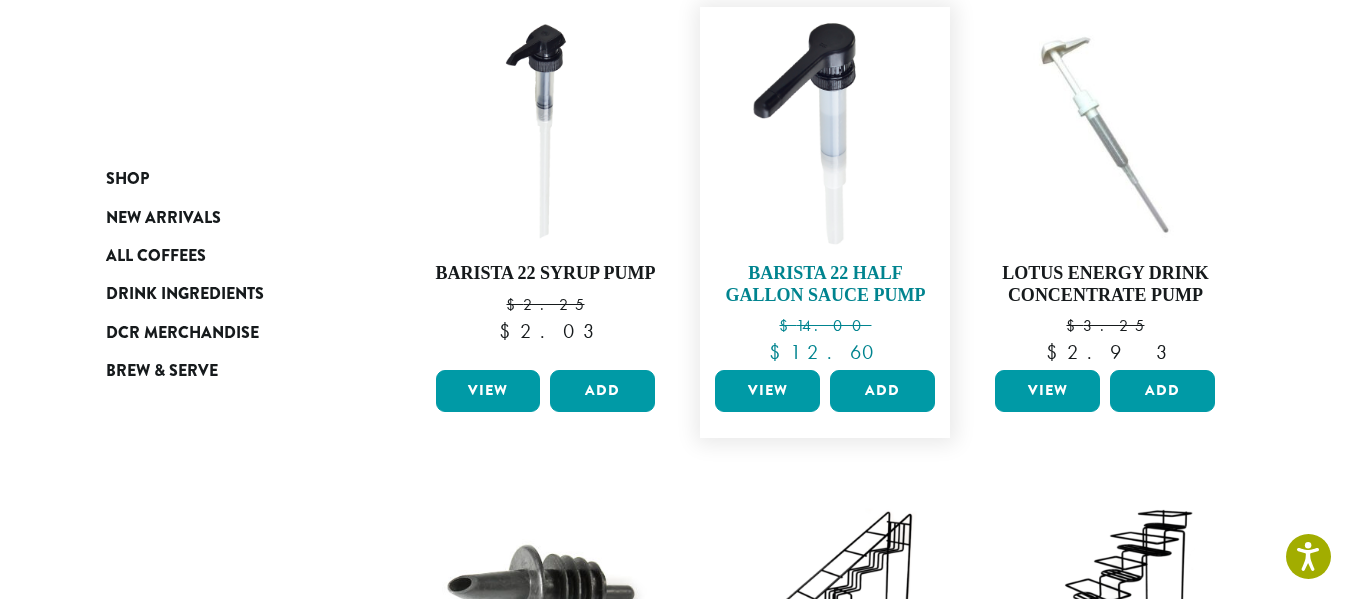 scroll, scrollTop: 0, scrollLeft: 0, axis: both 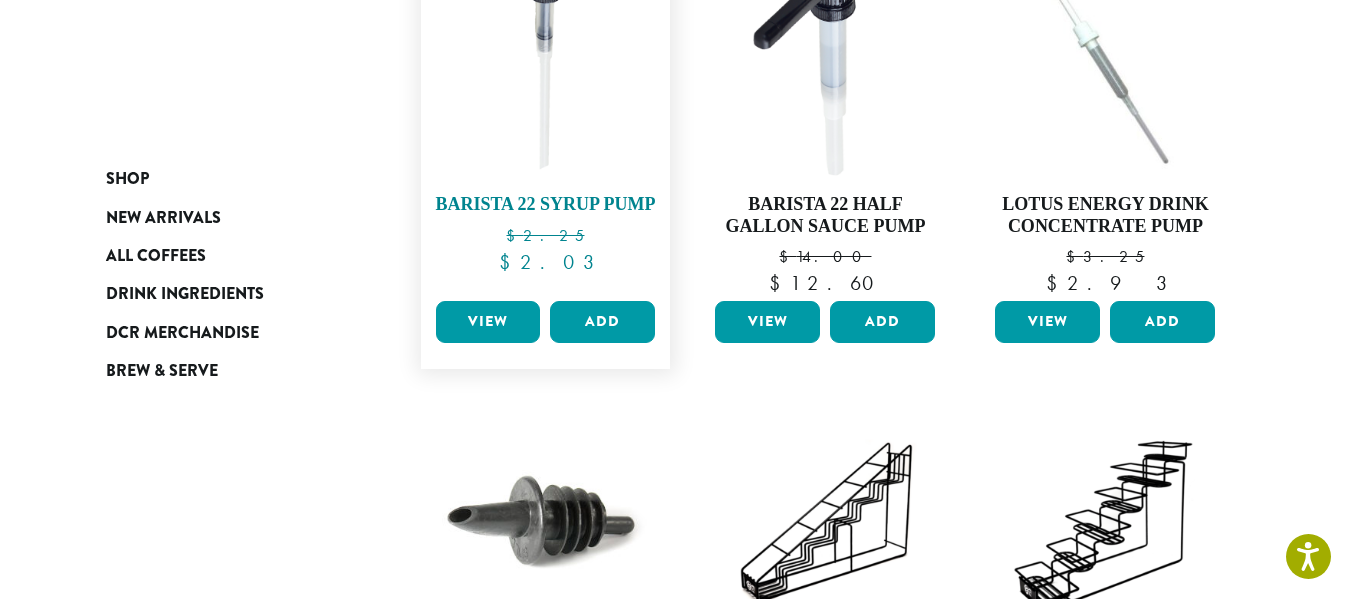 click at bounding box center [545, 63] 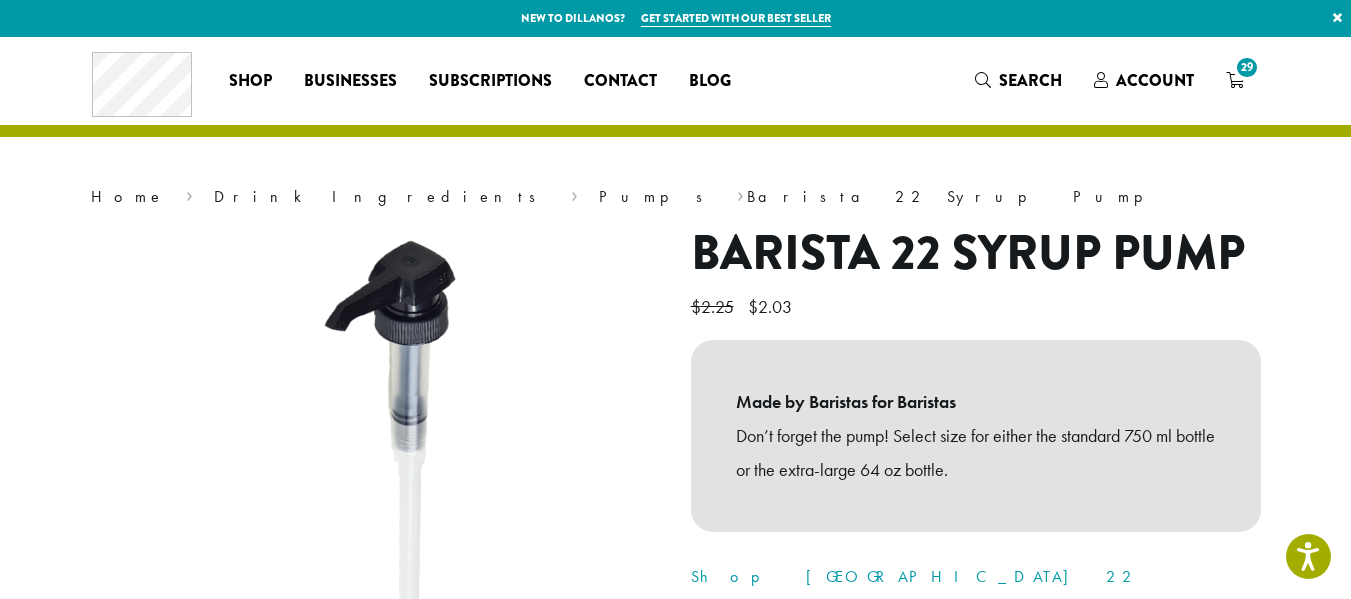 scroll, scrollTop: 600, scrollLeft: 0, axis: vertical 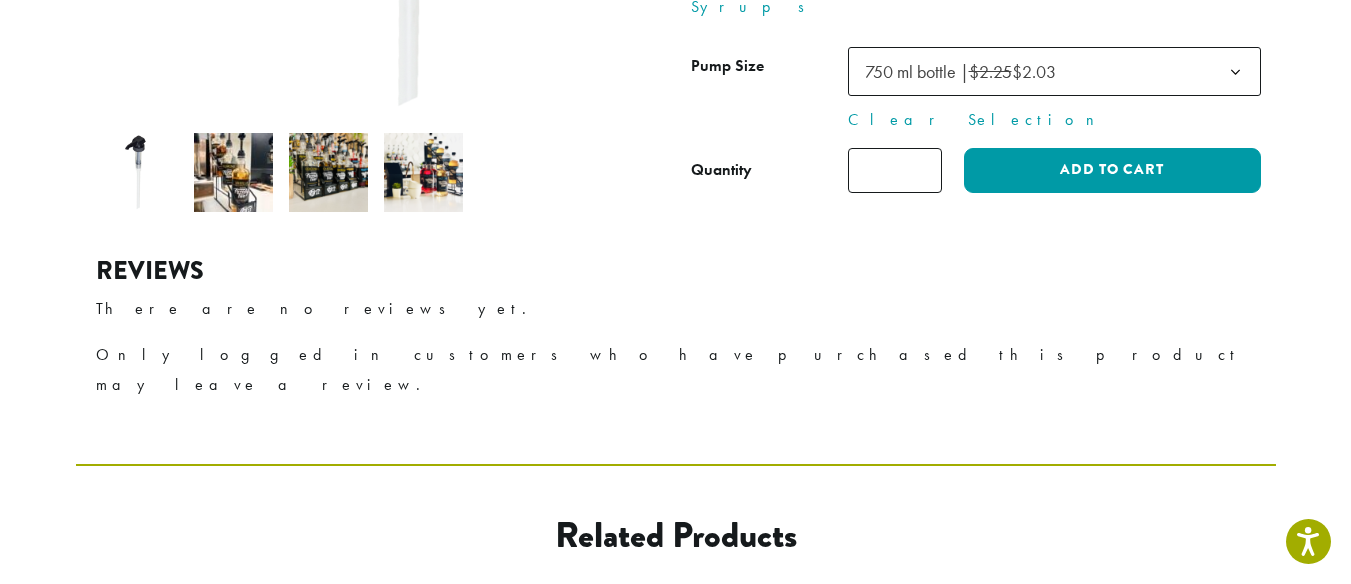 click 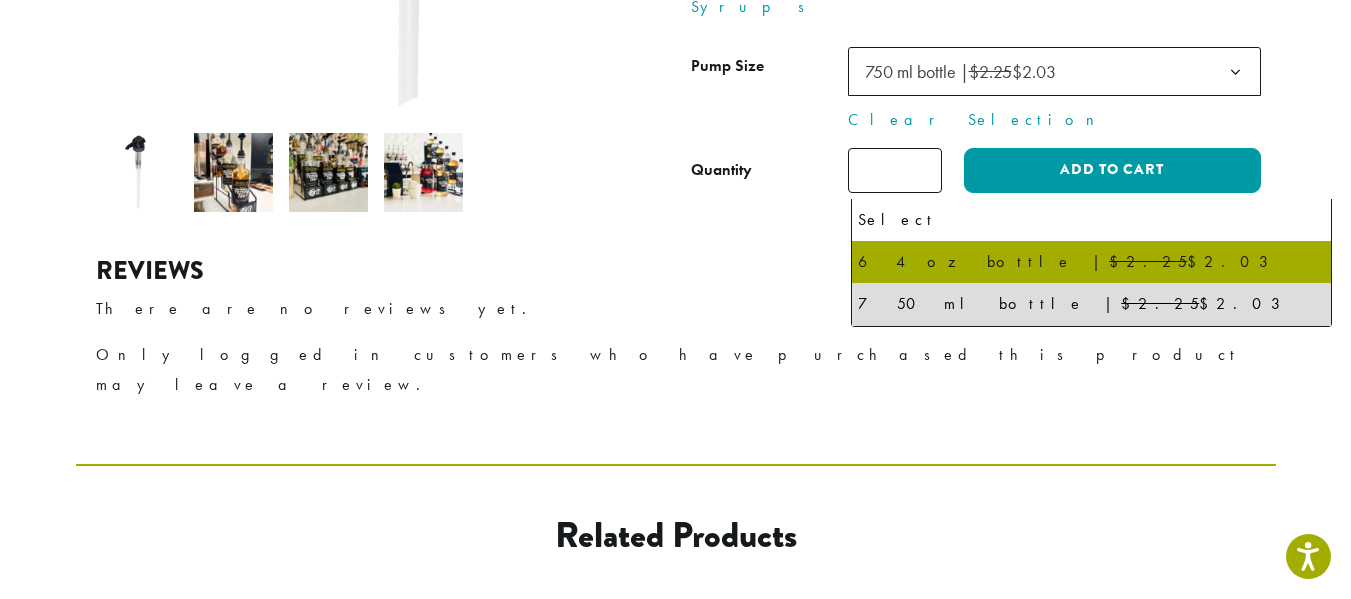 select on "**********" 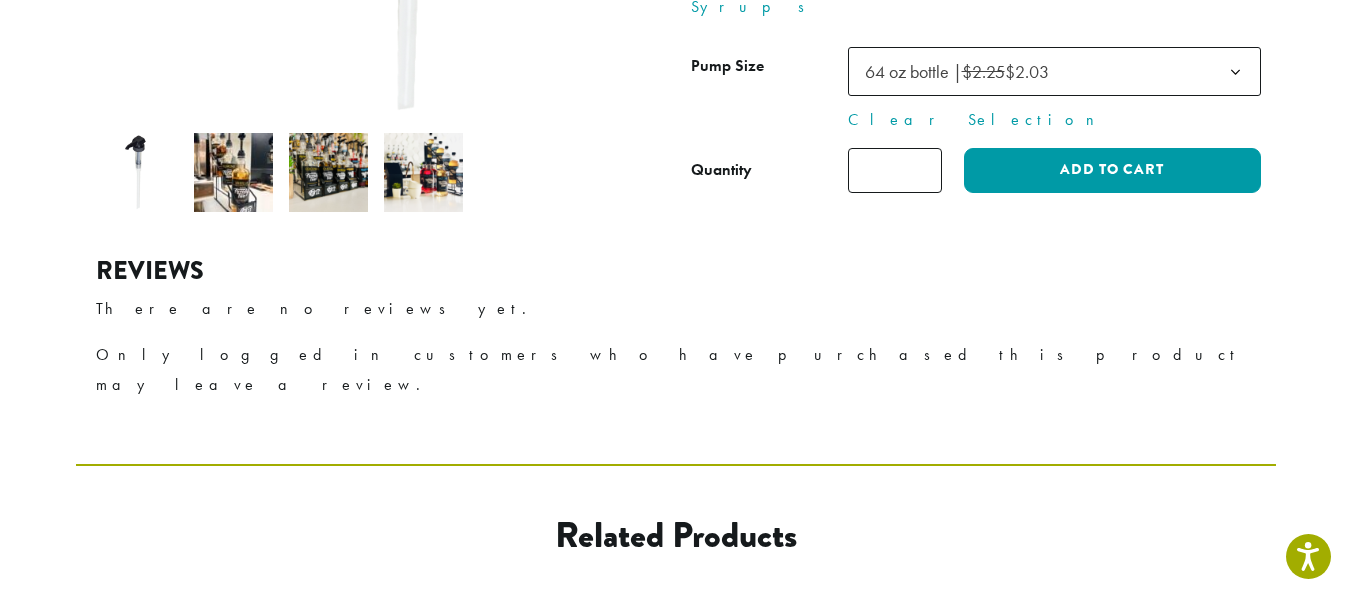 click on "*" 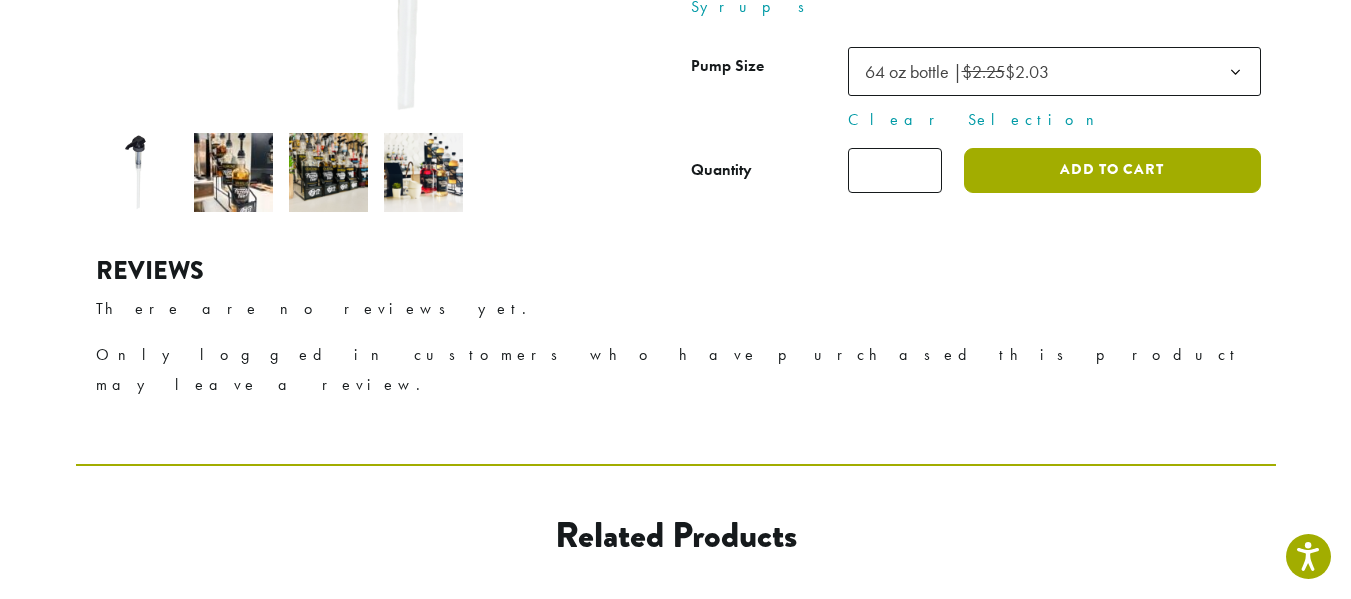 click on "Add to cart" 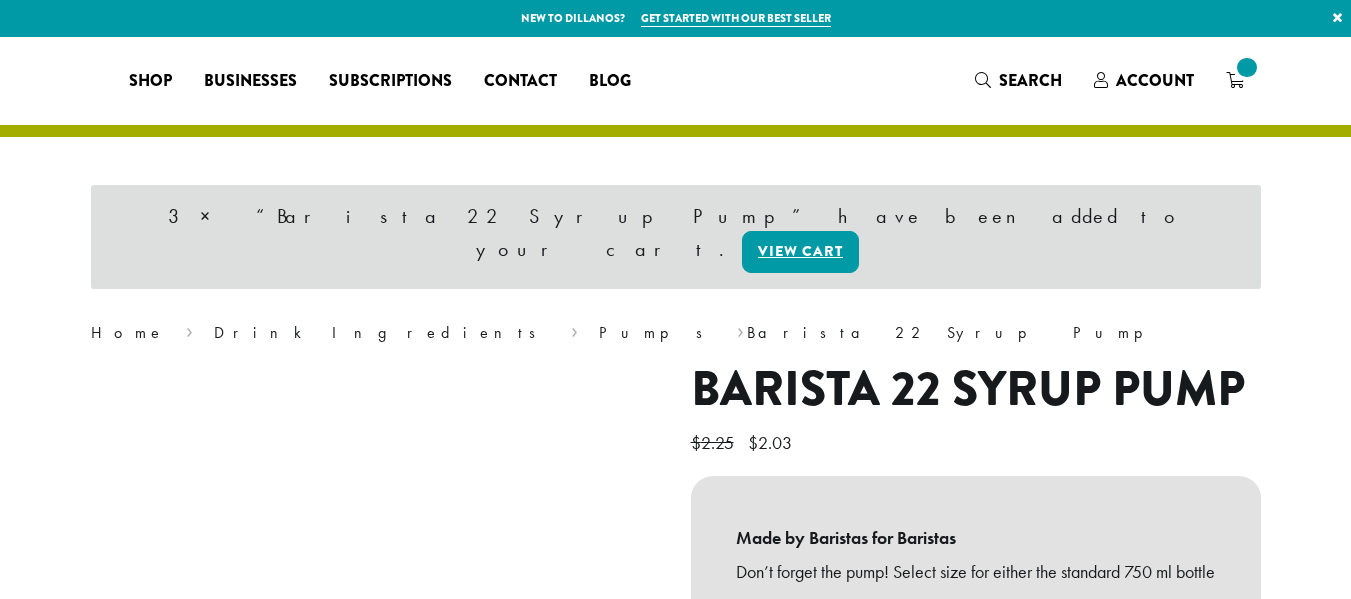 scroll, scrollTop: 0, scrollLeft: 0, axis: both 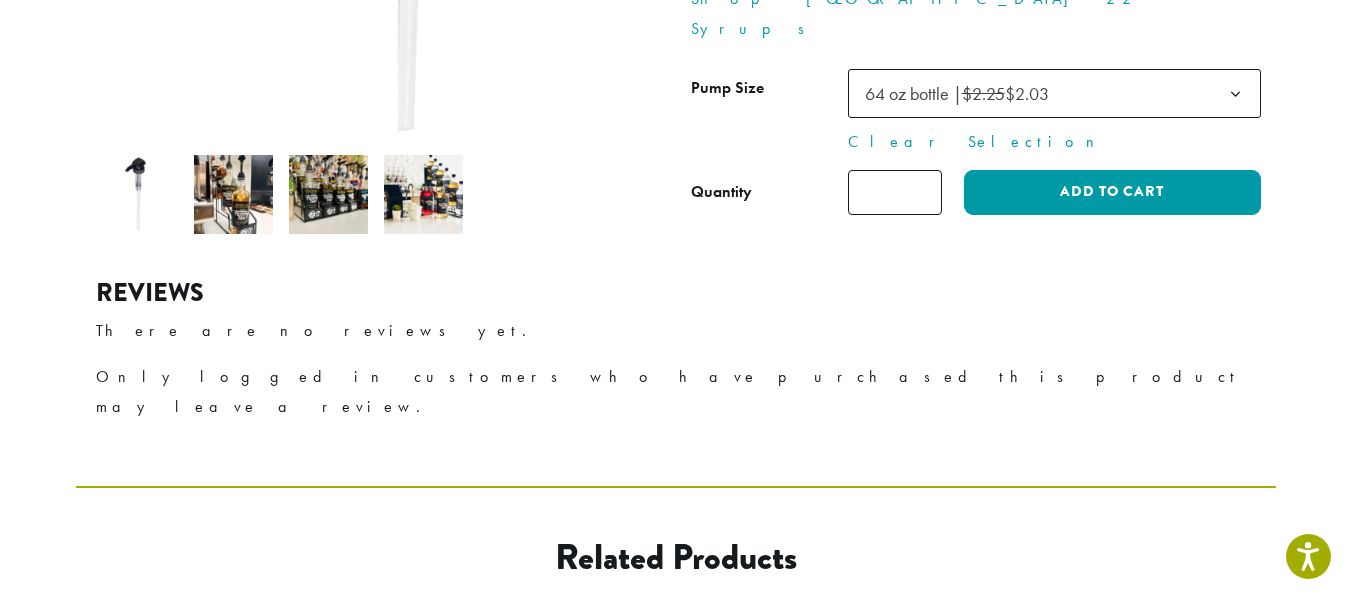 click 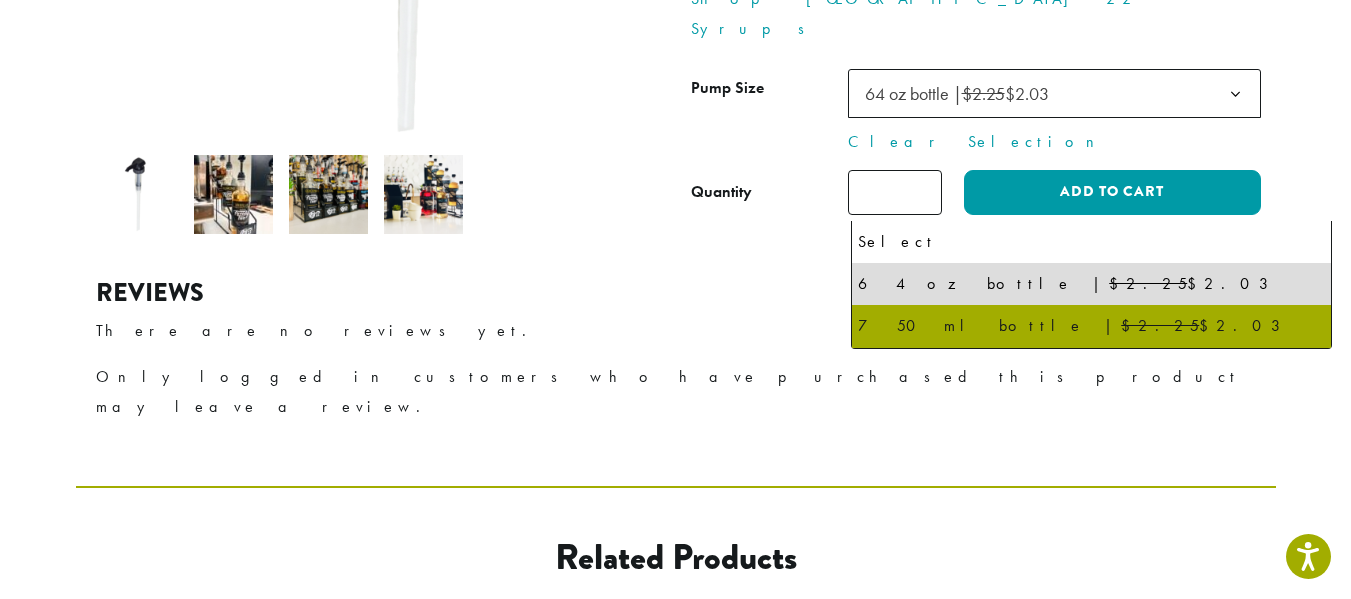select on "**********" 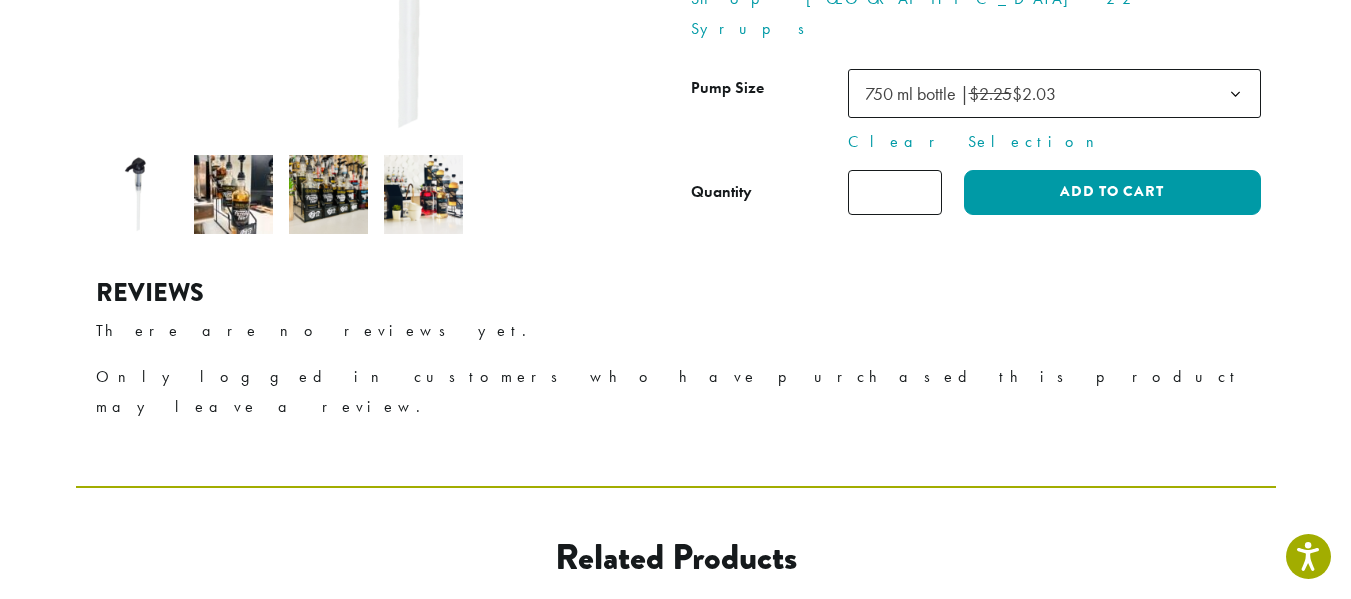 click on "*" 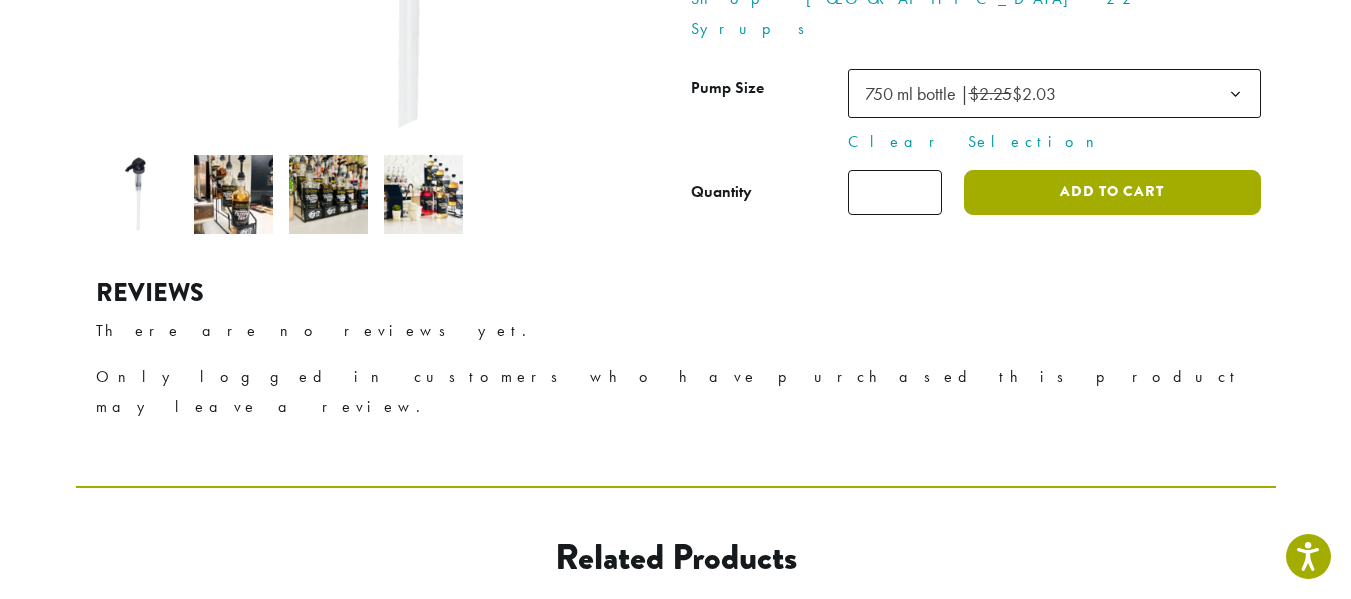 click on "Add to cart" 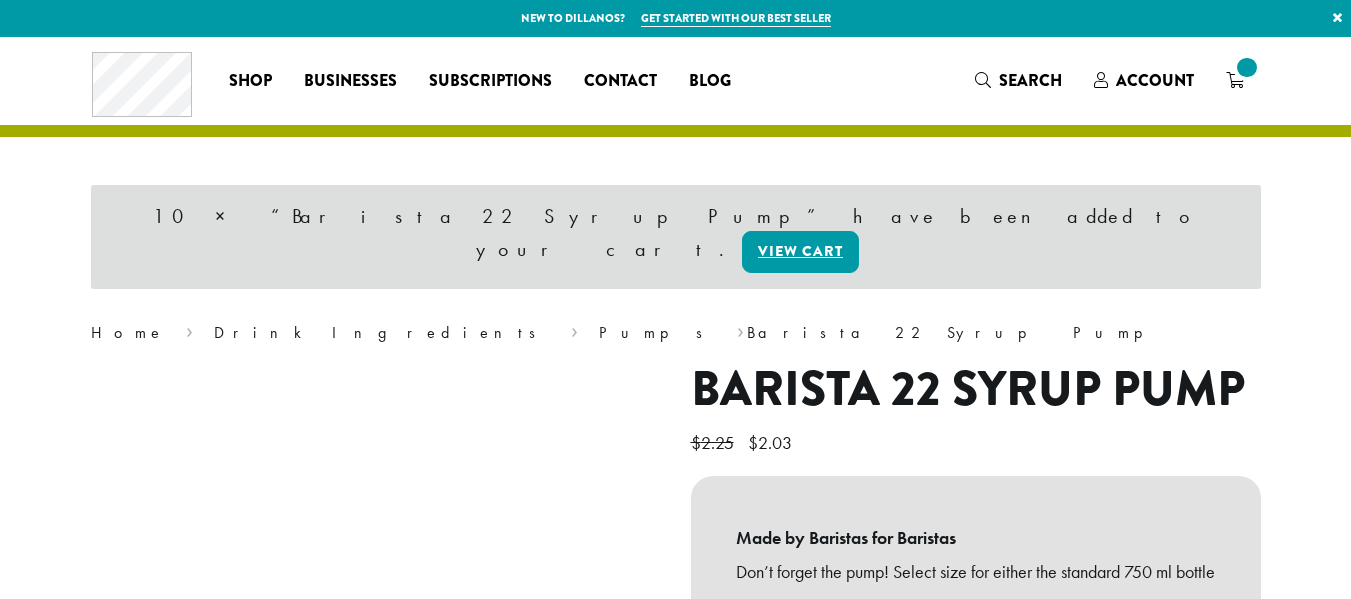 scroll, scrollTop: 0, scrollLeft: 0, axis: both 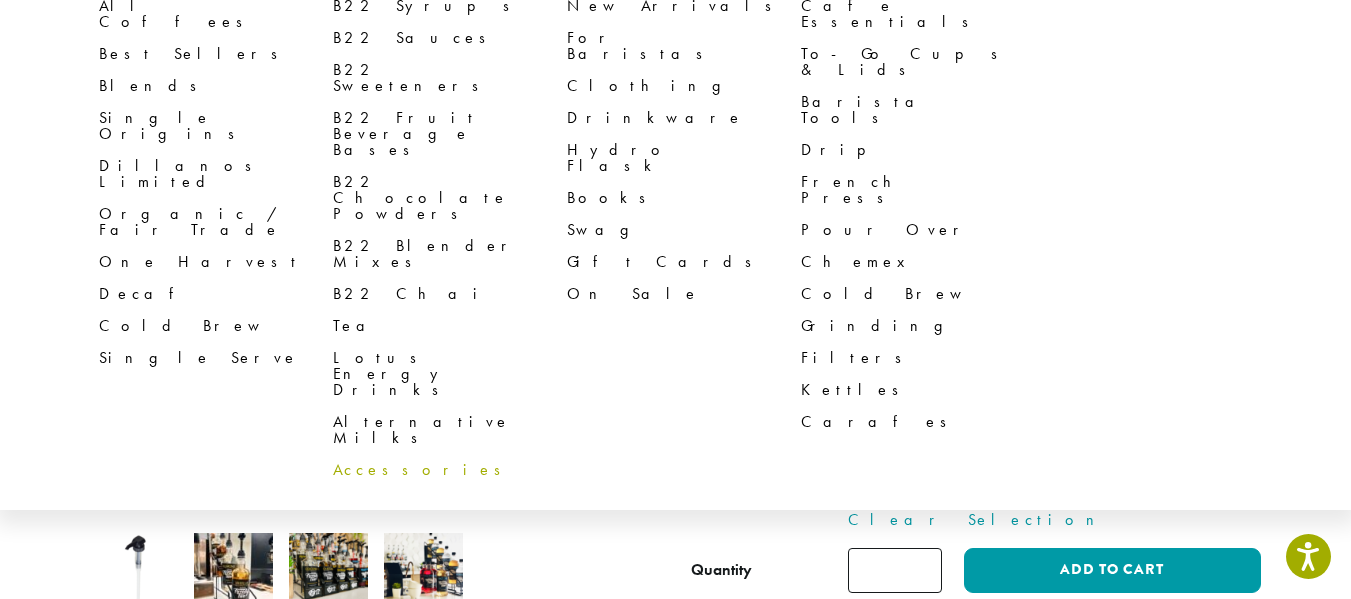 click on "Accessories" at bounding box center [450, 470] 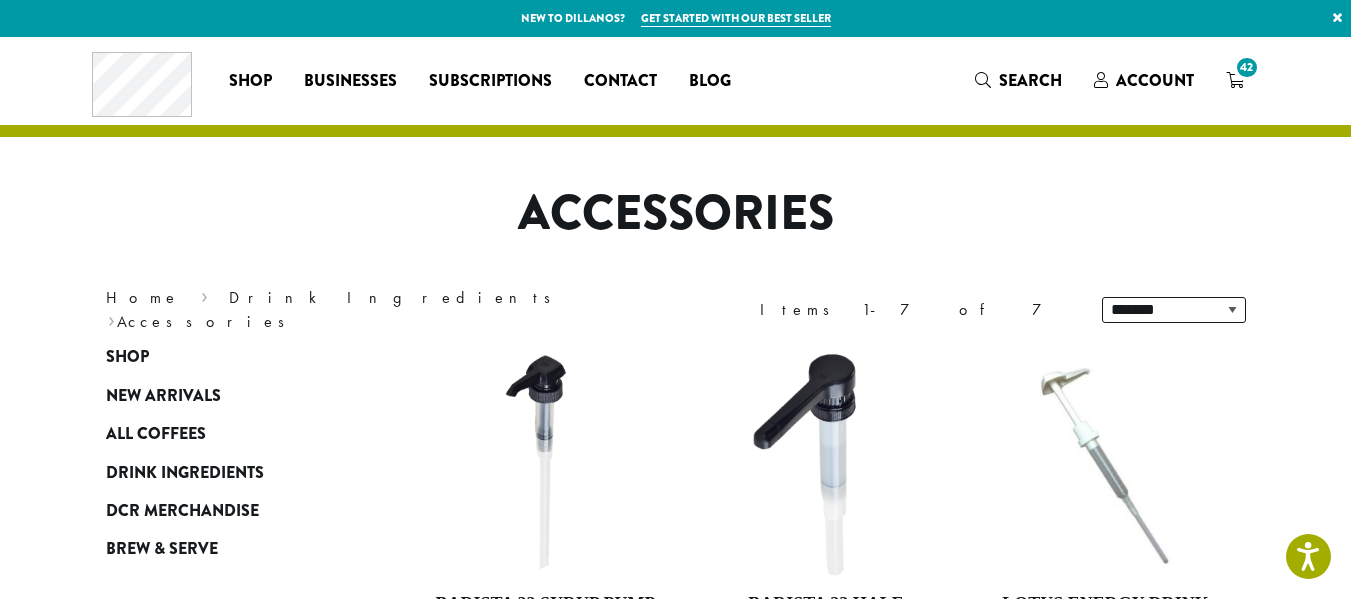 scroll, scrollTop: 56, scrollLeft: 0, axis: vertical 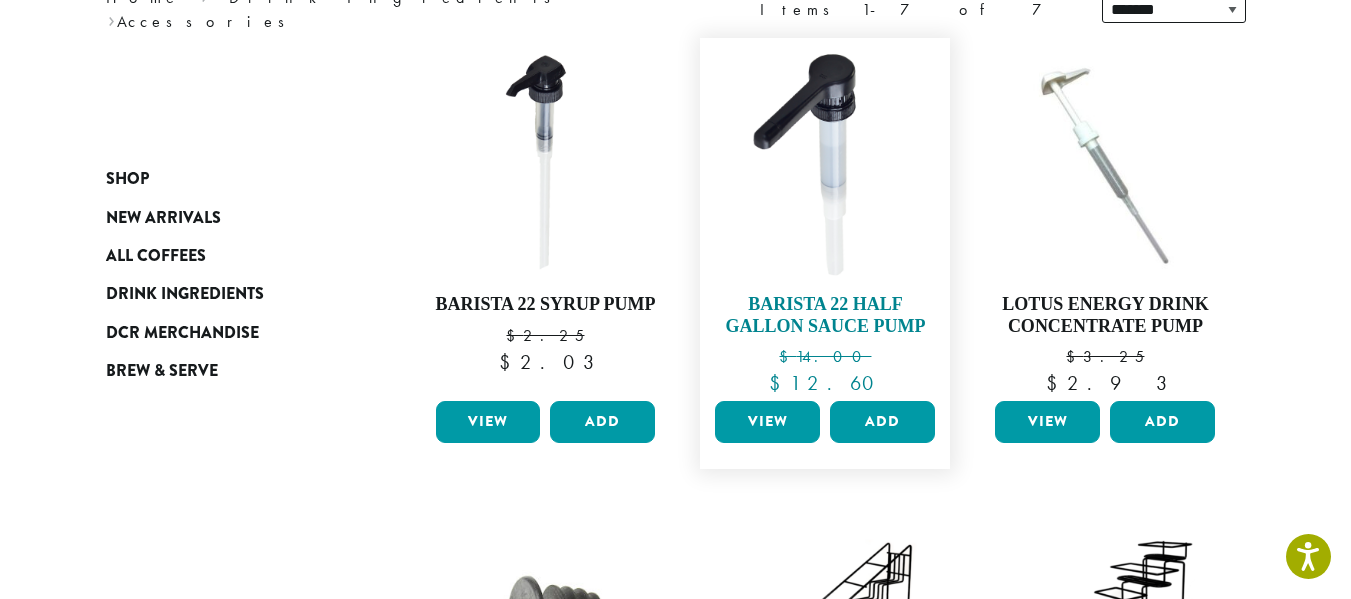 click on "Barista 22 Half Gallon Sauce Pump
$ 14.00   Original price was: $14.00. $ 12.60 Current price is: $12.60." at bounding box center [825, 220] 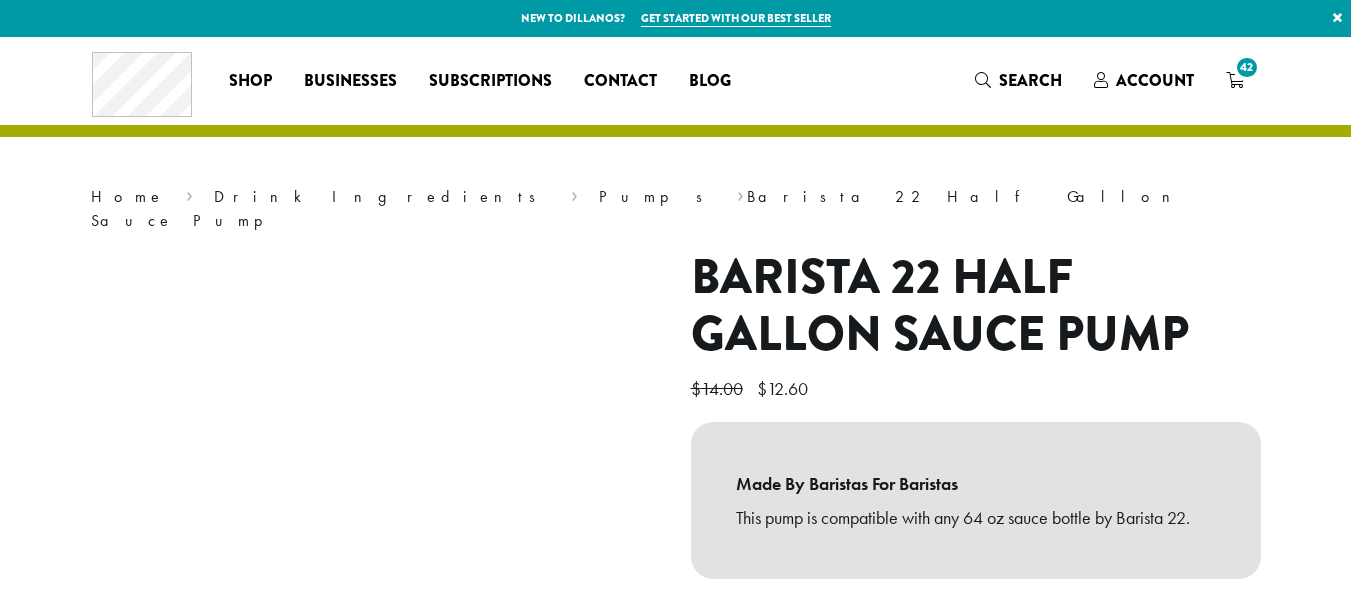 scroll, scrollTop: 0, scrollLeft: 0, axis: both 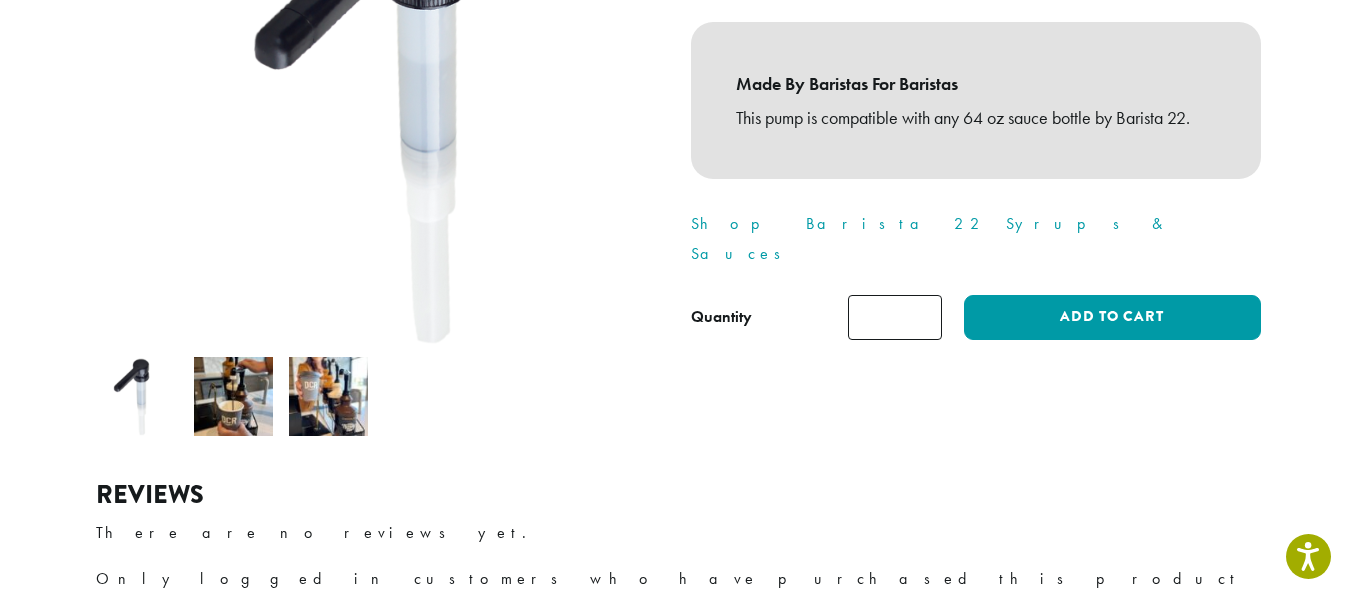 type on "*" 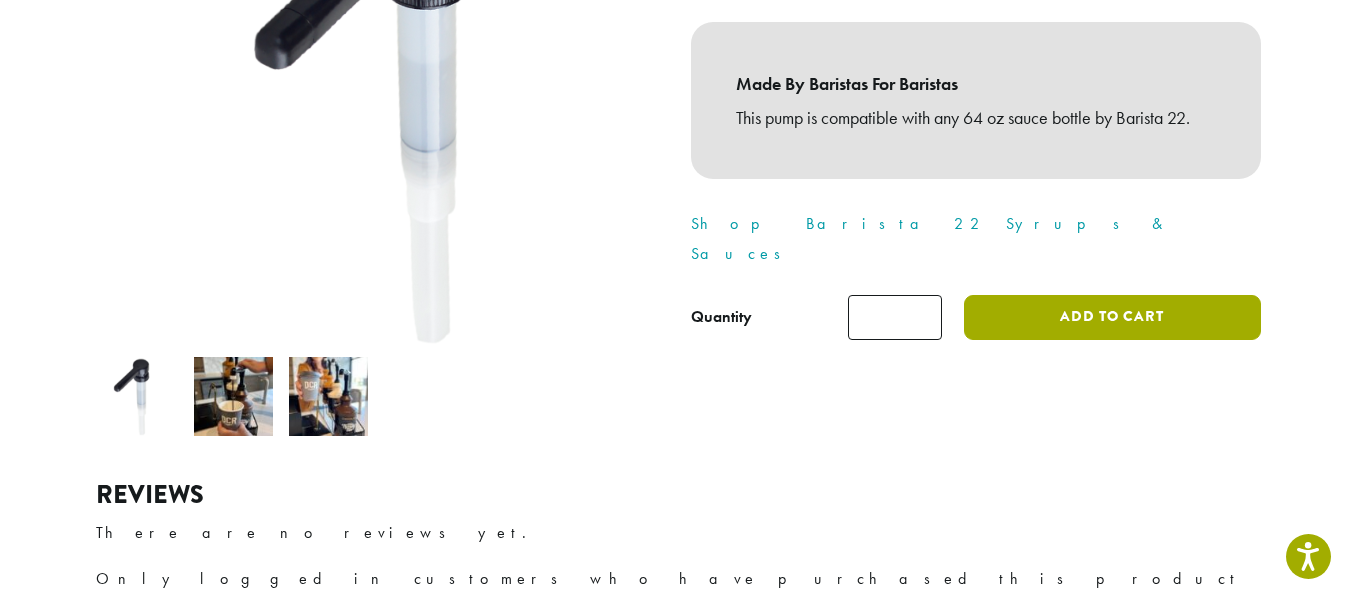 click on "Add to cart" at bounding box center [1112, 317] 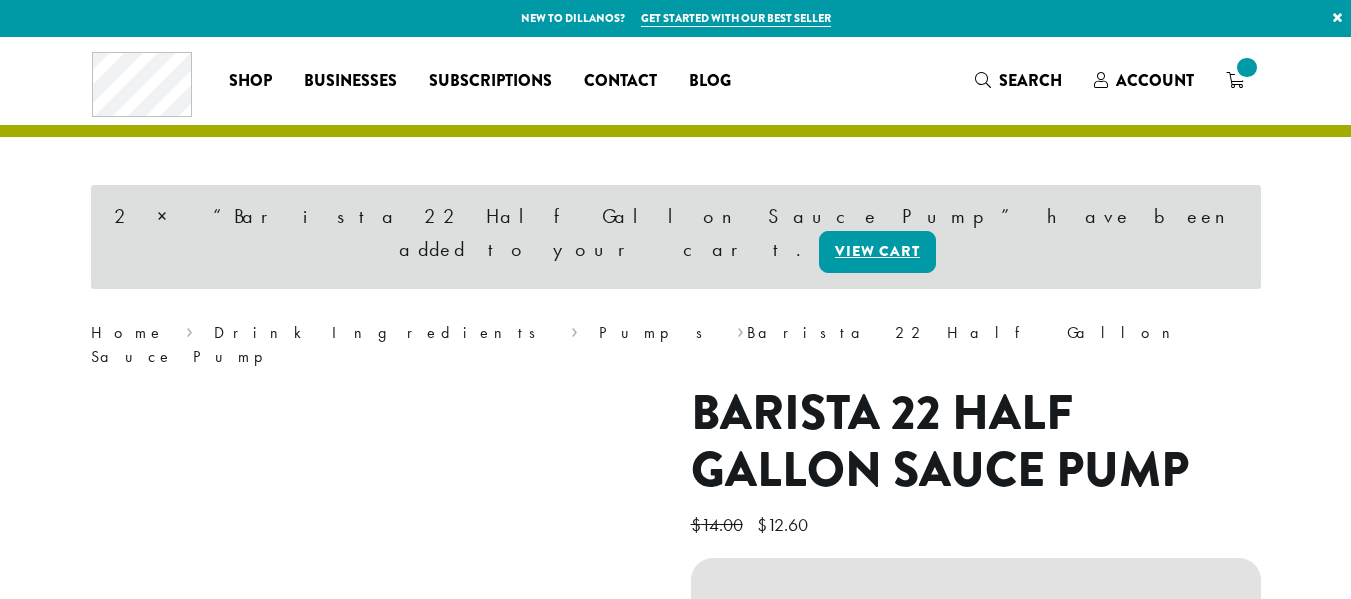 scroll, scrollTop: 0, scrollLeft: 0, axis: both 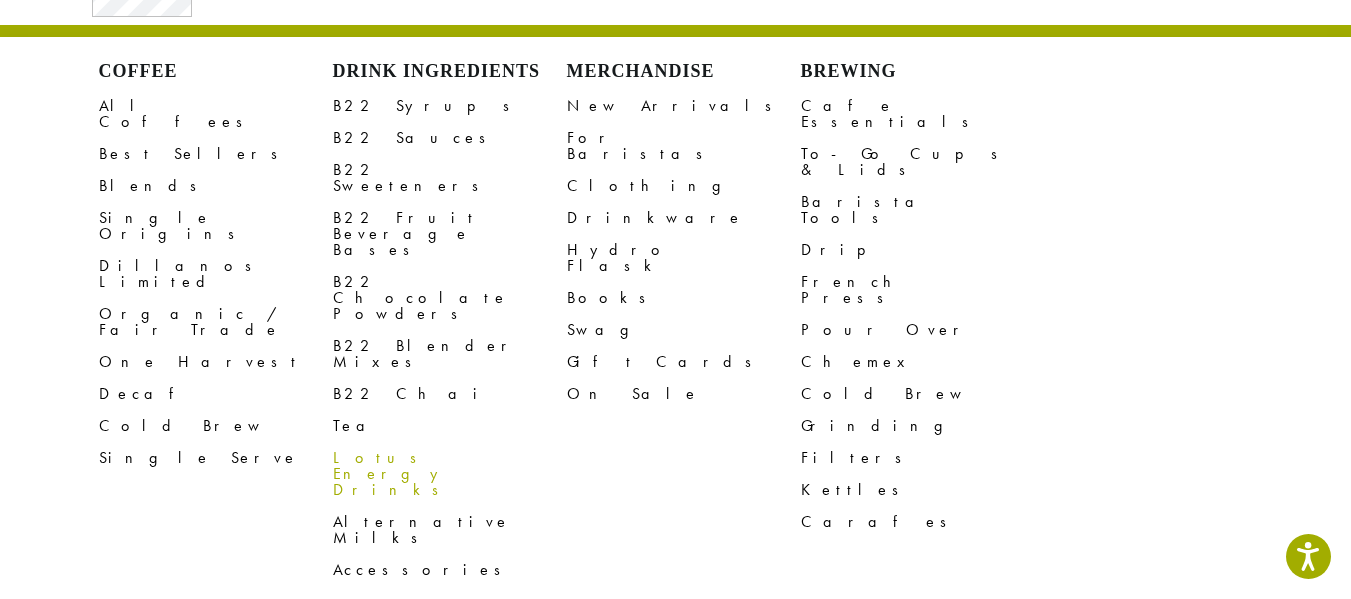 click on "Lotus Energy Drinks" at bounding box center (450, 474) 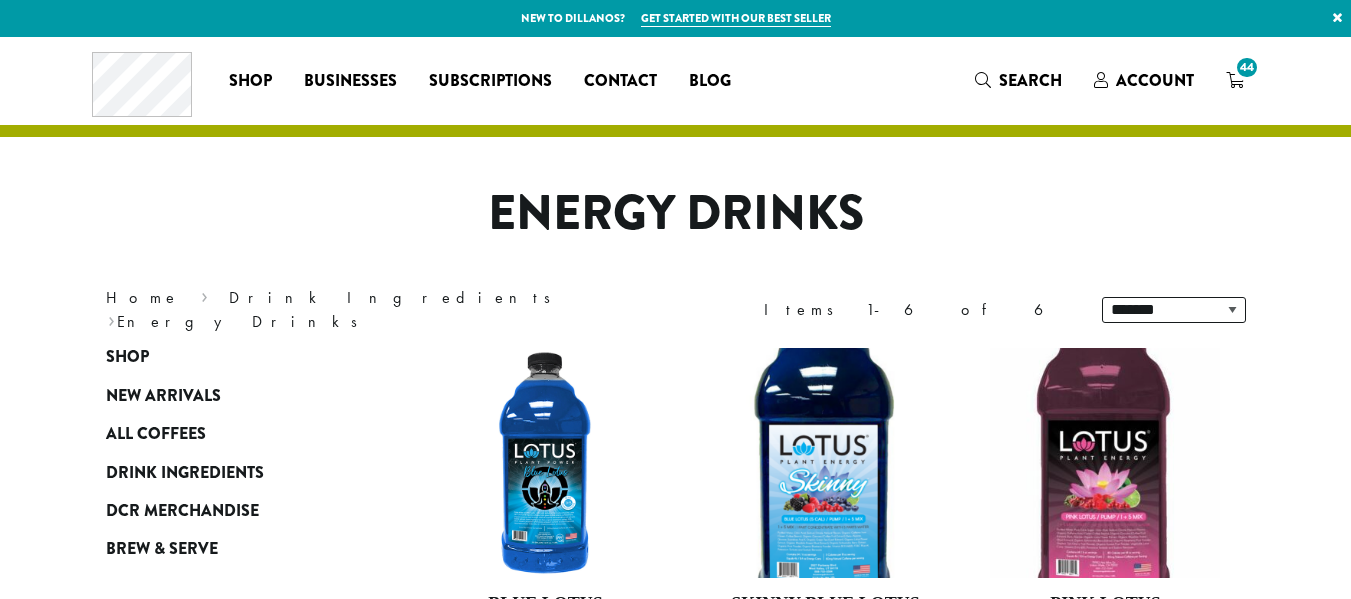 scroll, scrollTop: 0, scrollLeft: 0, axis: both 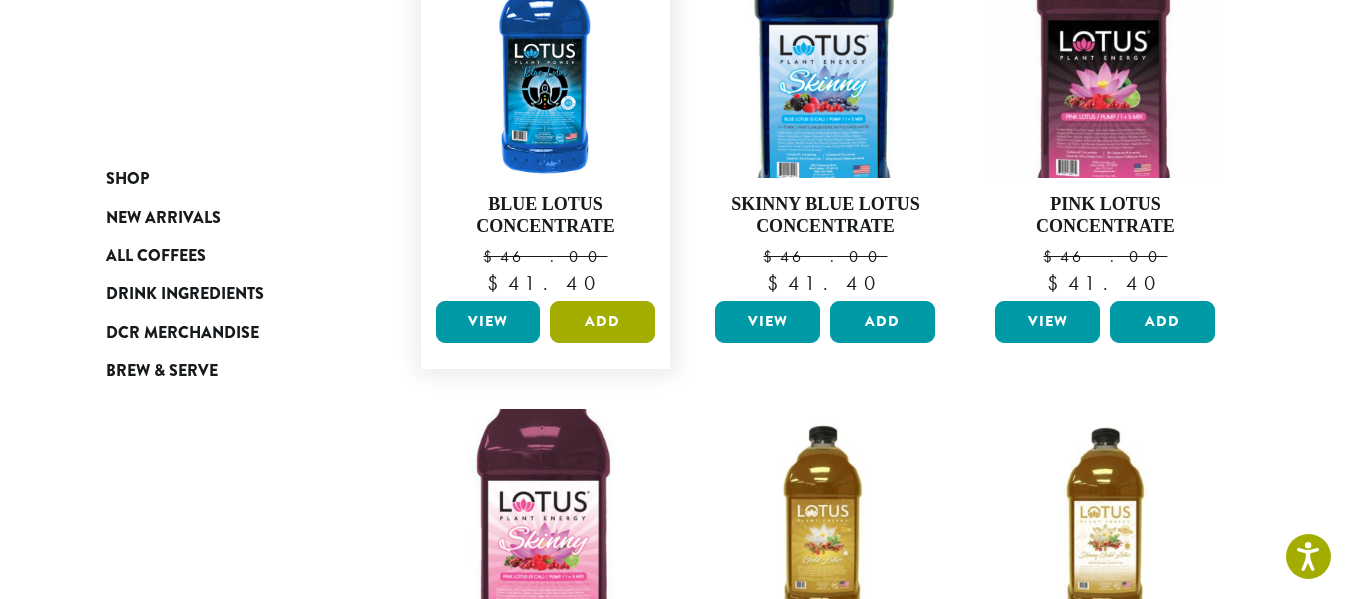 click on "Add" at bounding box center [602, 322] 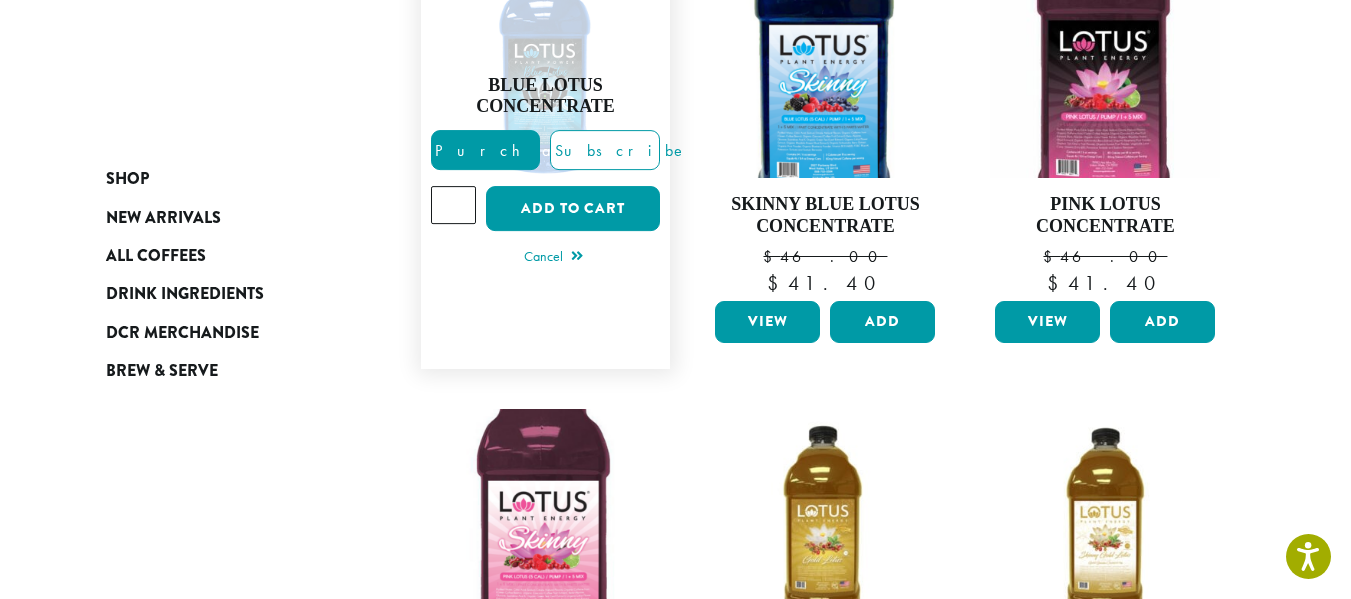 type on "*" 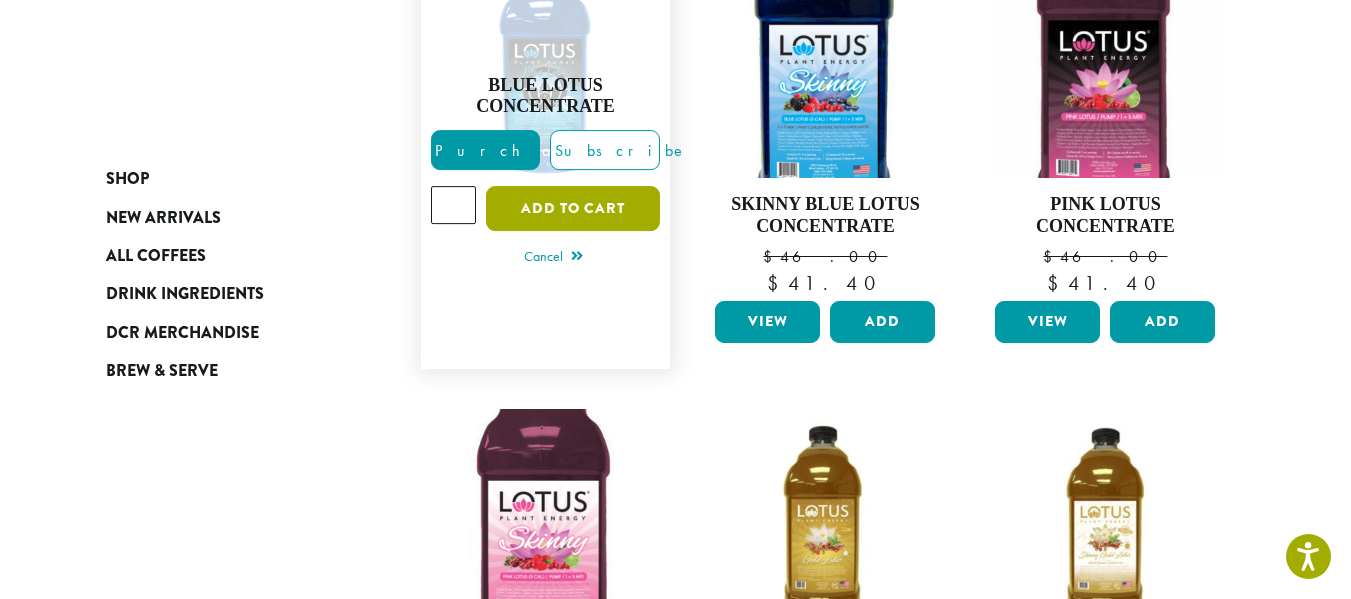 click on "Add to cart" at bounding box center [573, 208] 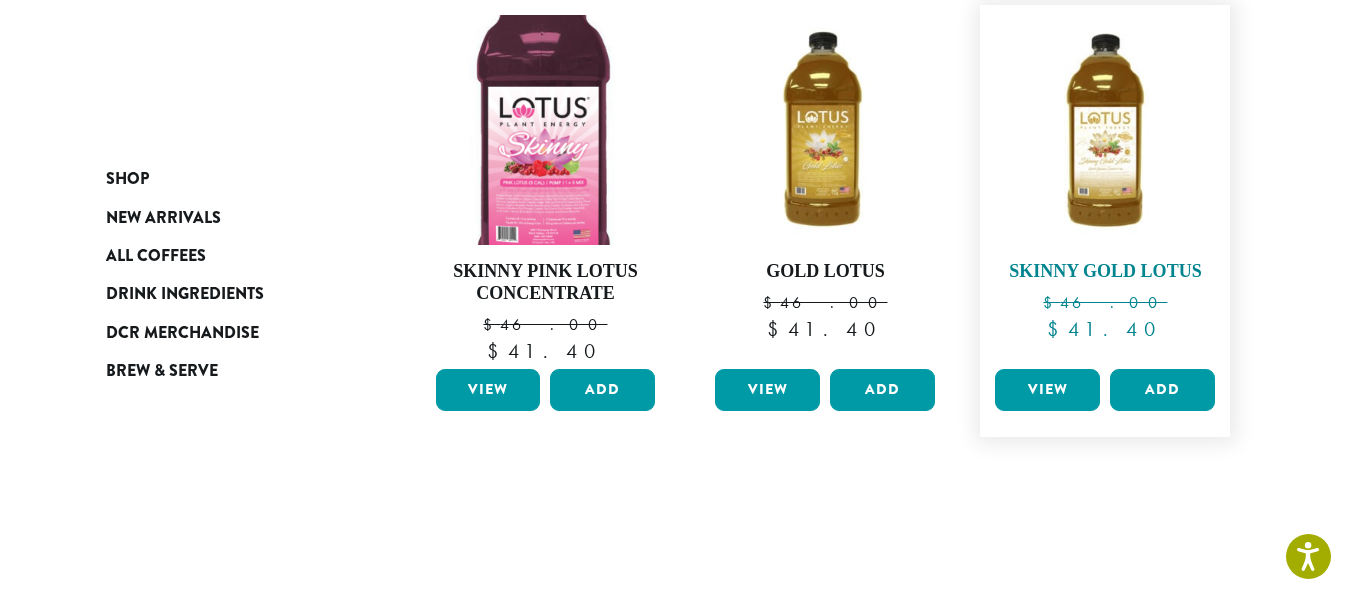 scroll, scrollTop: 800, scrollLeft: 0, axis: vertical 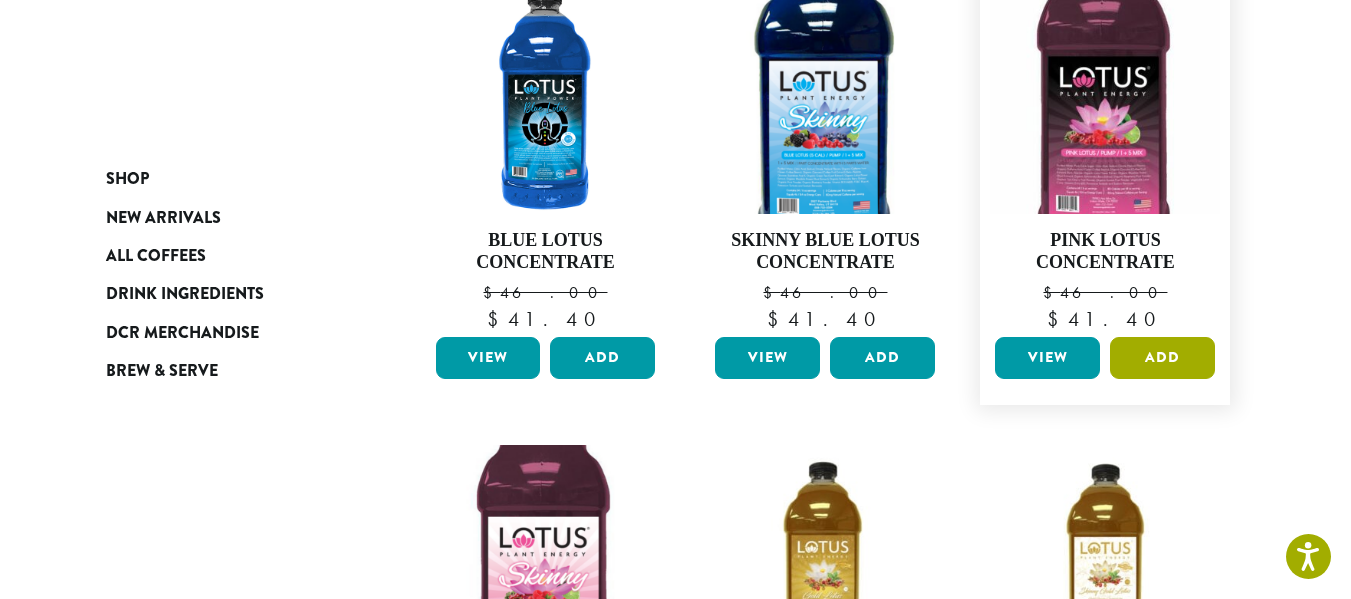 click on "Add" at bounding box center (1162, 358) 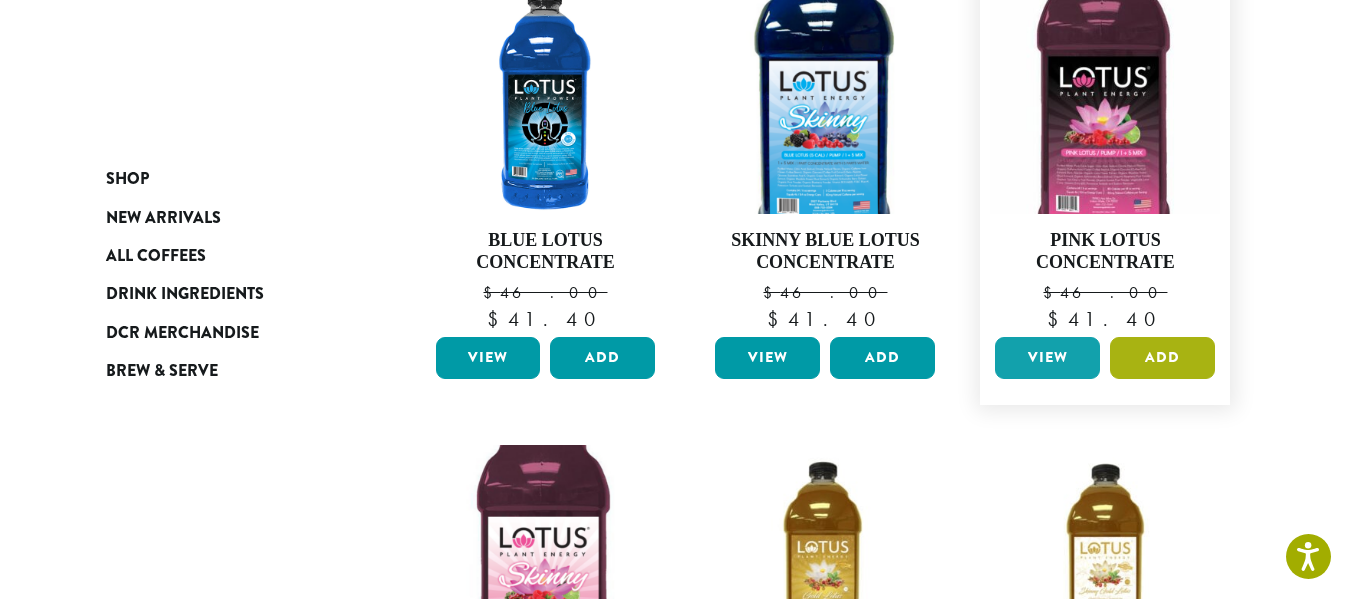 scroll, scrollTop: 0, scrollLeft: 0, axis: both 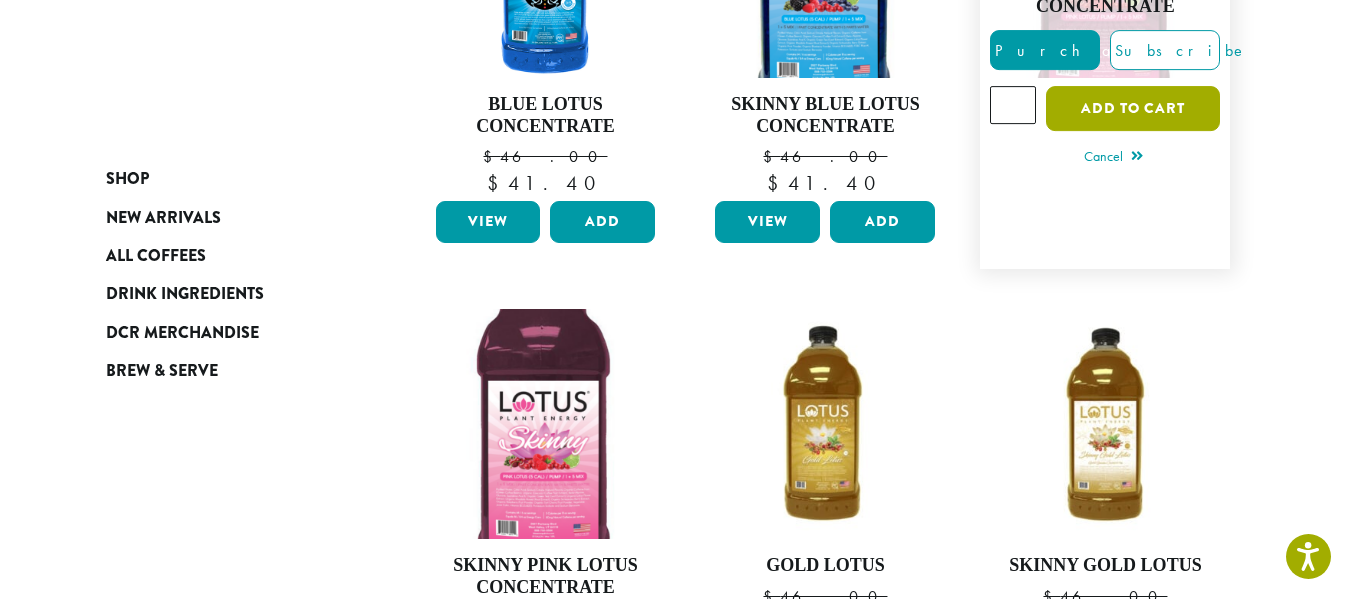 click on "Add to cart" at bounding box center (1133, 108) 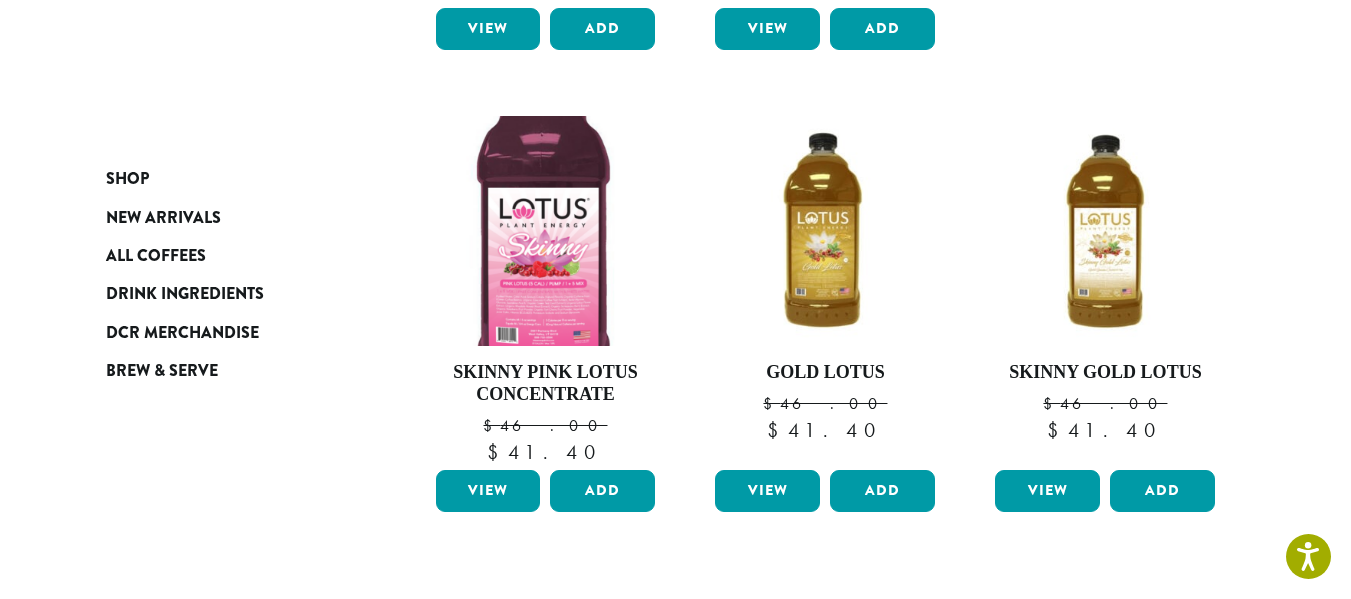 scroll, scrollTop: 700, scrollLeft: 0, axis: vertical 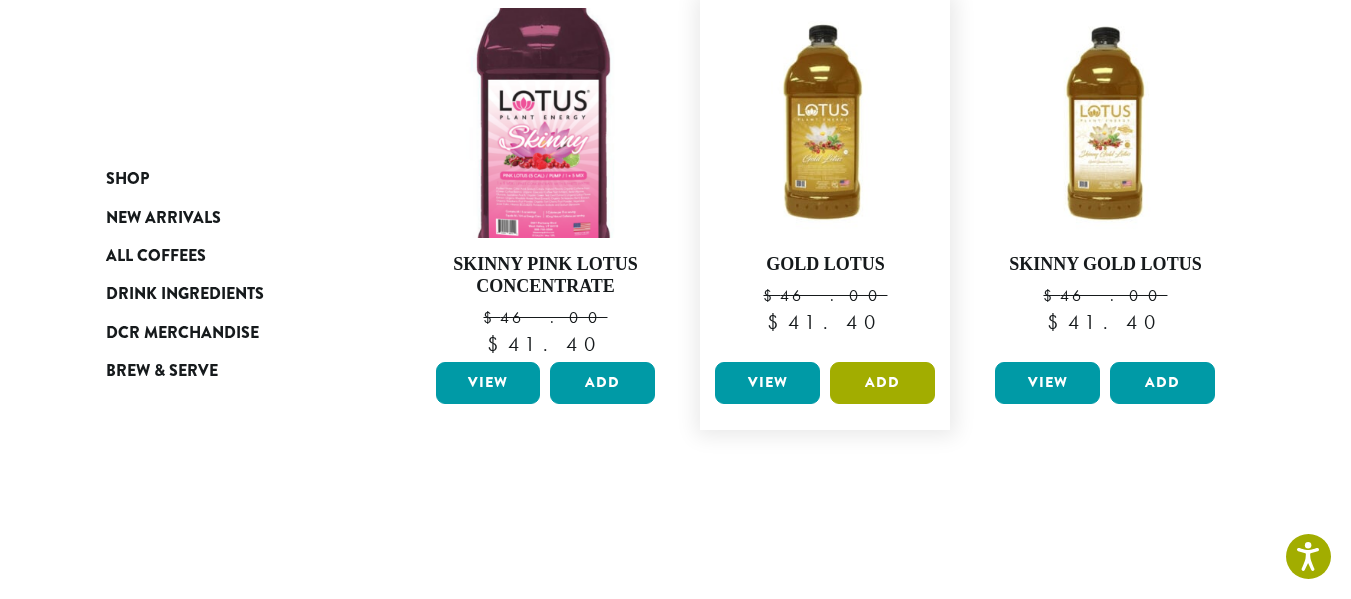 click on "Add" at bounding box center (882, 383) 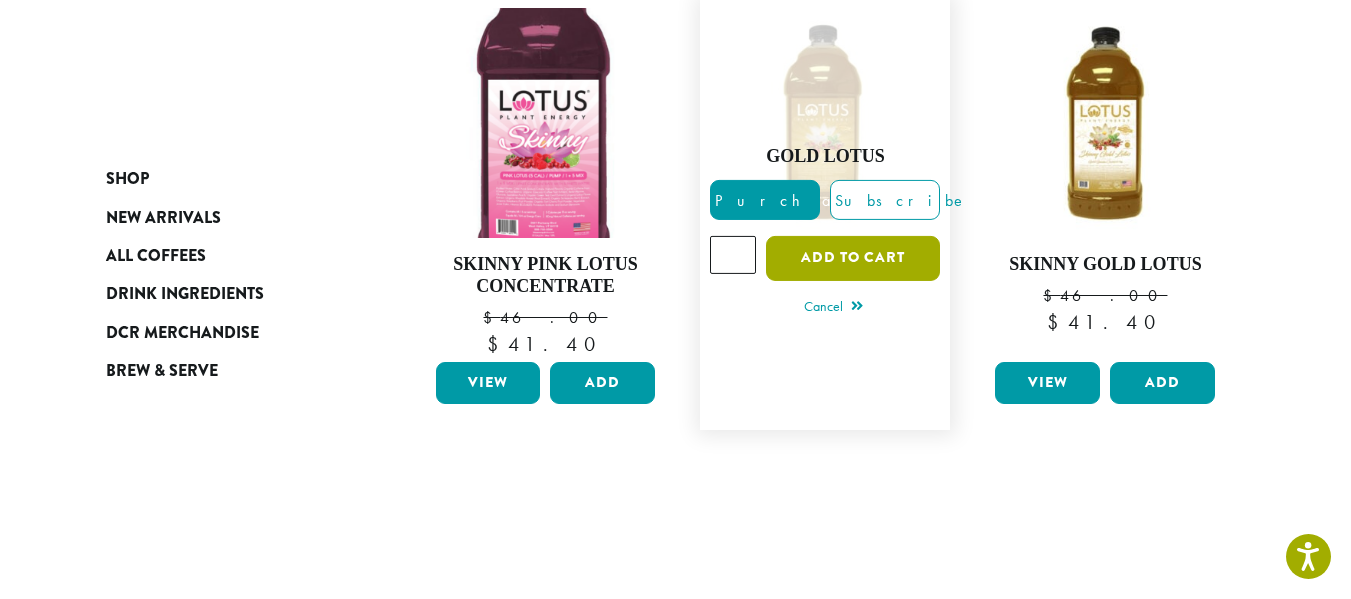 scroll, scrollTop: 814, scrollLeft: 0, axis: vertical 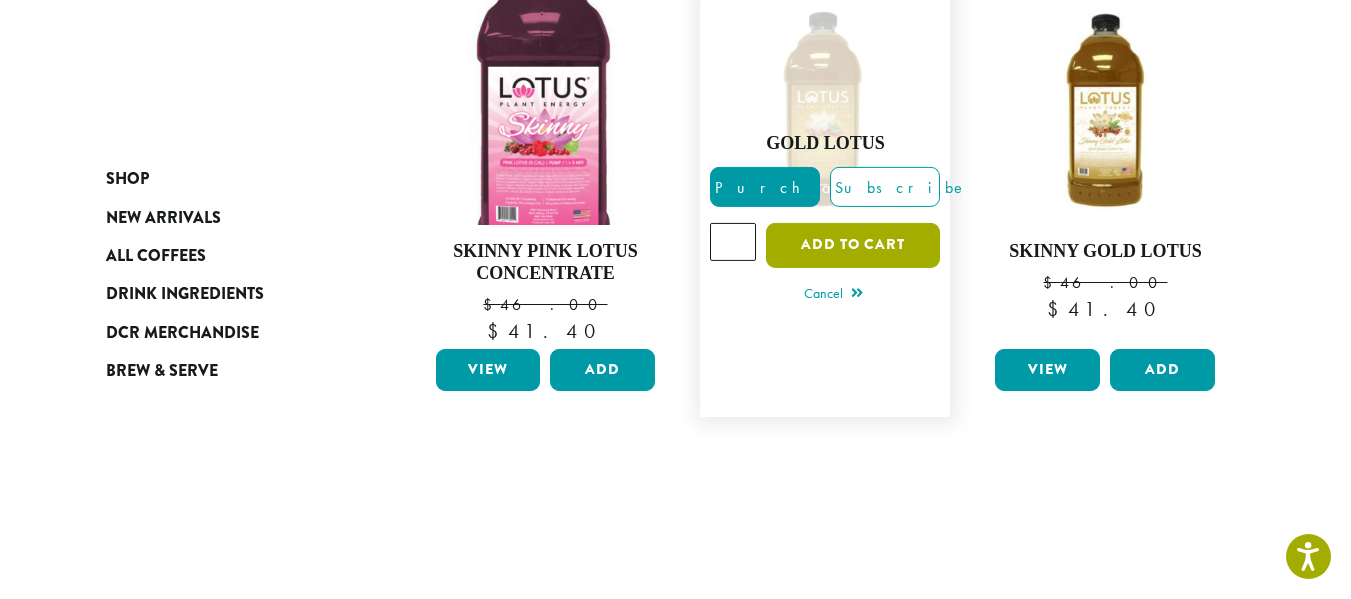 click on "Add to cart" at bounding box center [853, 245] 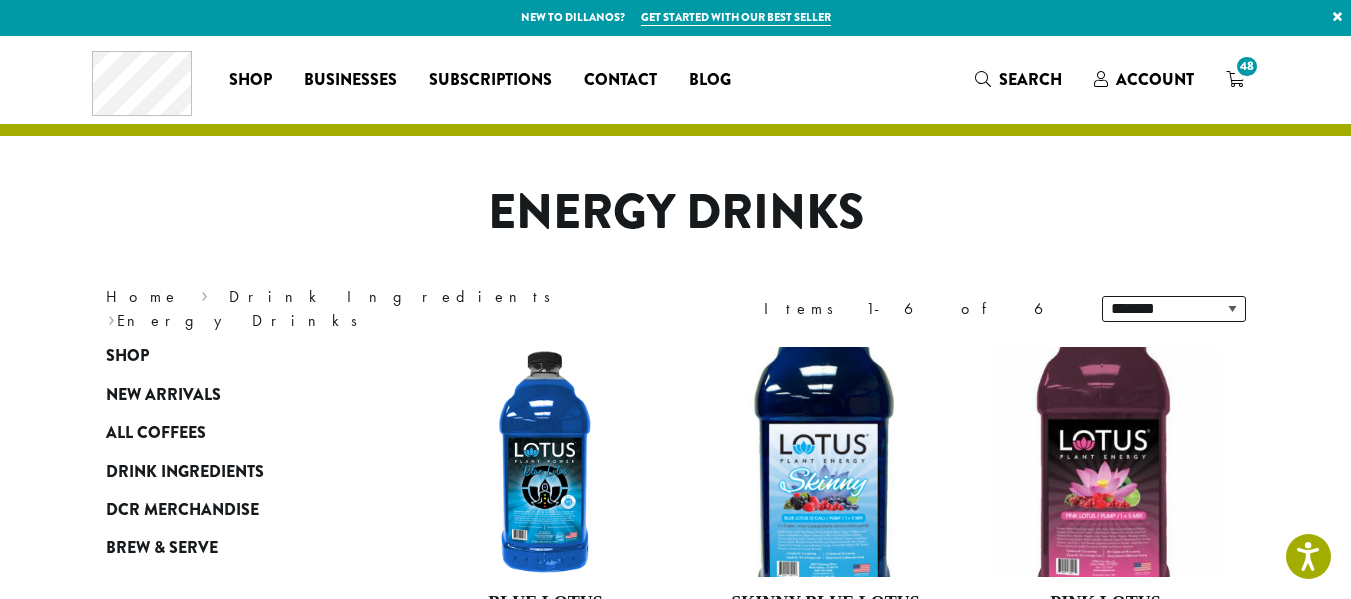 scroll, scrollTop: 0, scrollLeft: 0, axis: both 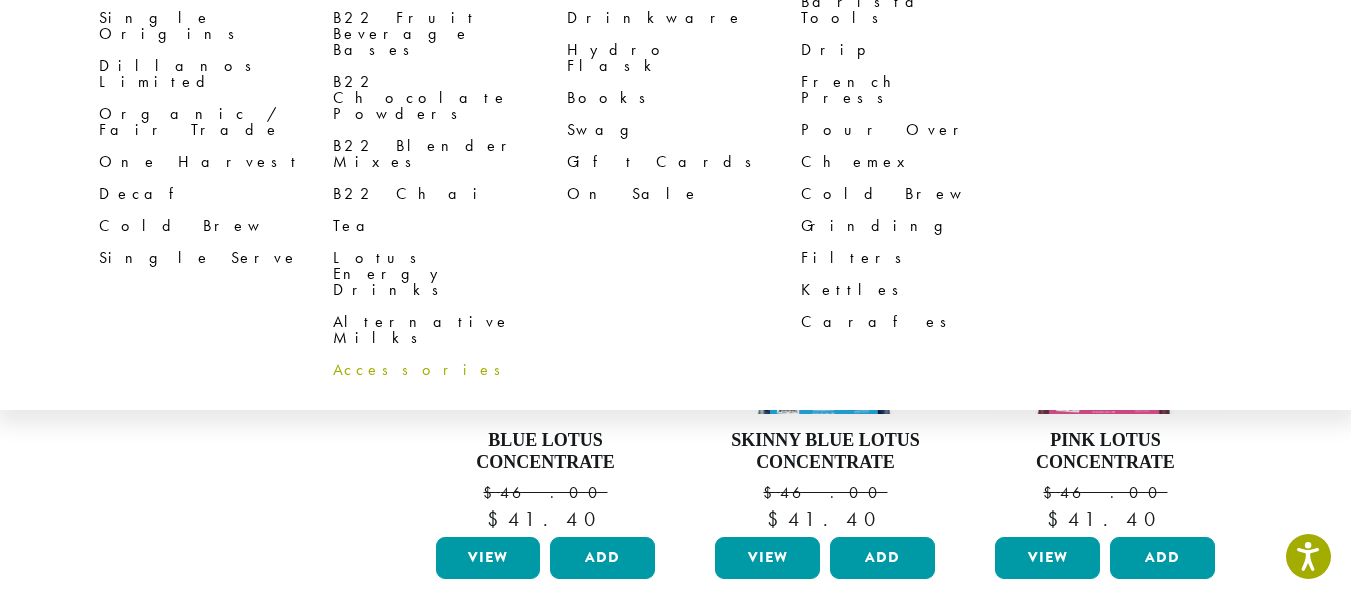 click on "Accessories" at bounding box center [450, 370] 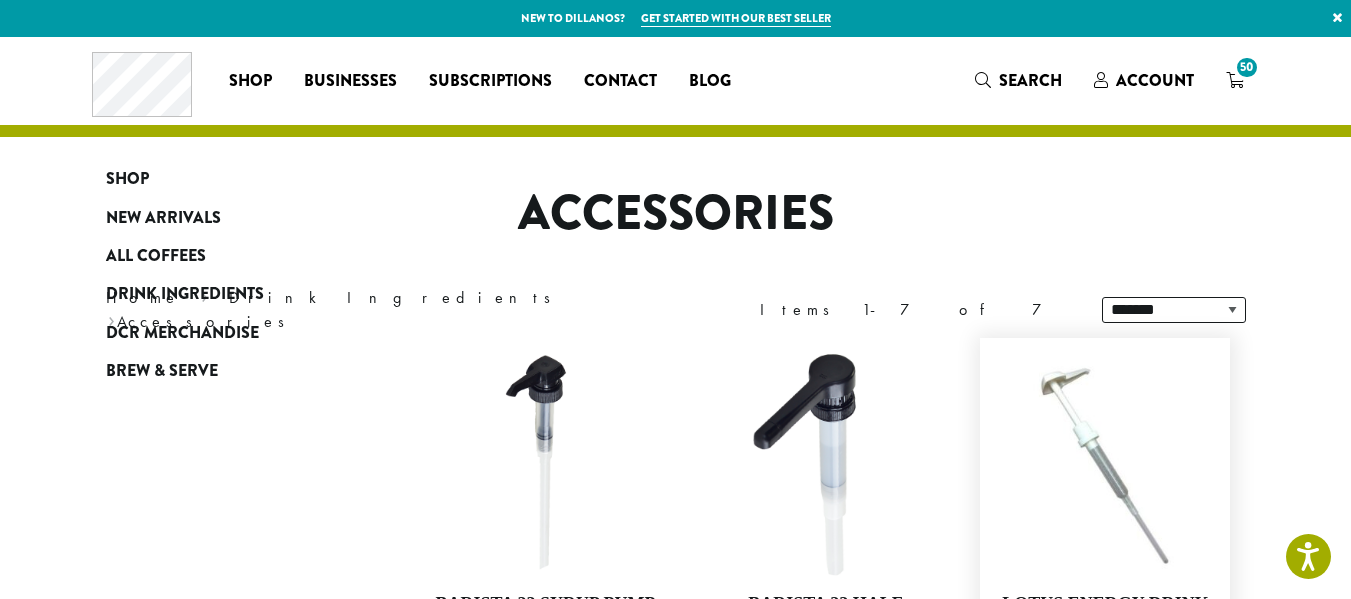 scroll, scrollTop: 400, scrollLeft: 0, axis: vertical 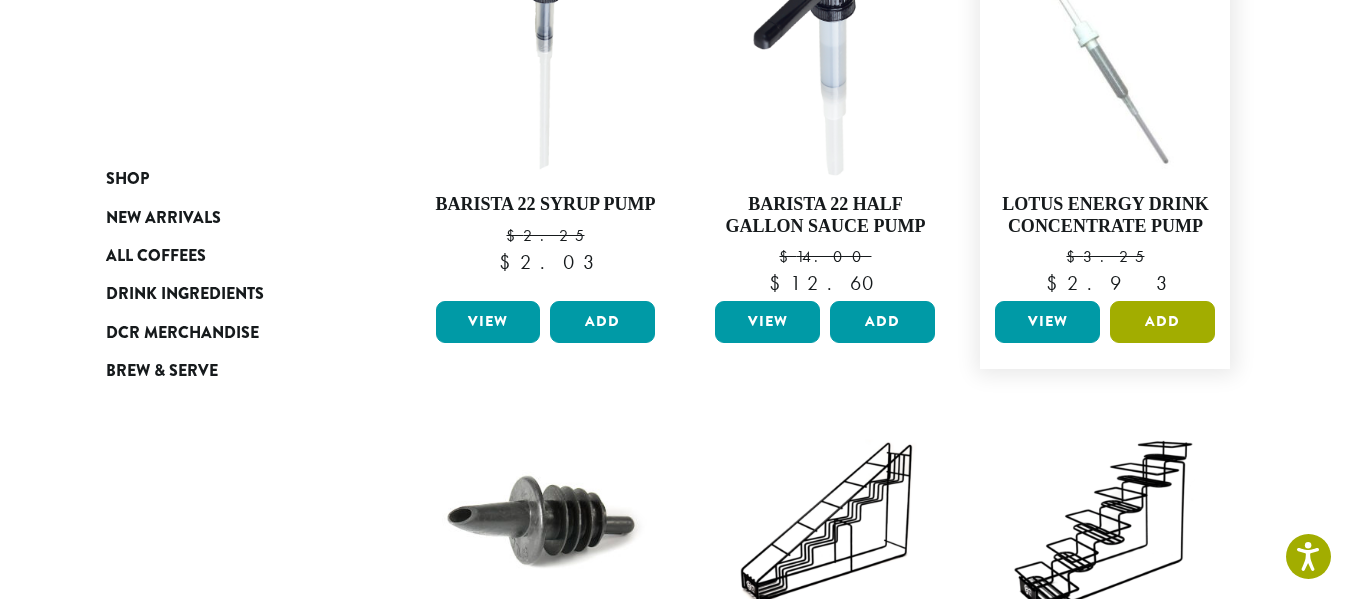 click on "Add" at bounding box center (1162, 322) 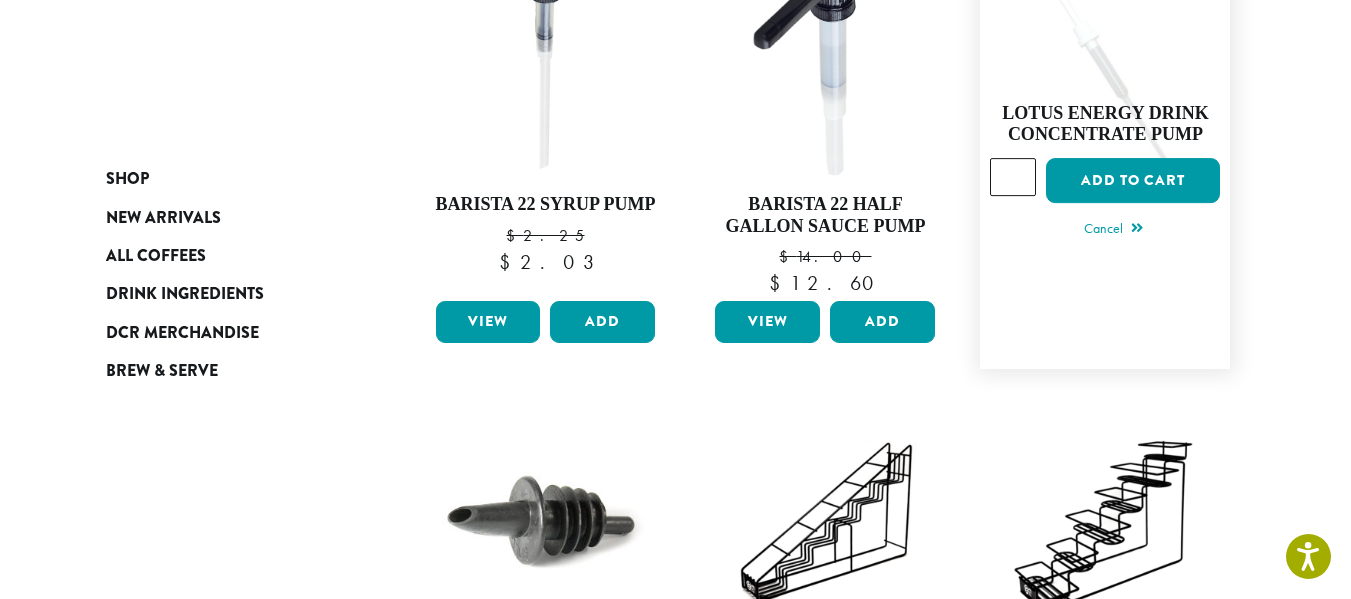click on "*" at bounding box center (1013, 177) 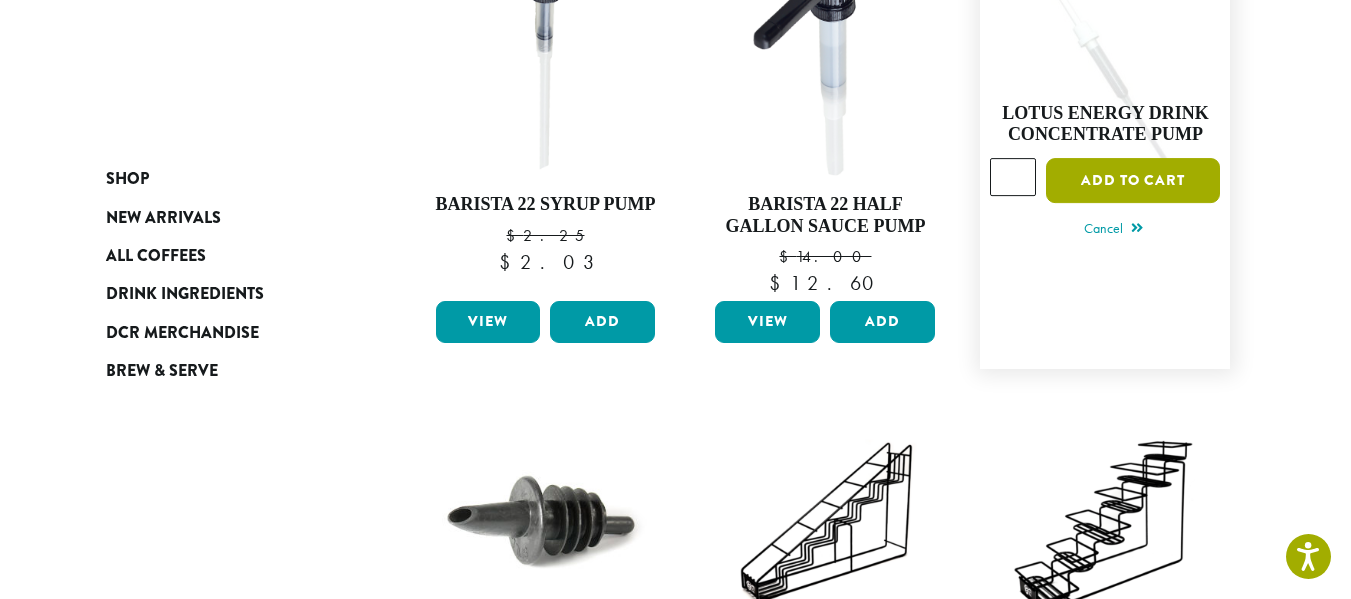 click on "Add to cart" at bounding box center (1133, 180) 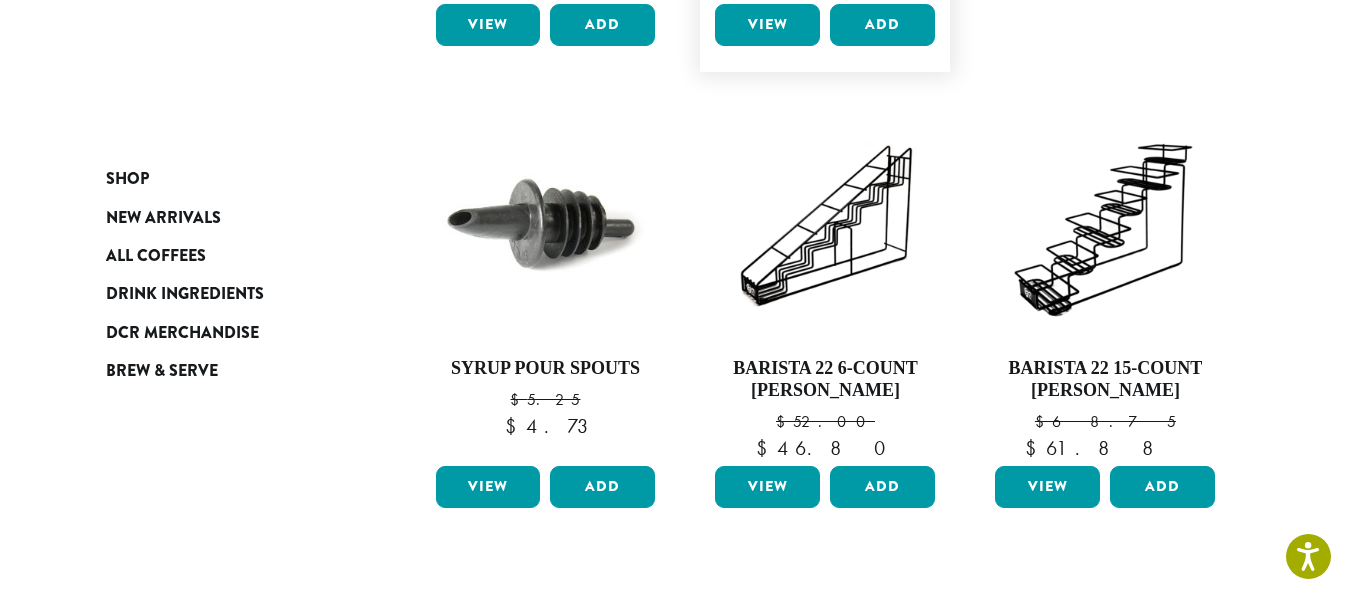 scroll, scrollTop: 700, scrollLeft: 0, axis: vertical 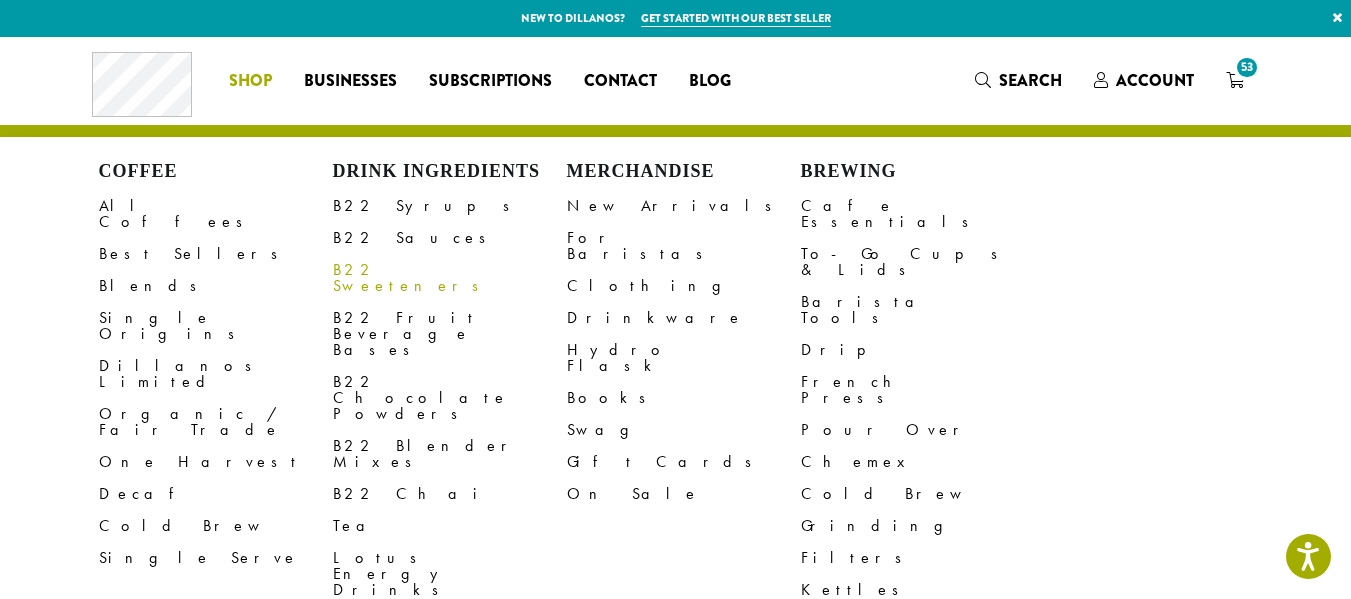 click on "B22 Sweeteners" at bounding box center [450, 278] 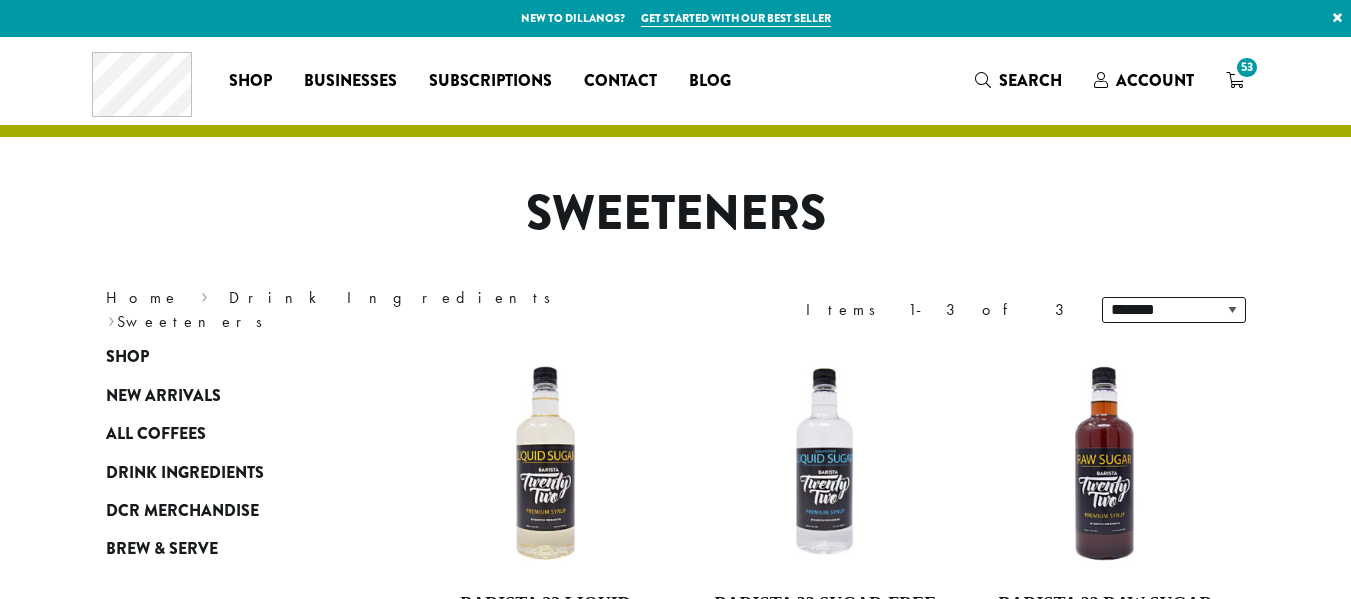 scroll, scrollTop: 0, scrollLeft: 0, axis: both 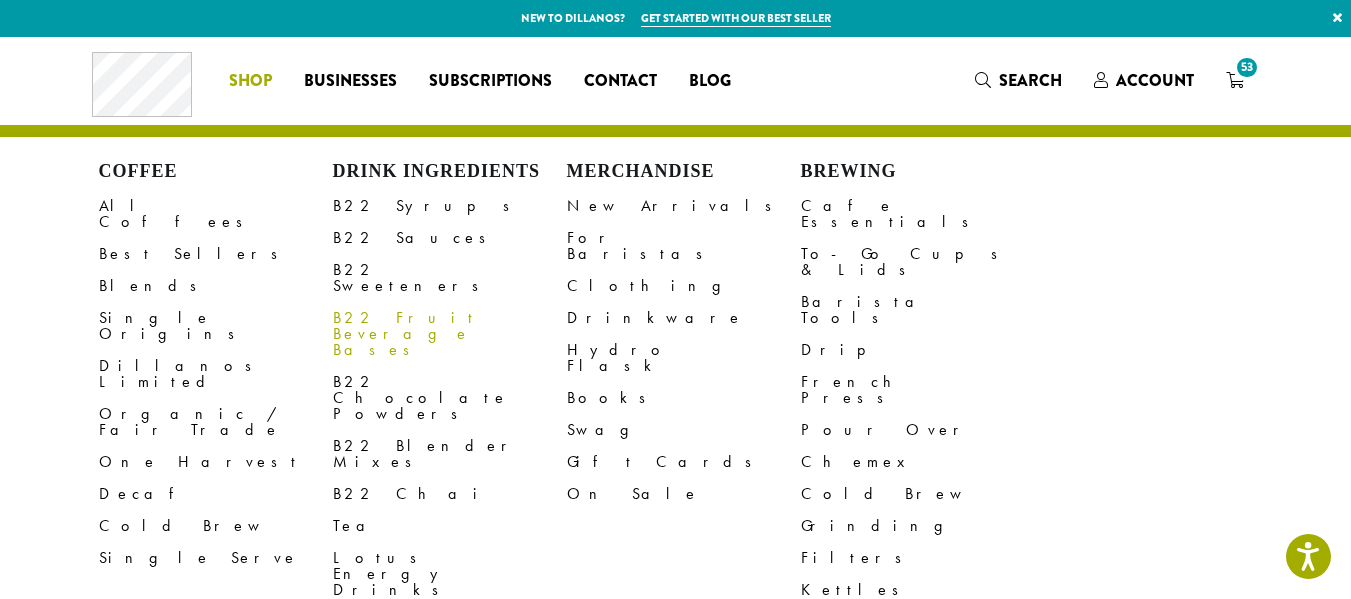 click on "B22 Fruit Beverage Bases" at bounding box center [450, 334] 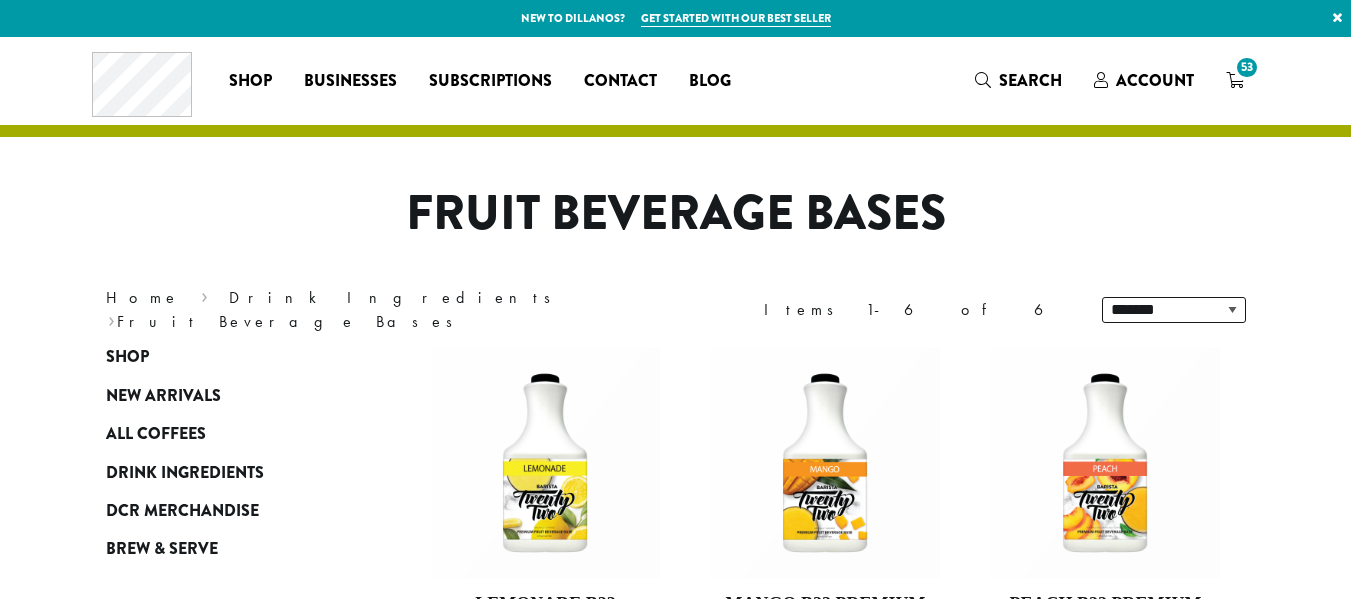 scroll, scrollTop: 0, scrollLeft: 0, axis: both 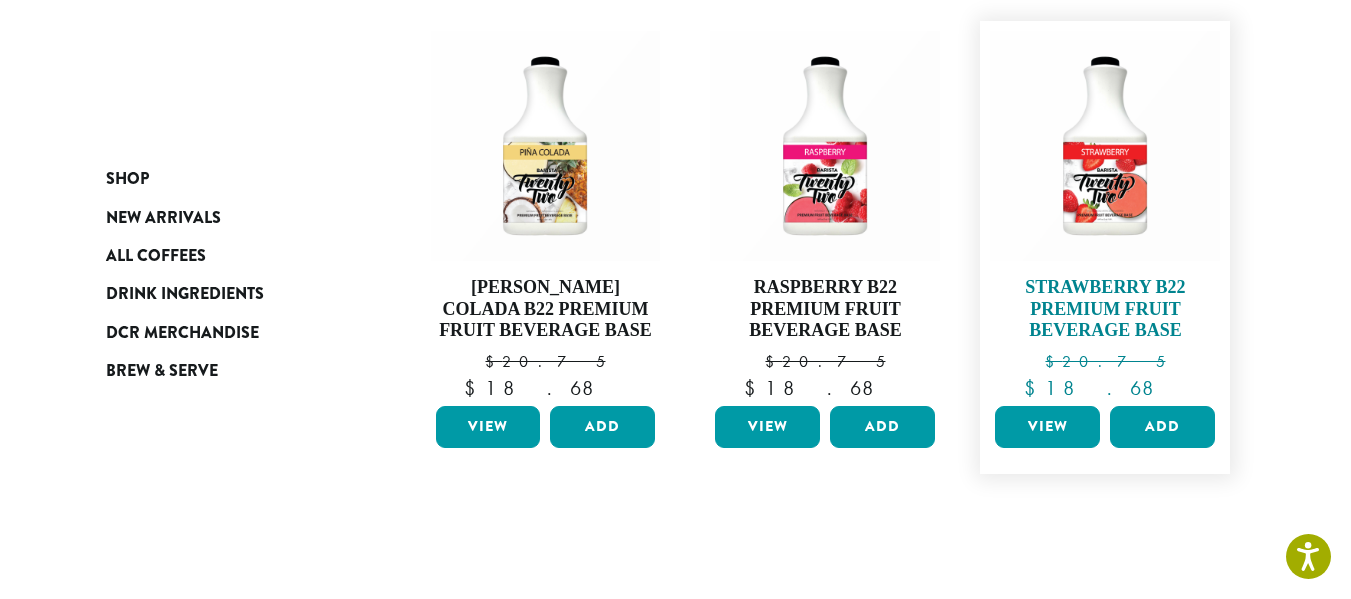 click at bounding box center (1105, 146) 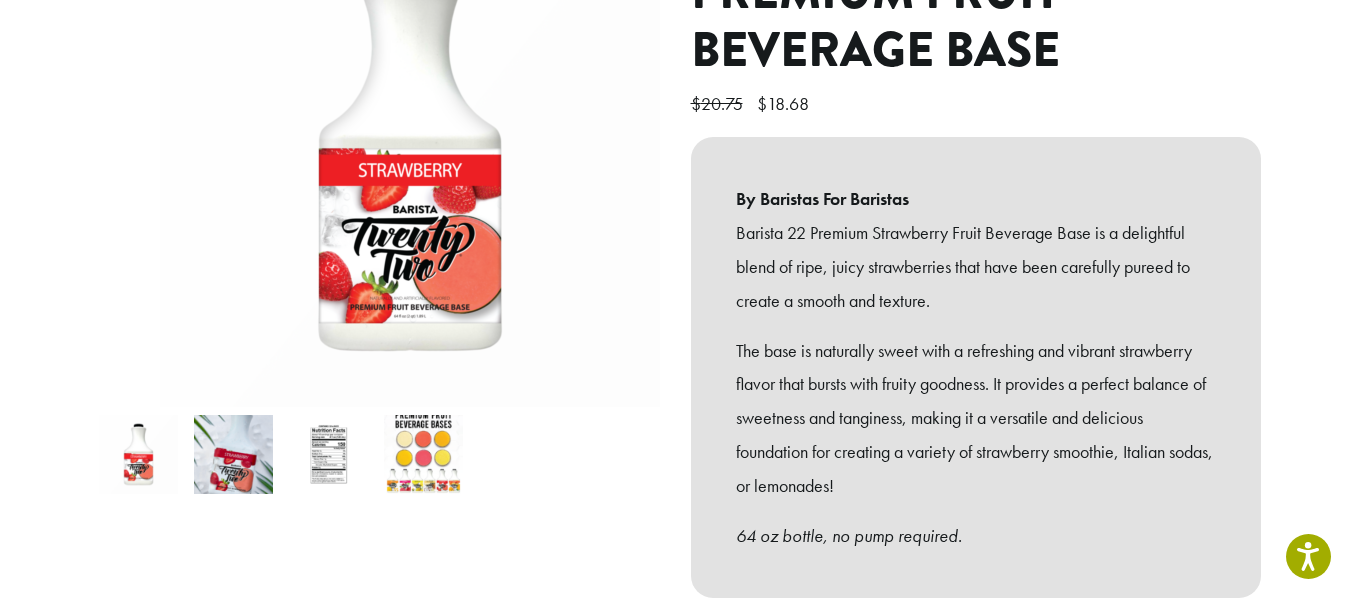 scroll, scrollTop: 400, scrollLeft: 0, axis: vertical 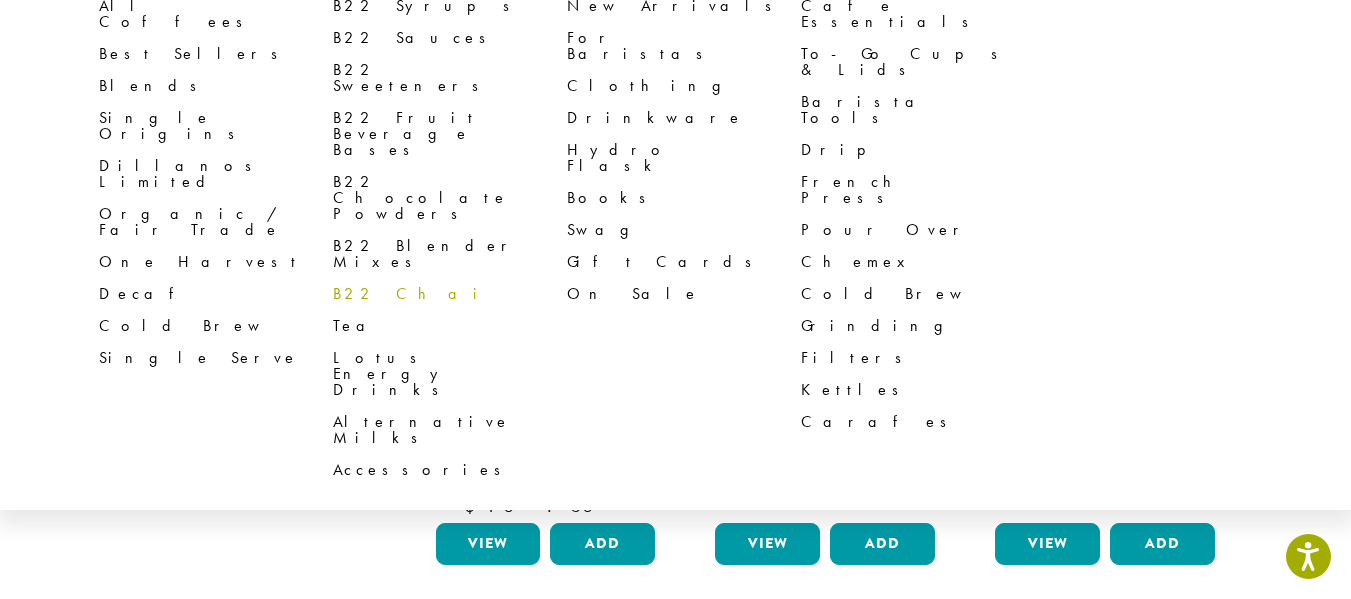 click on "B22 Chai" at bounding box center [450, 294] 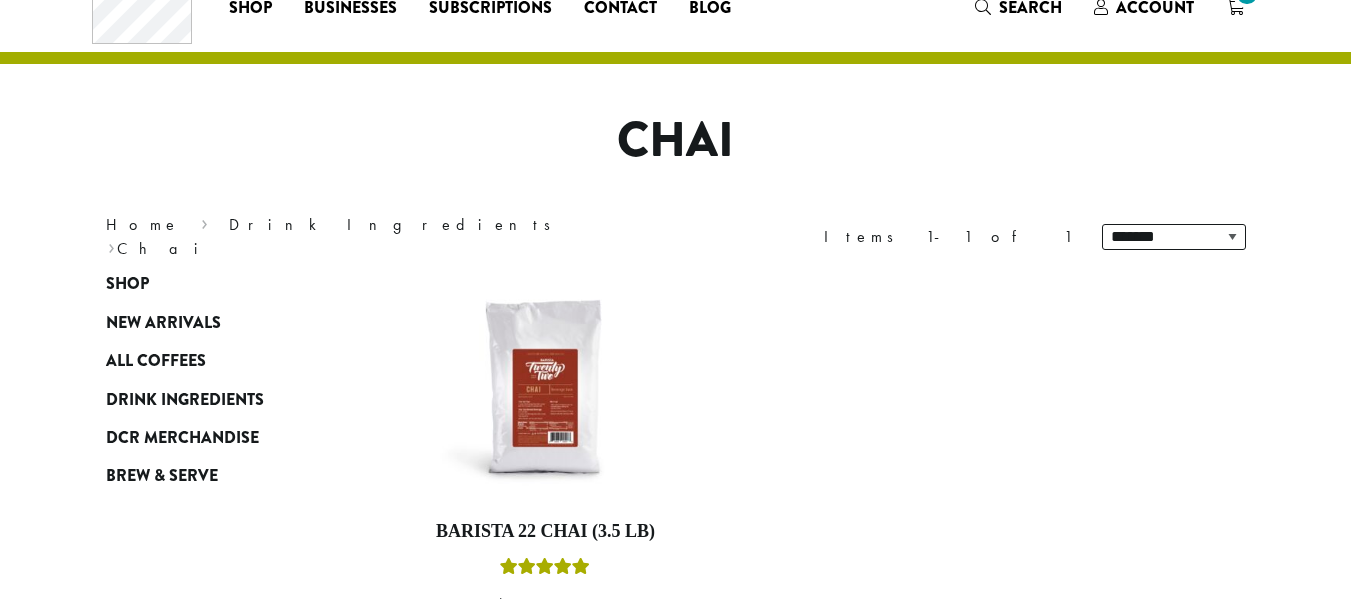 scroll, scrollTop: 300, scrollLeft: 0, axis: vertical 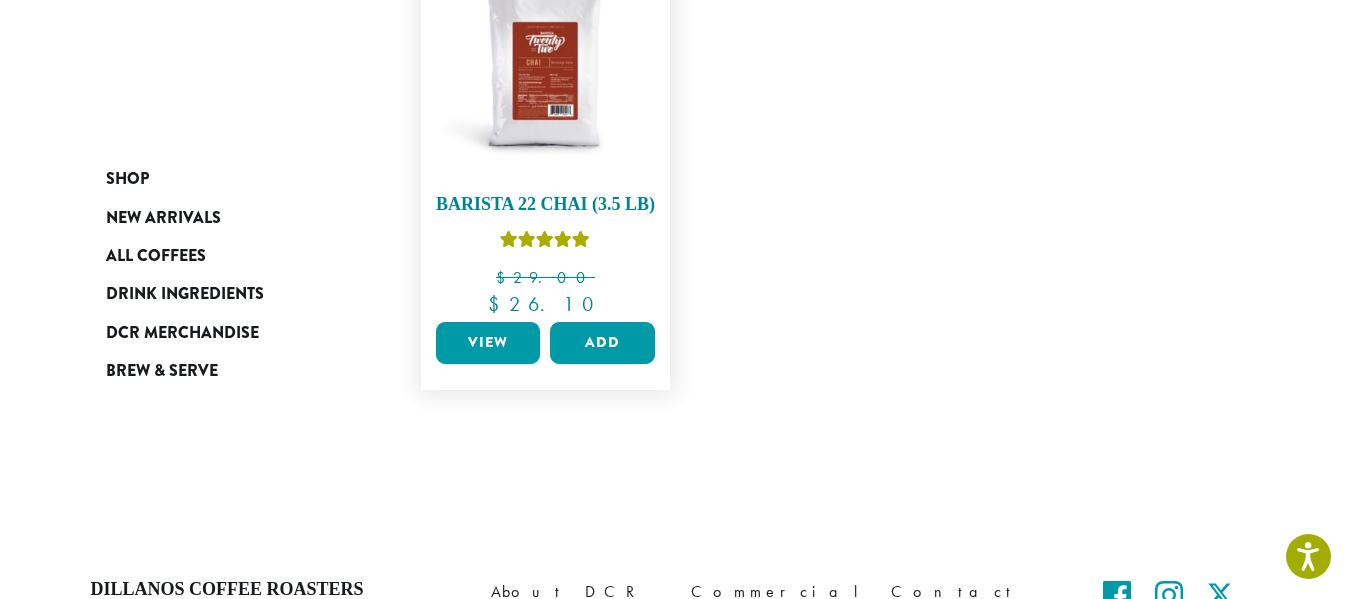 click at bounding box center [545, 63] 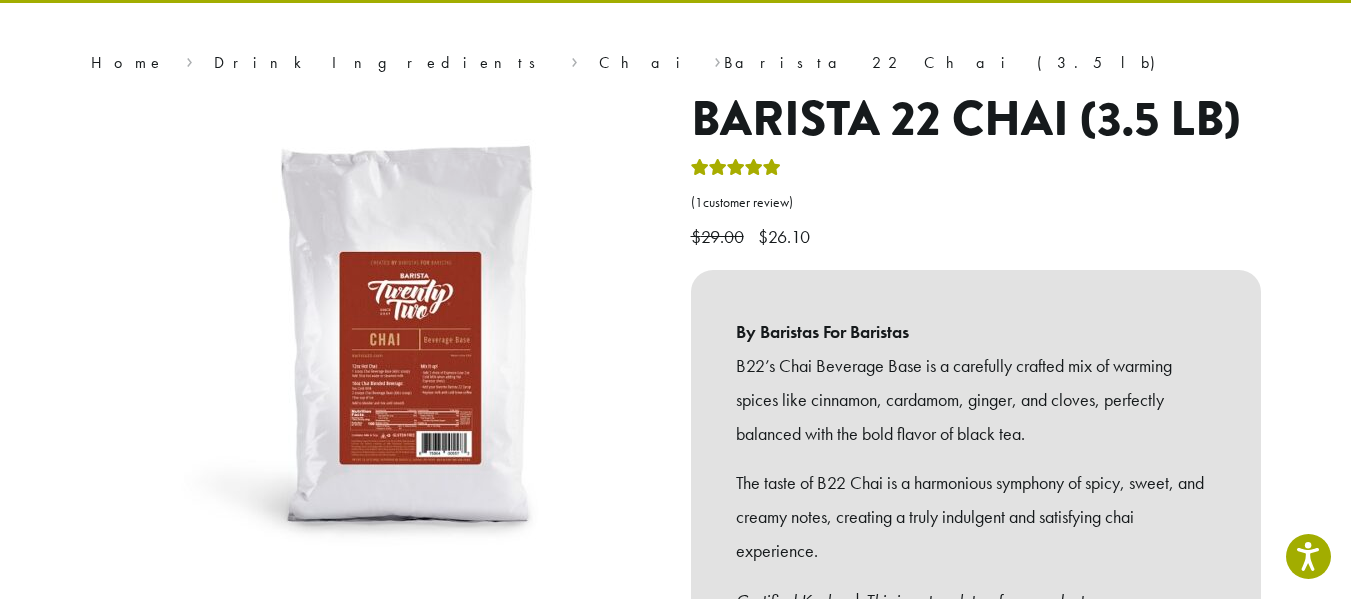scroll, scrollTop: 300, scrollLeft: 0, axis: vertical 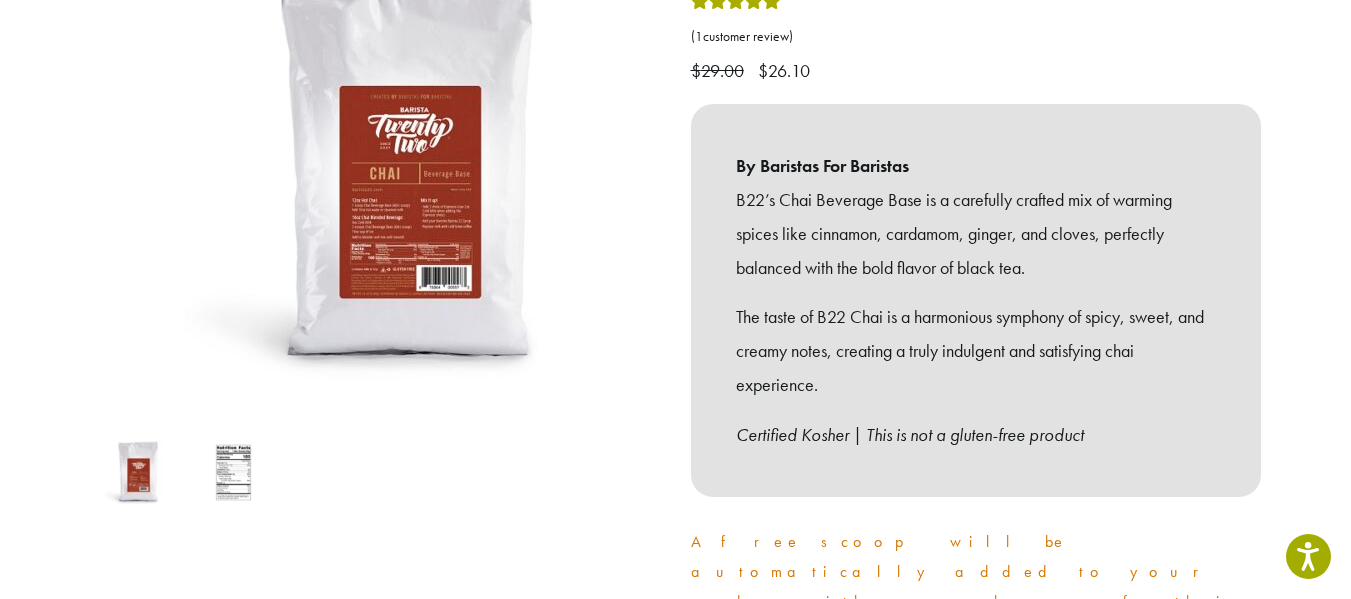 click at bounding box center [410, 175] 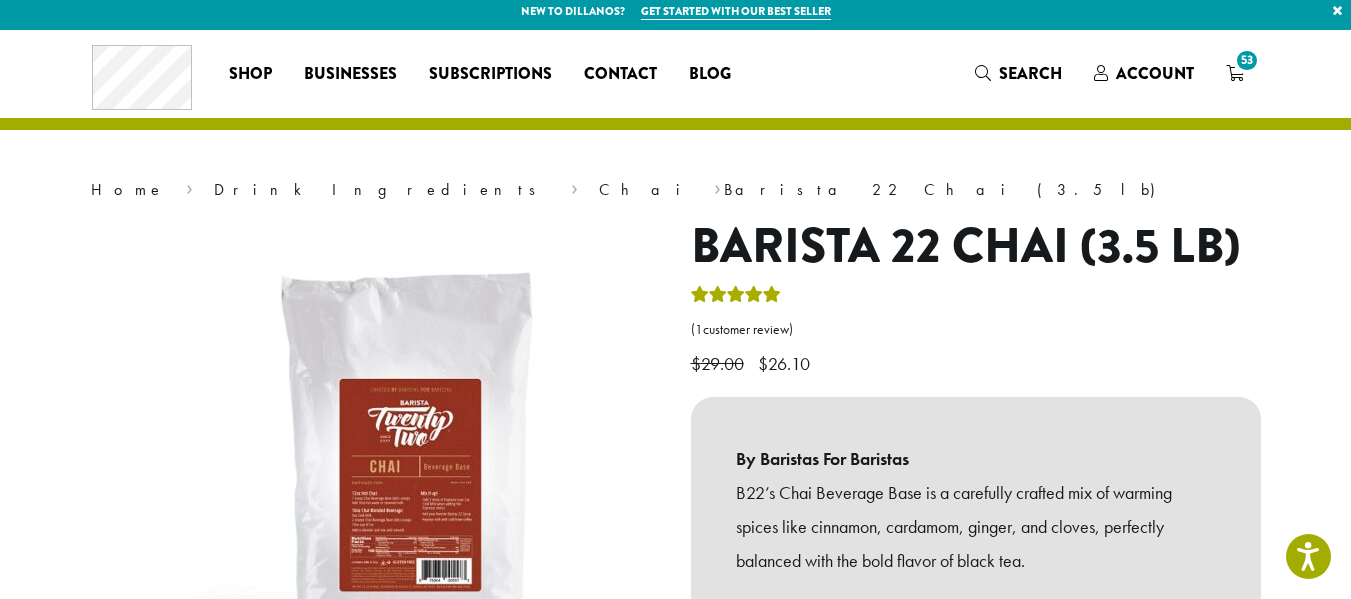 scroll, scrollTop: 0, scrollLeft: 0, axis: both 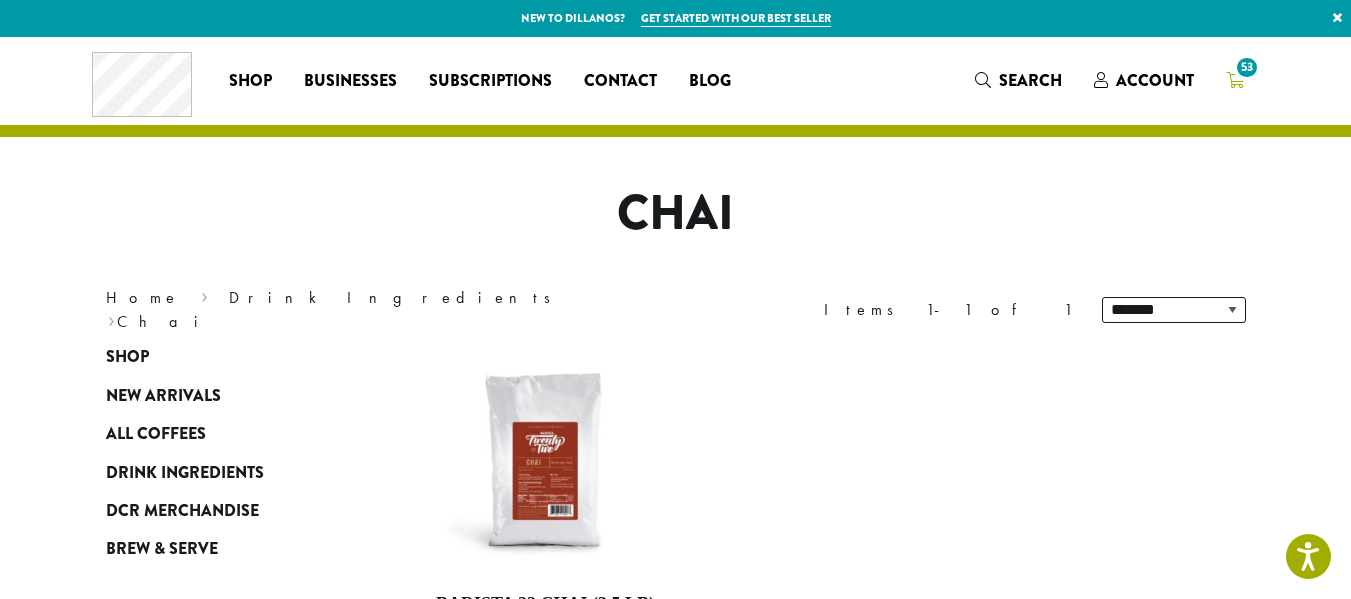 click on "53" at bounding box center [1246, 67] 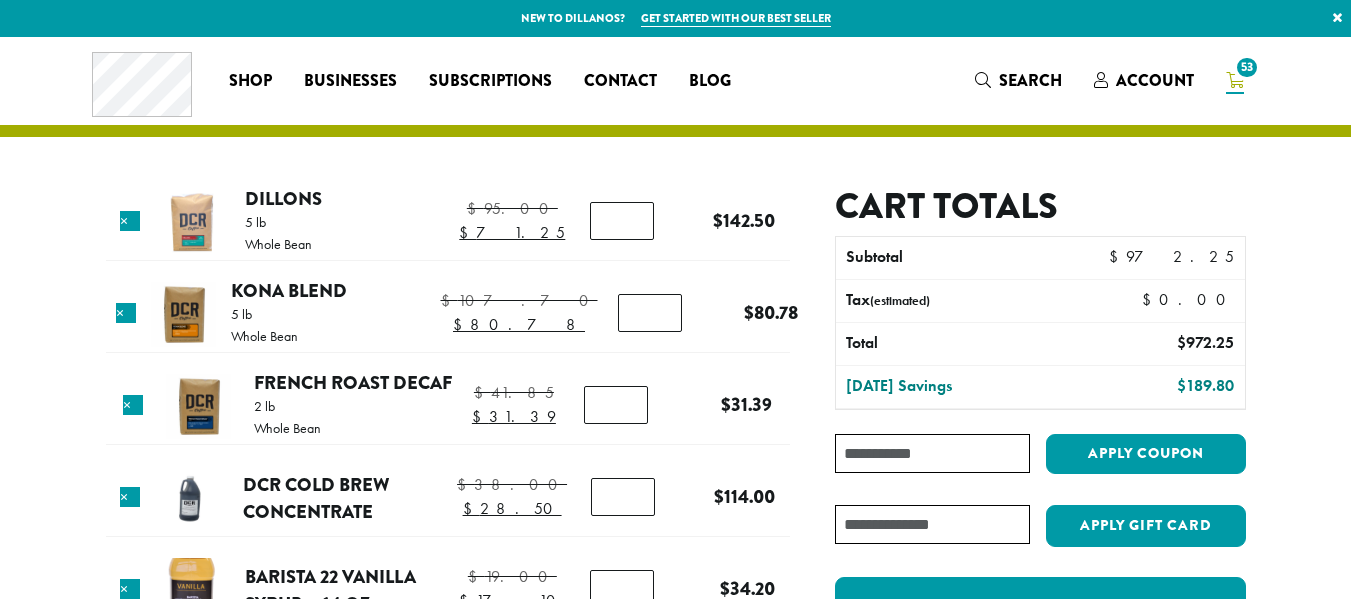 scroll, scrollTop: 0, scrollLeft: 0, axis: both 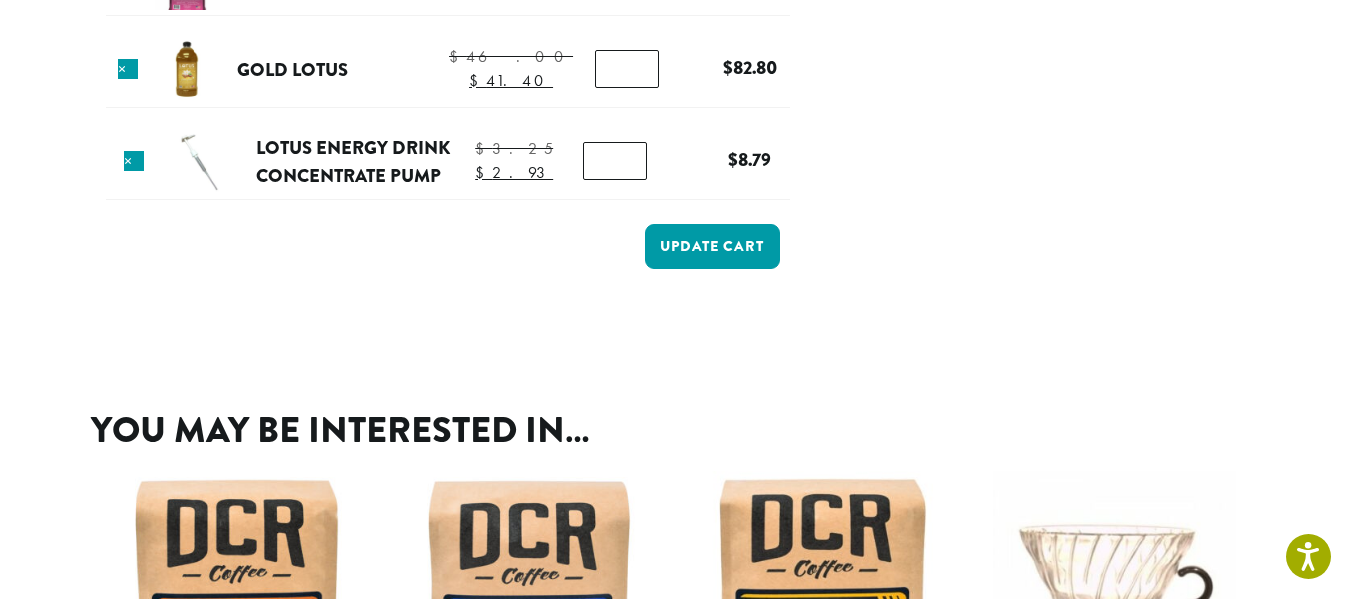 type on "*" 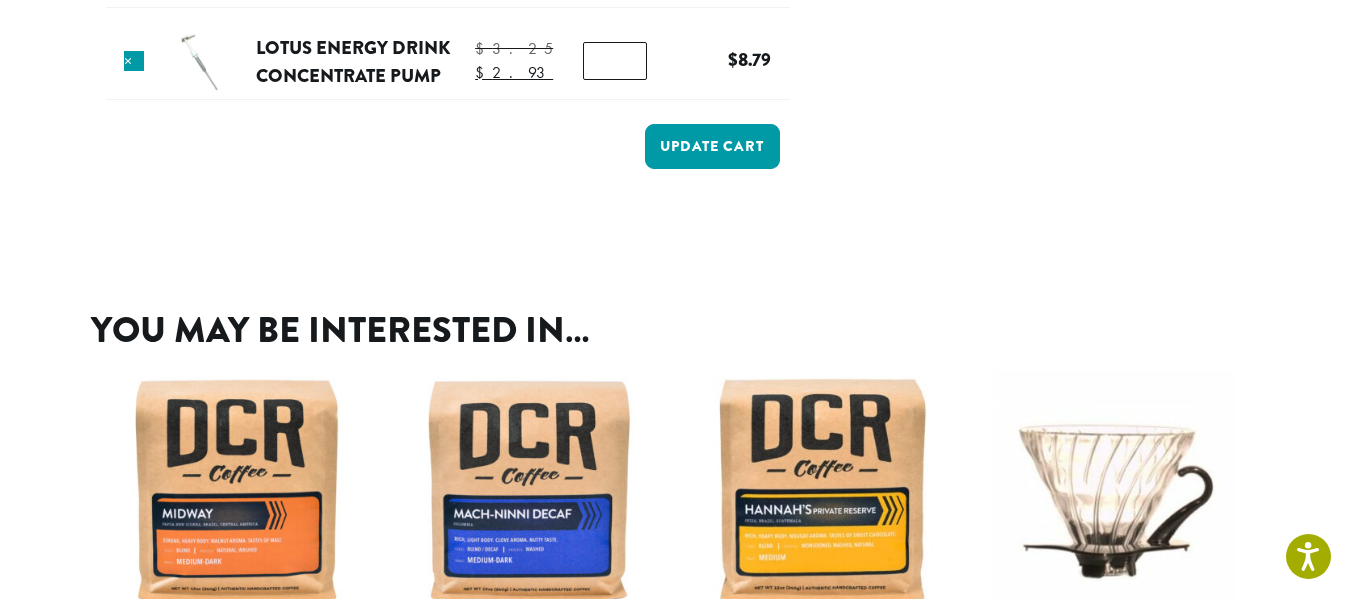 type on "*" 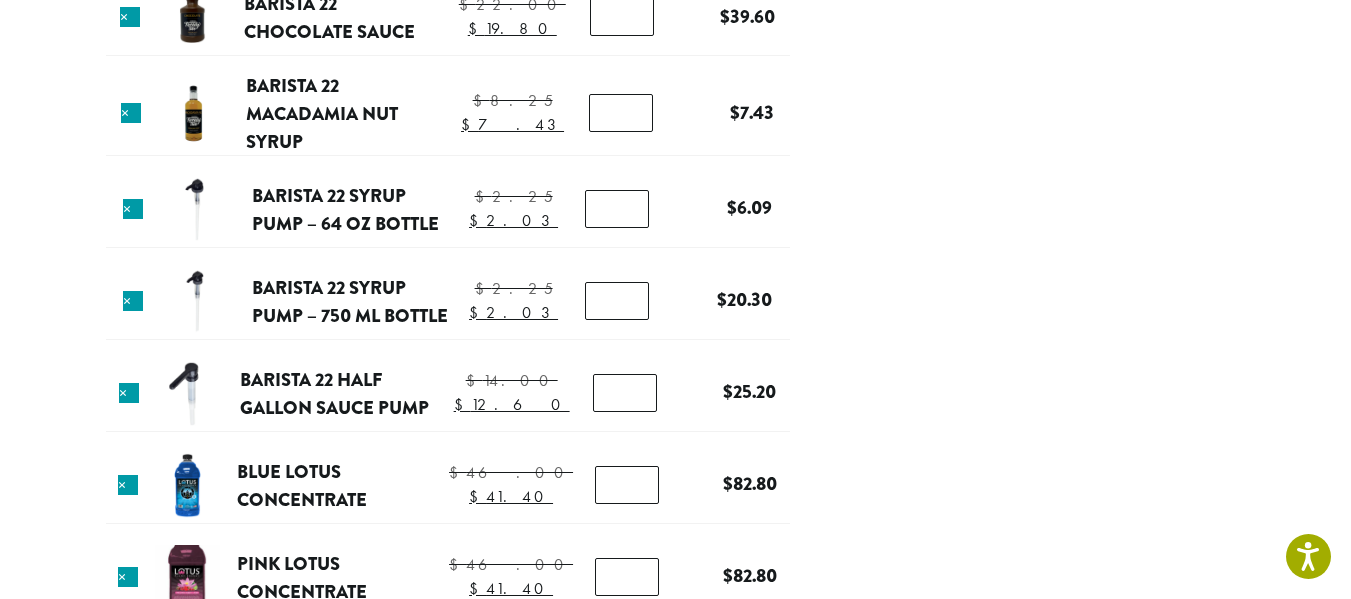 scroll, scrollTop: 1500, scrollLeft: 0, axis: vertical 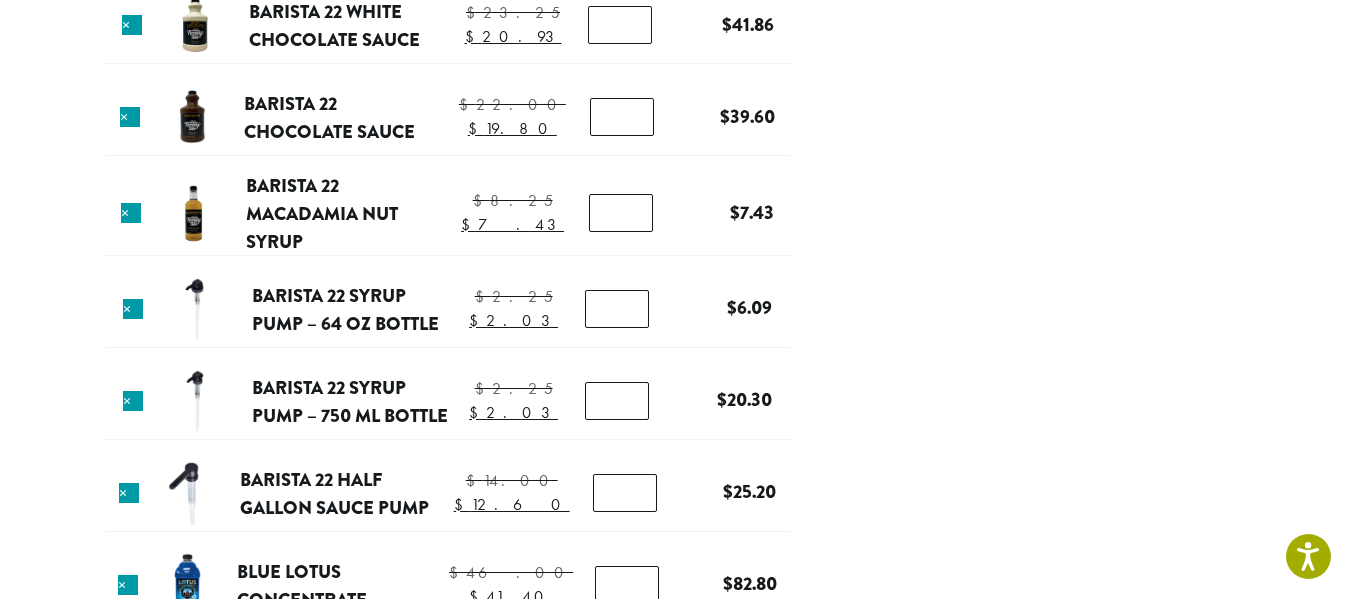 type on "*" 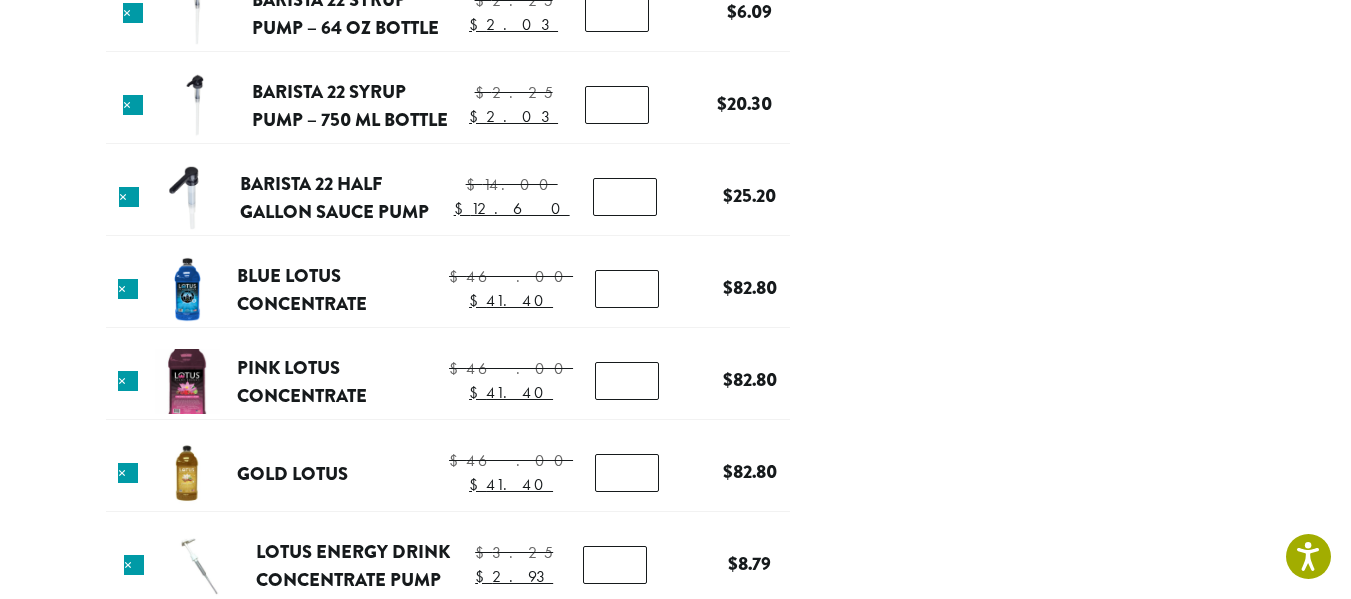 scroll, scrollTop: 1800, scrollLeft: 0, axis: vertical 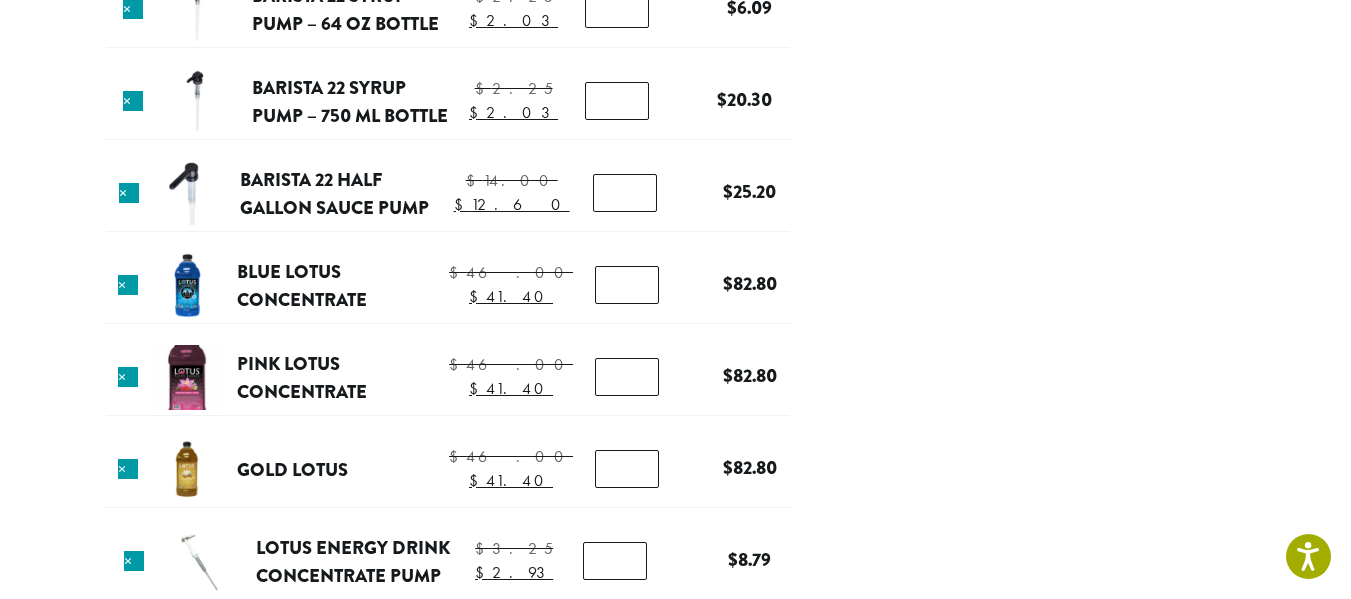 type on "*" 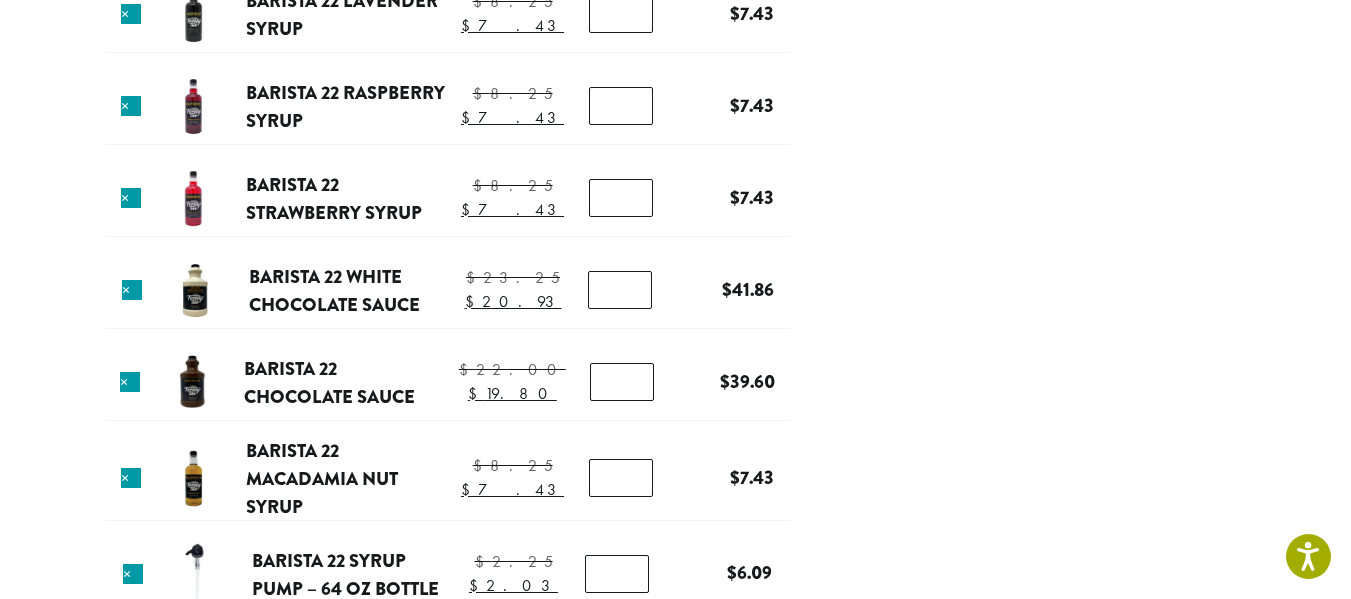 scroll, scrollTop: 1200, scrollLeft: 0, axis: vertical 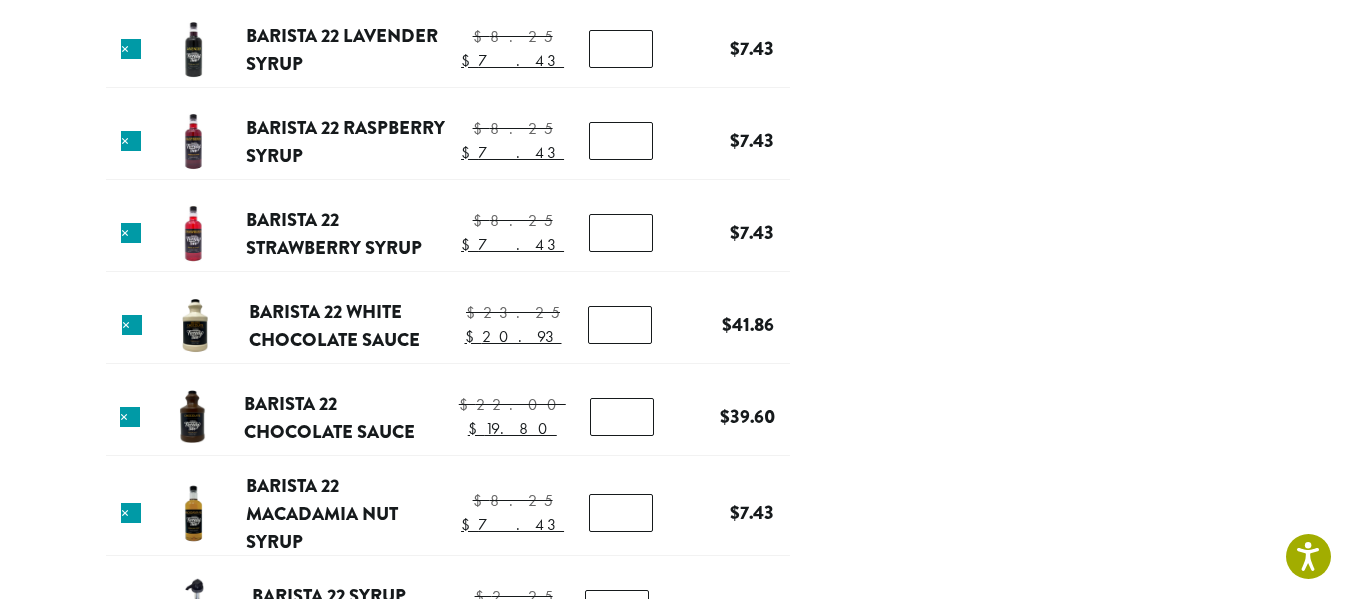 type on "*" 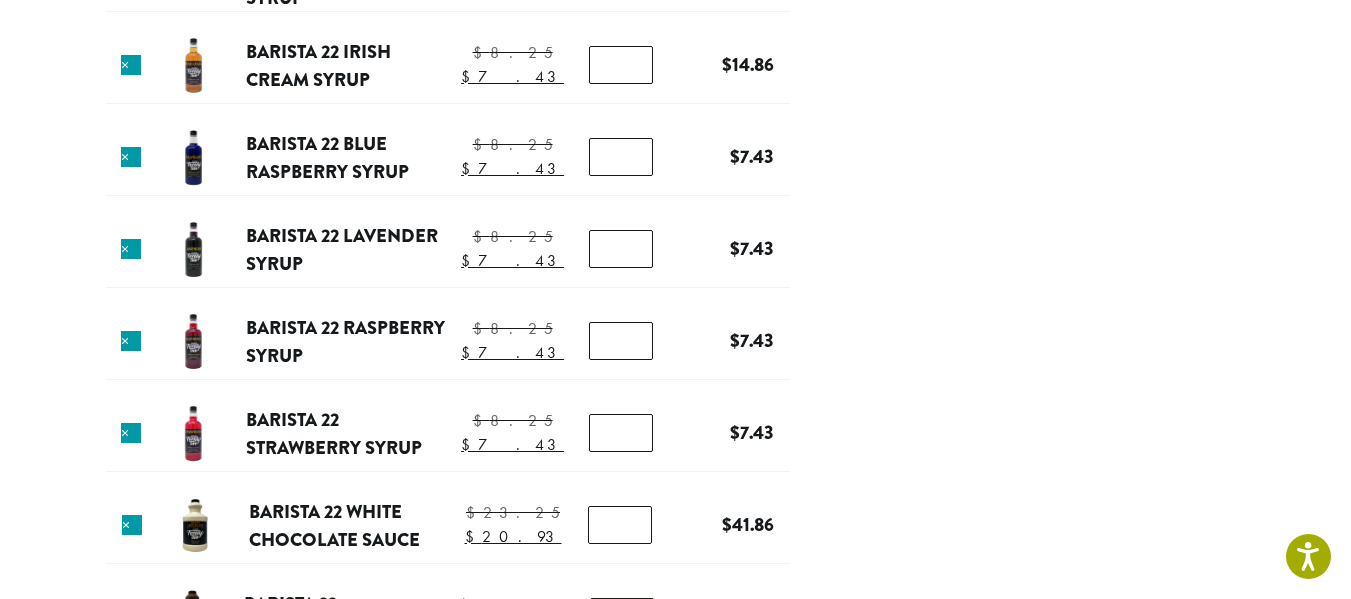 type on "*" 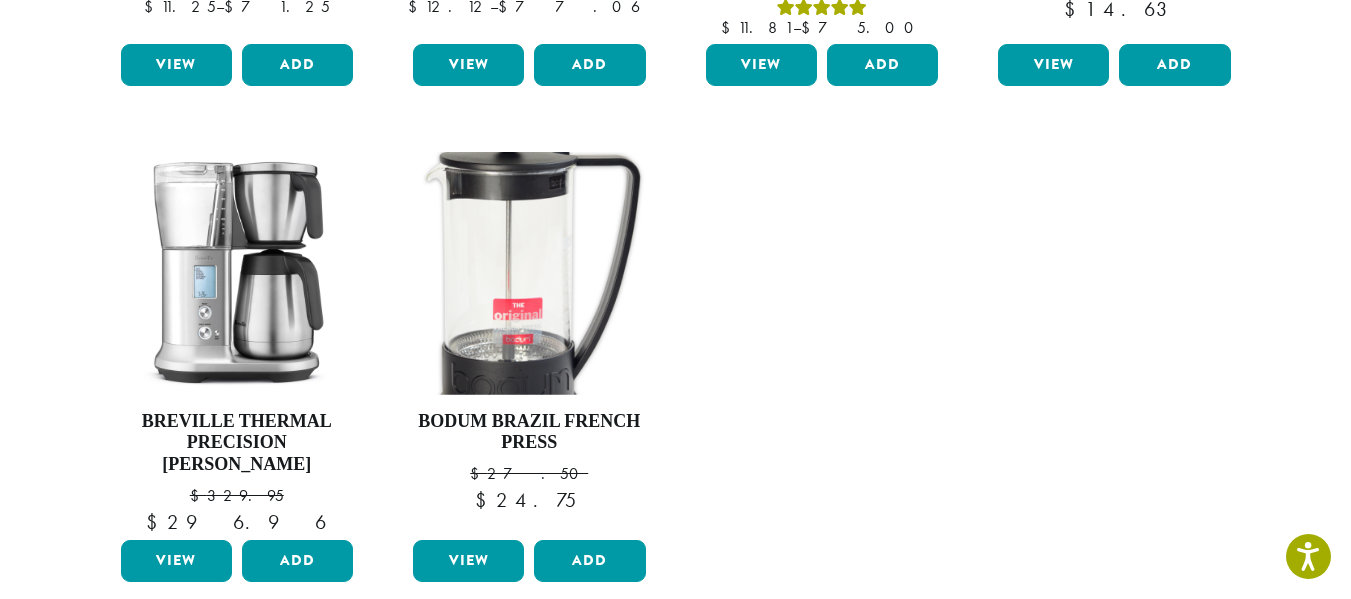 scroll, scrollTop: 3000, scrollLeft: 0, axis: vertical 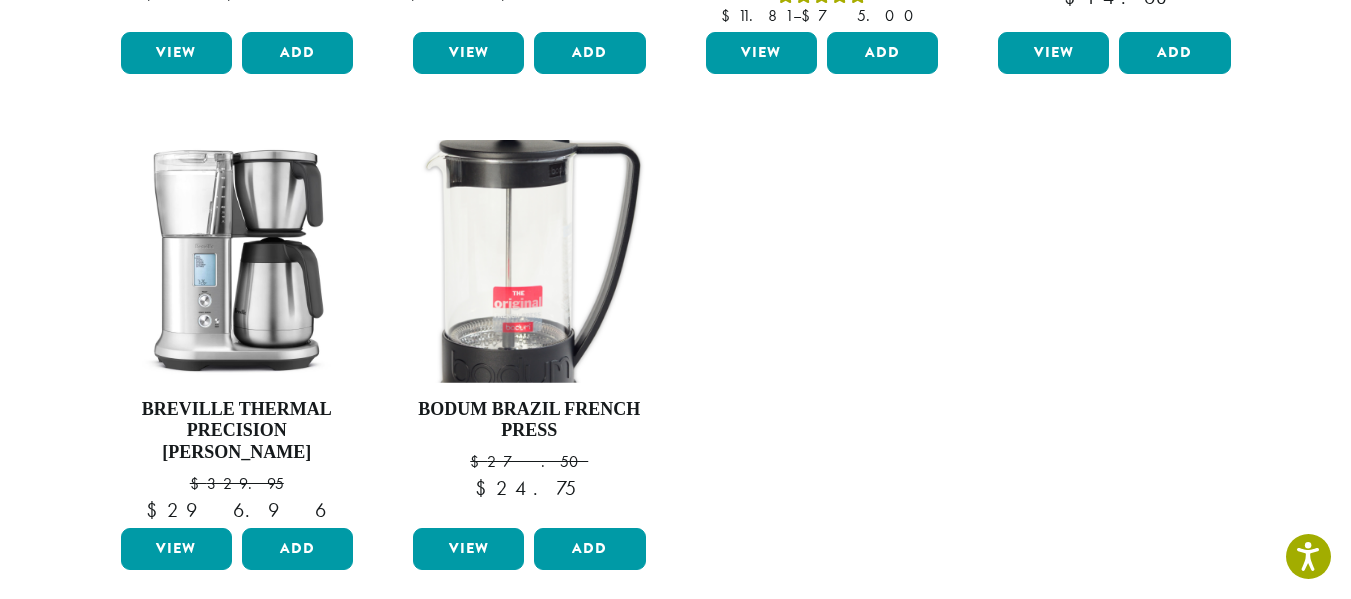 click on "Update cart" at bounding box center (712, -554) 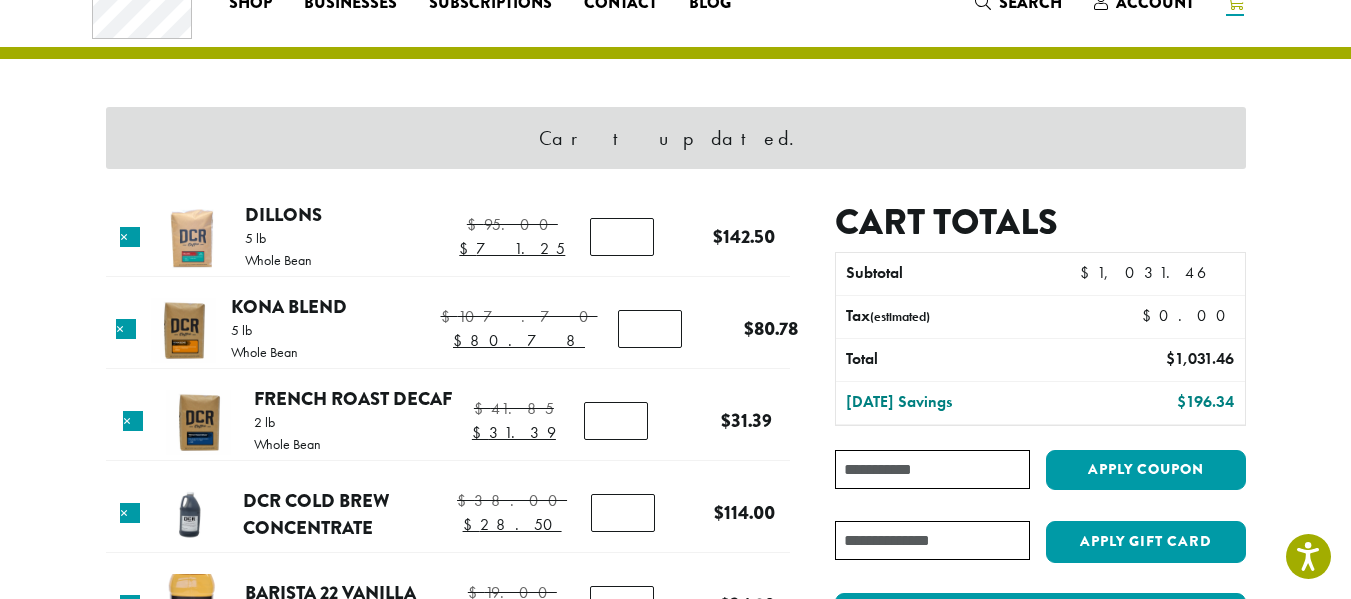 scroll, scrollTop: 200, scrollLeft: 0, axis: vertical 